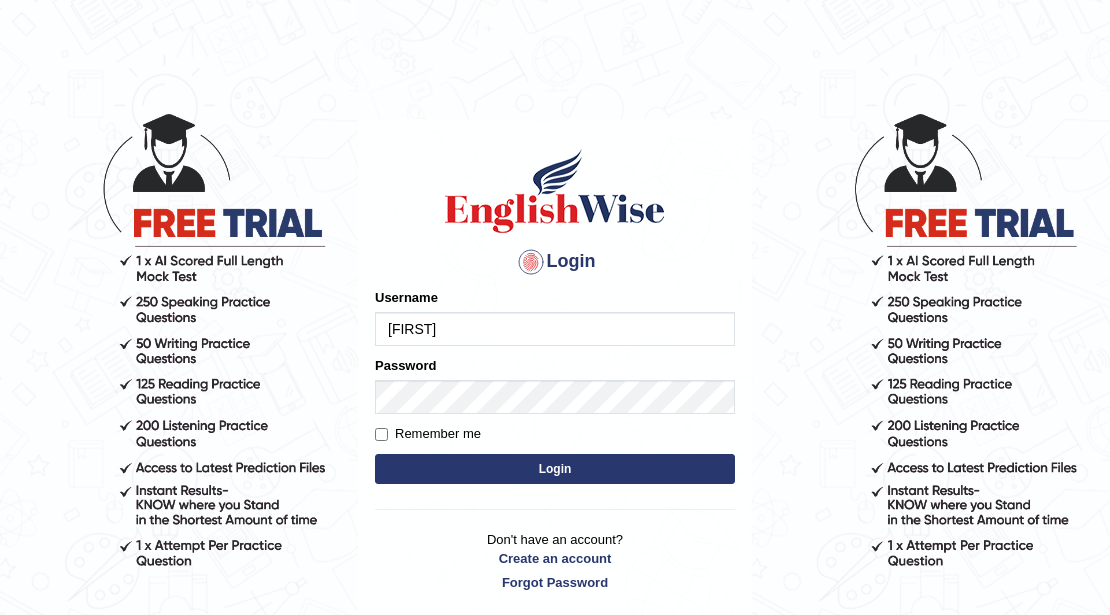 scroll, scrollTop: 0, scrollLeft: 0, axis: both 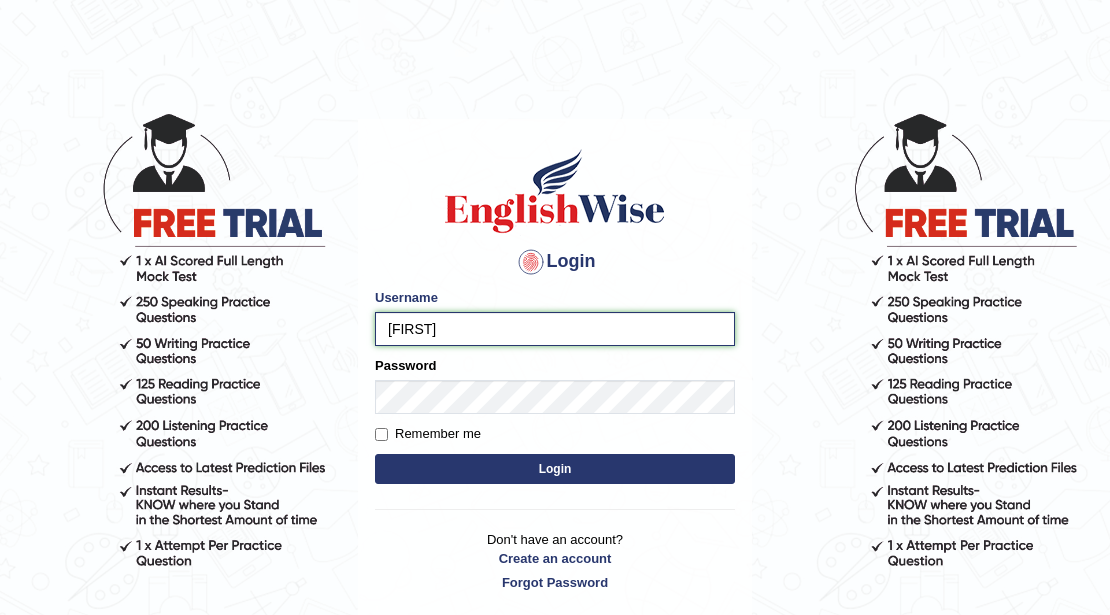 click on "[CITY]" at bounding box center [555, 329] 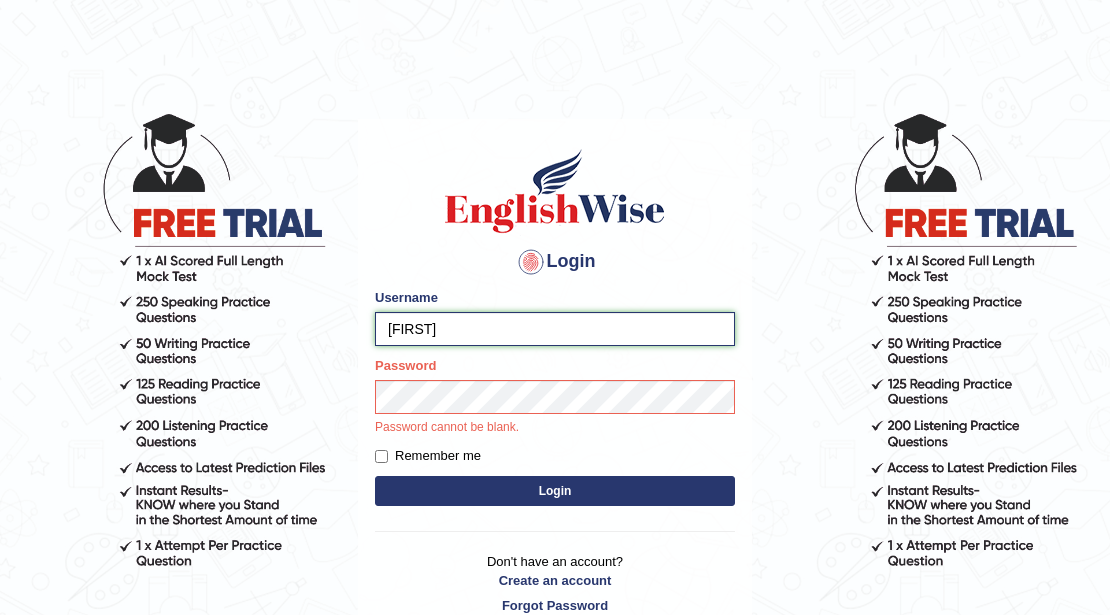 click on "[CITY]" at bounding box center (555, 329) 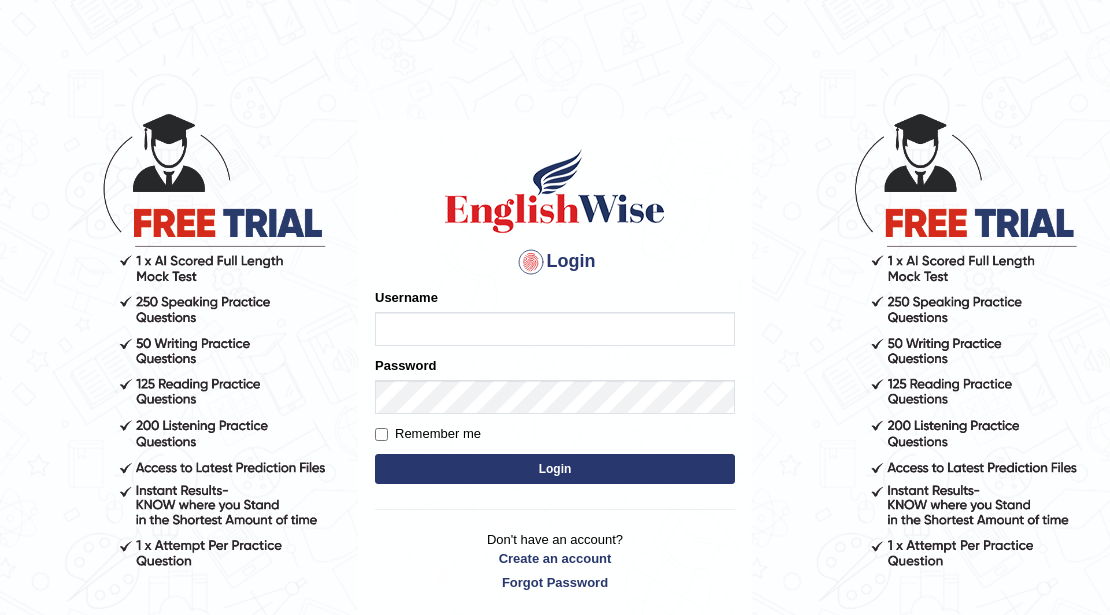 scroll, scrollTop: 0, scrollLeft: 0, axis: both 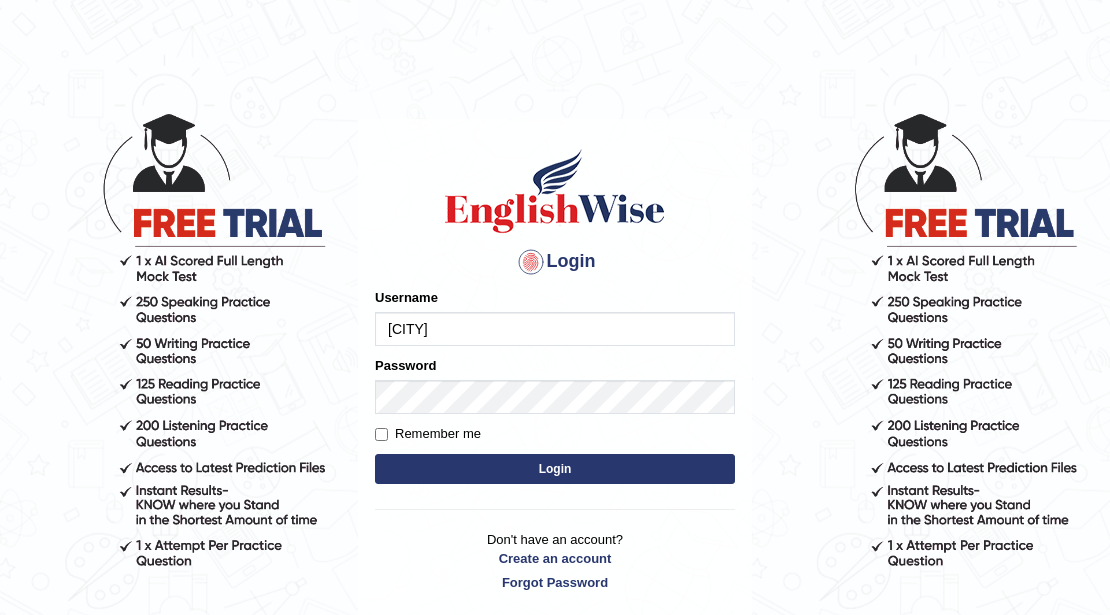 type on "[CITY]" 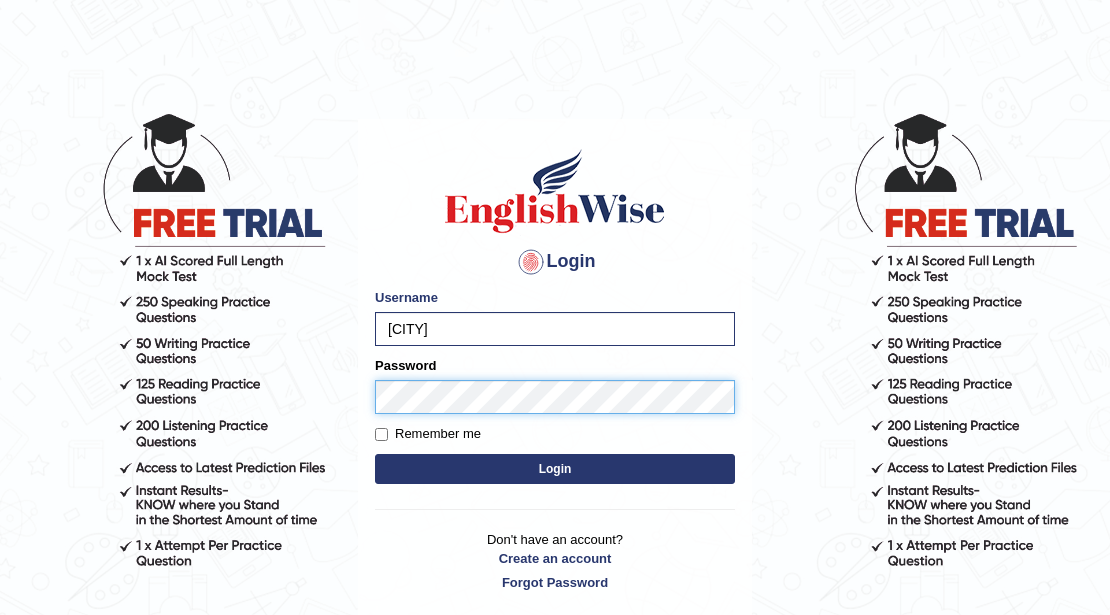 click on "Login" at bounding box center (555, 469) 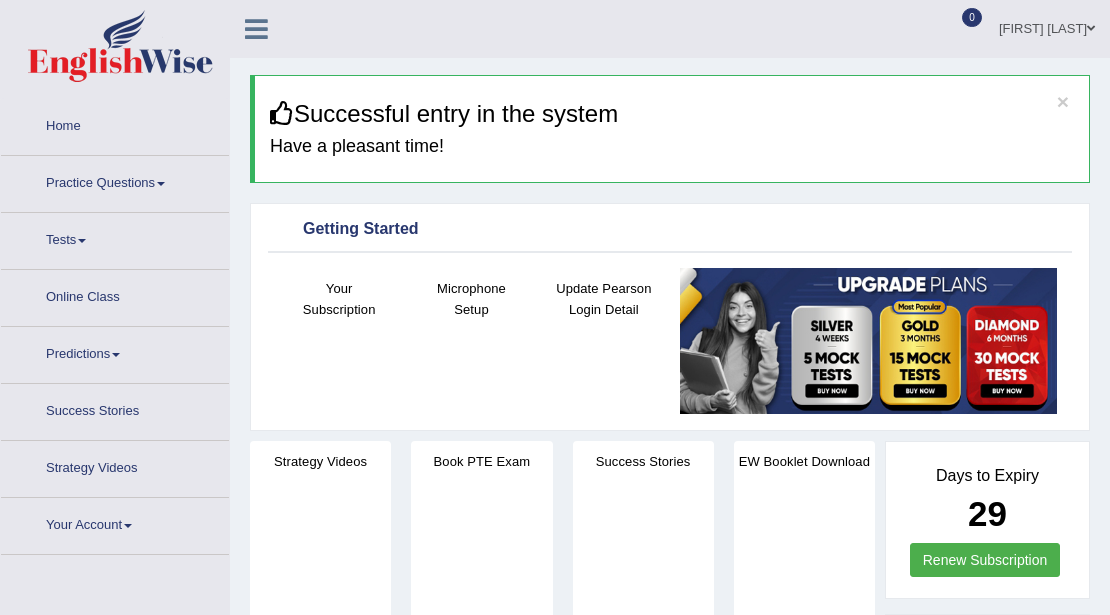 scroll, scrollTop: 0, scrollLeft: 0, axis: both 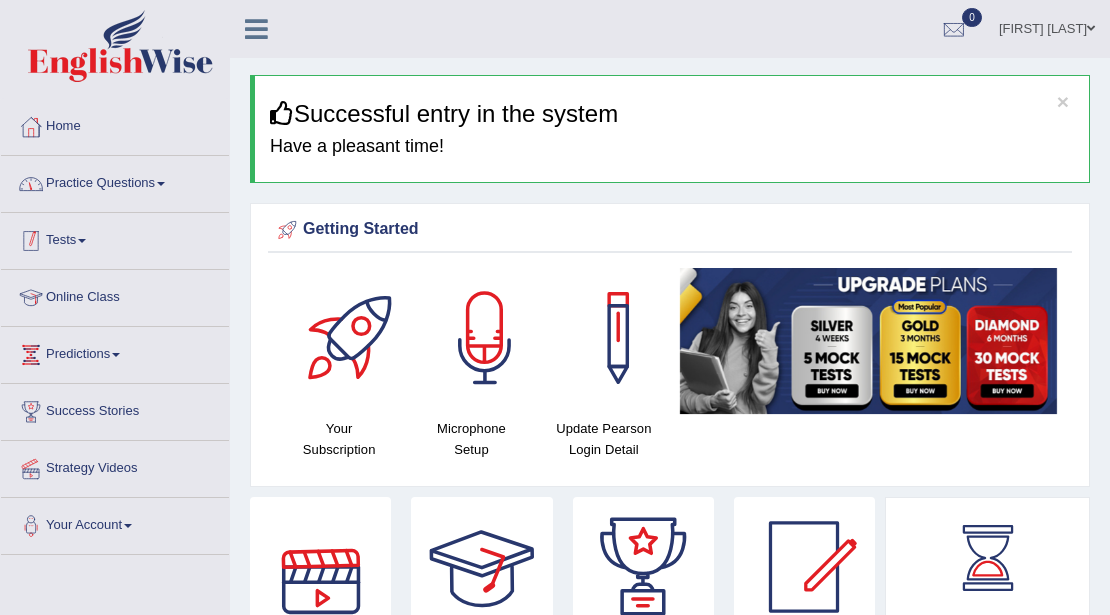 click on "Practice Questions" at bounding box center [115, 181] 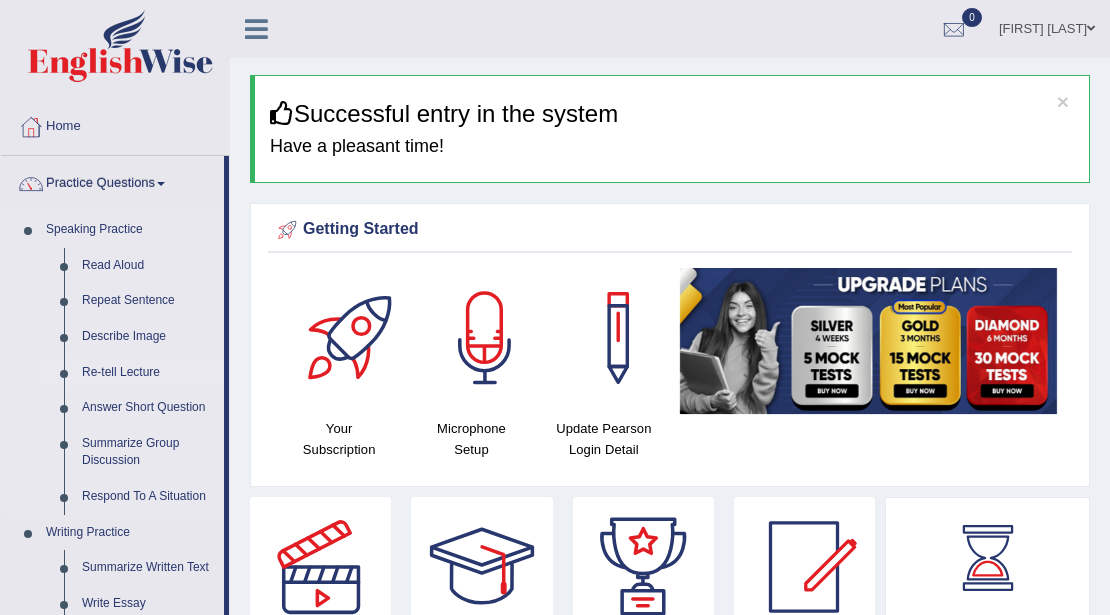 click on "Re-tell Lecture" at bounding box center [148, 373] 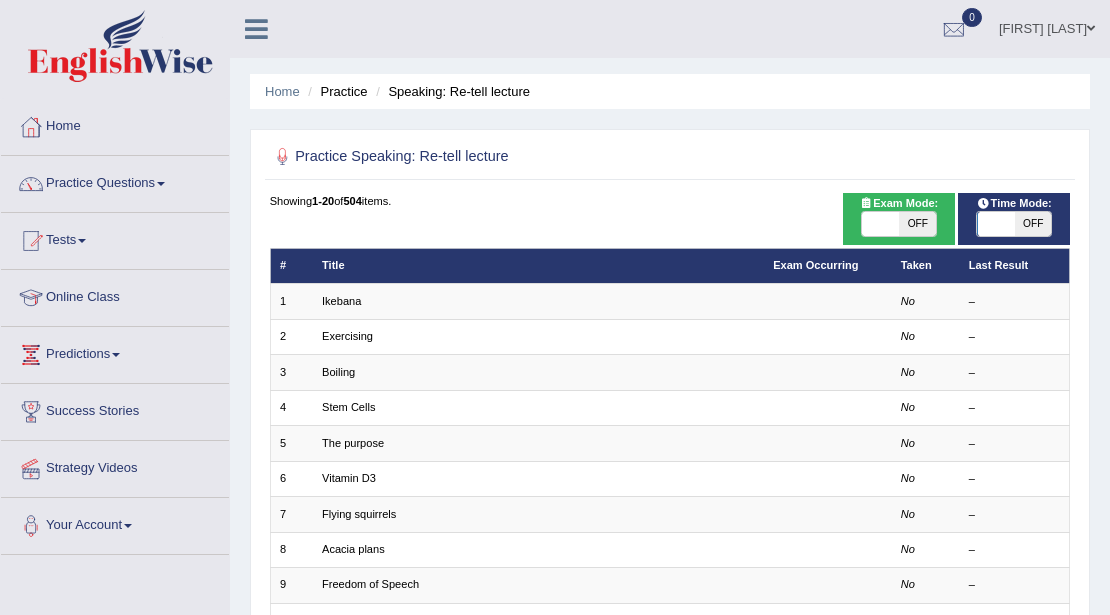 scroll, scrollTop: 0, scrollLeft: 0, axis: both 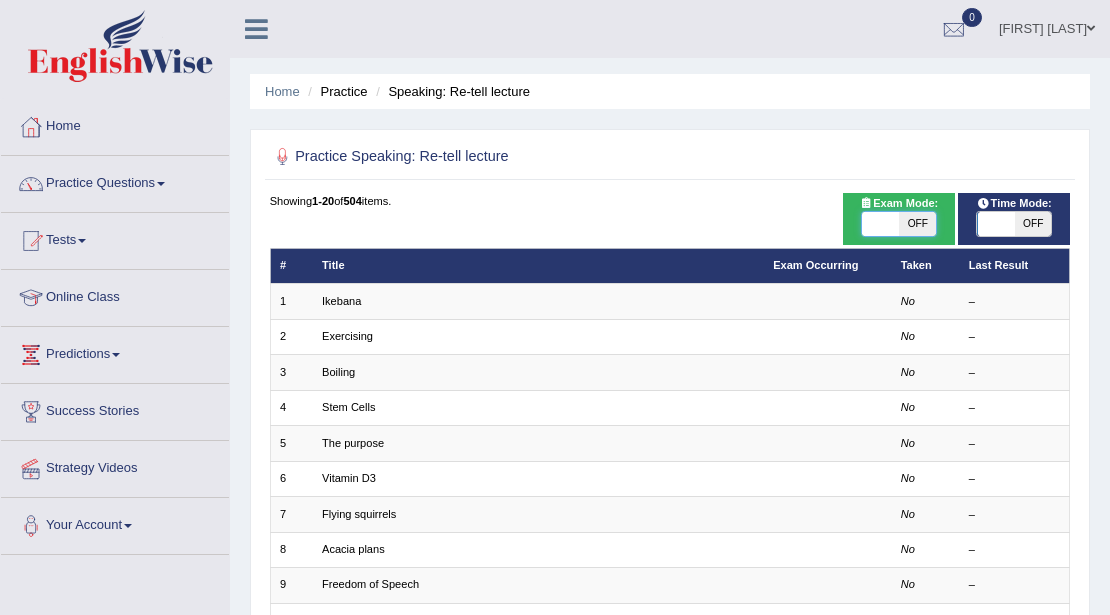 click at bounding box center [880, 224] 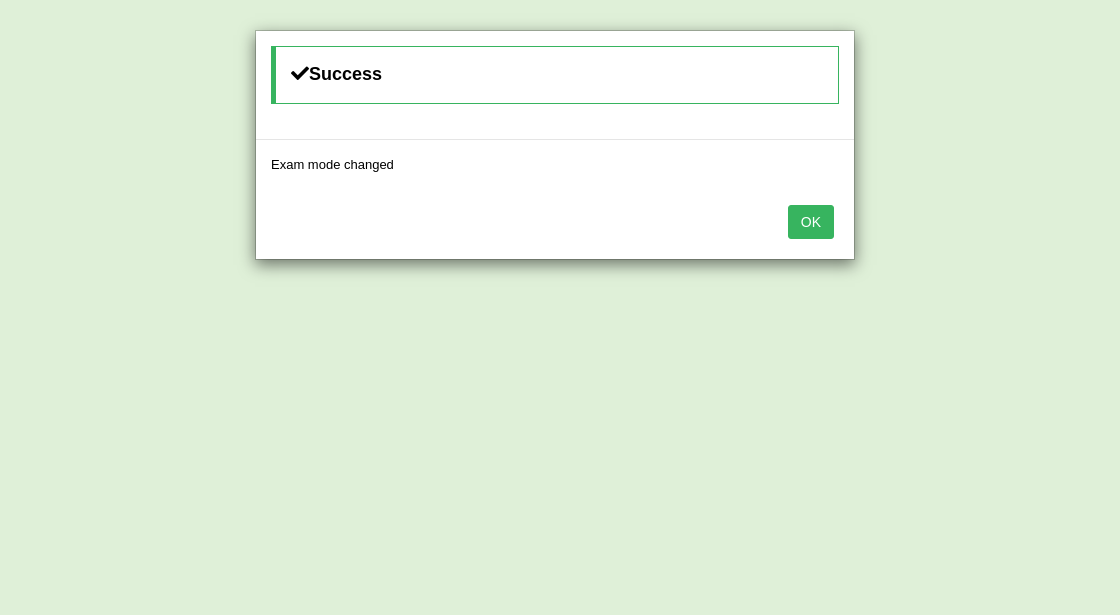 click on "OK" at bounding box center [811, 222] 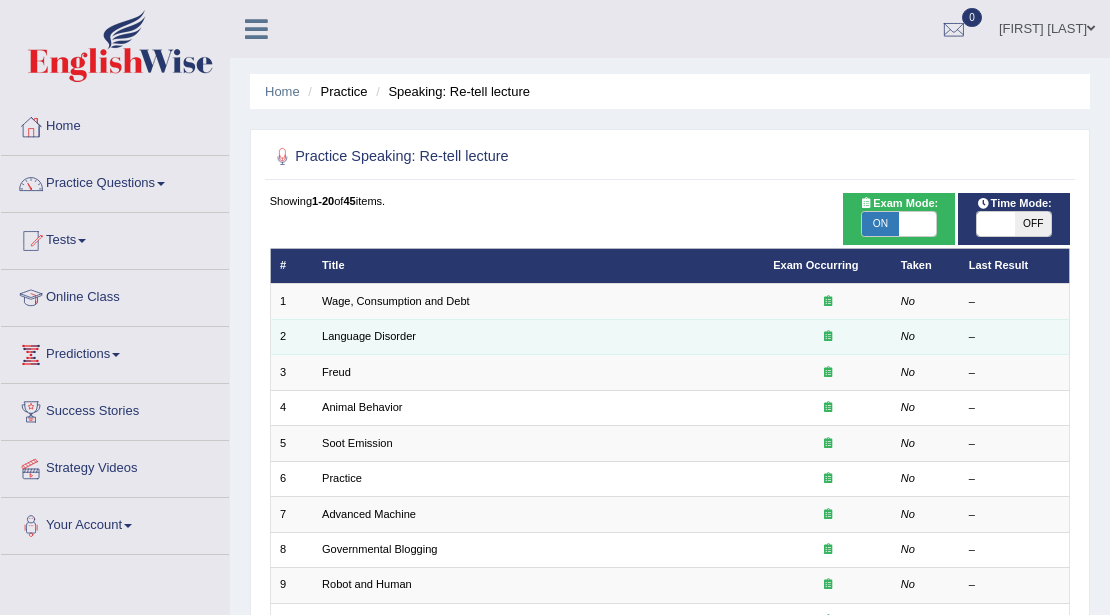 scroll, scrollTop: 0, scrollLeft: 0, axis: both 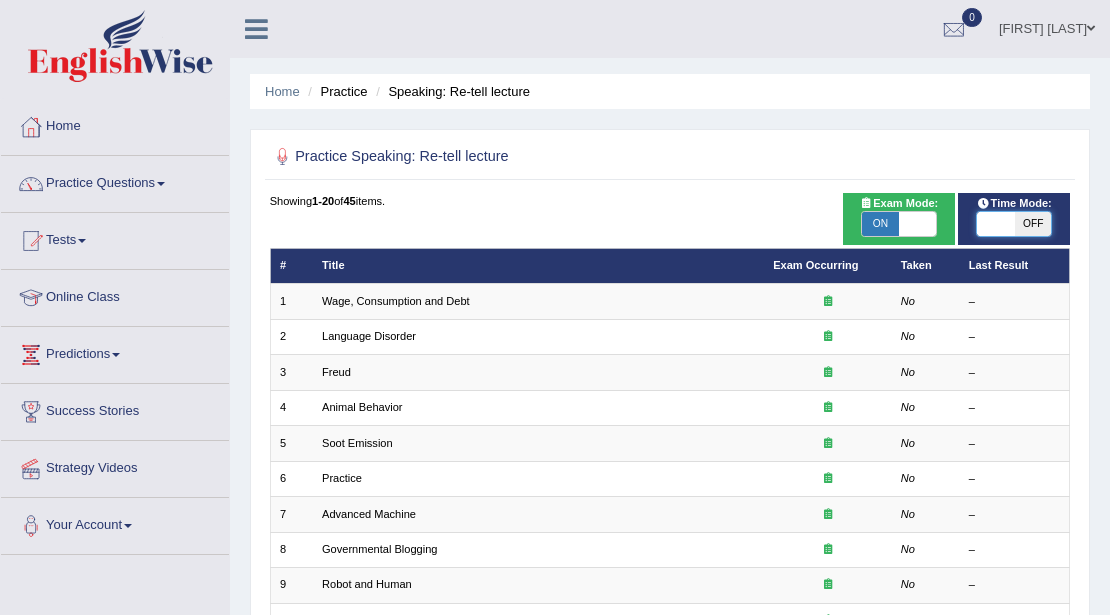click at bounding box center (995, 224) 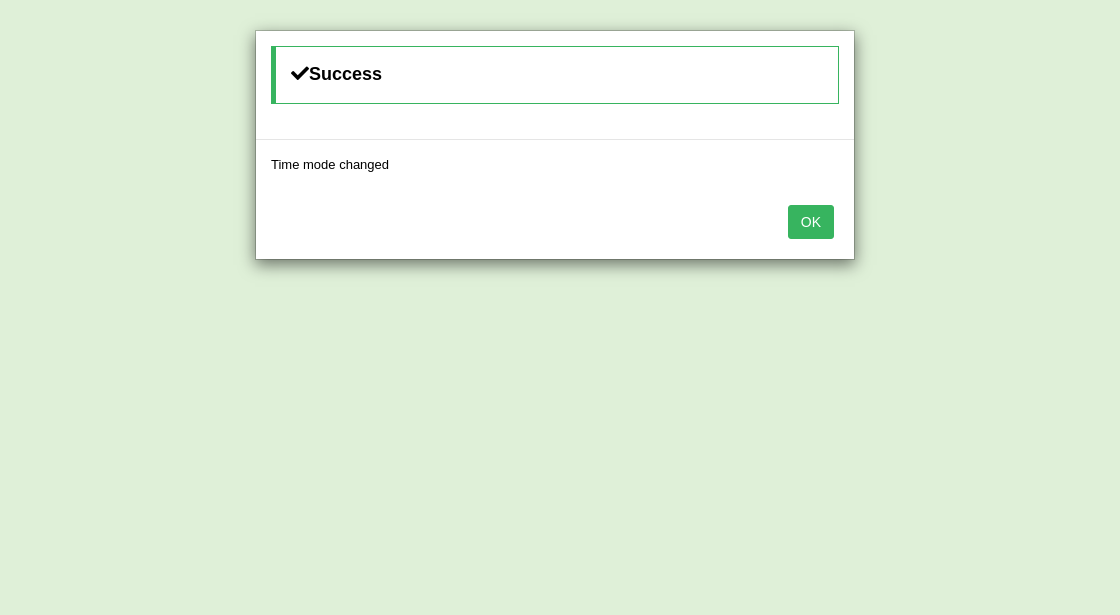 click on "OK" at bounding box center (811, 222) 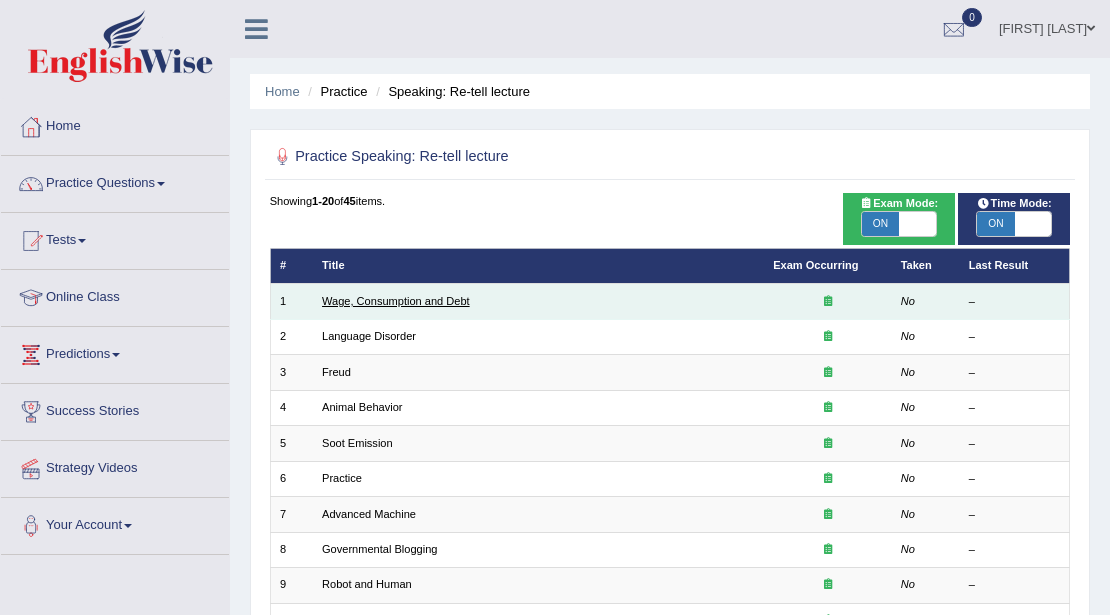 click on "Wage, Consumption and Debt" at bounding box center (396, 301) 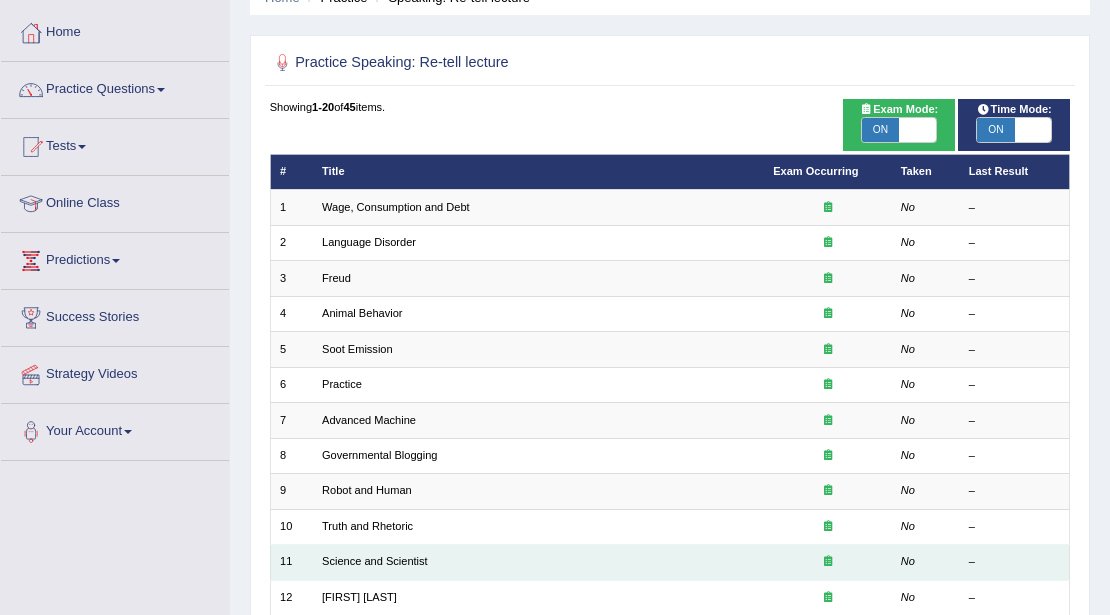 scroll, scrollTop: 333, scrollLeft: 0, axis: vertical 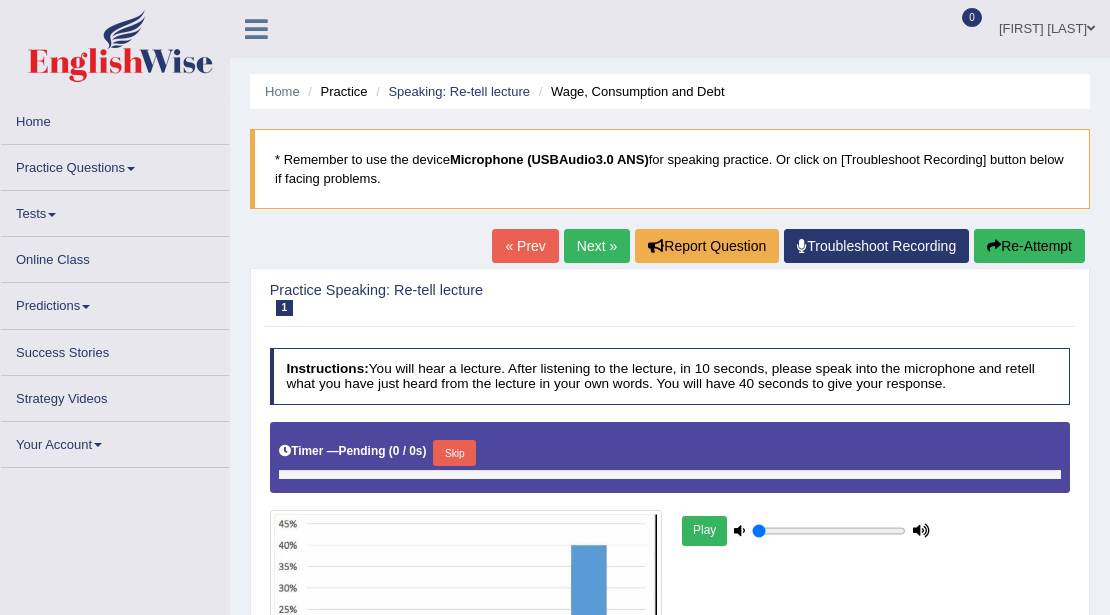 type on "1" 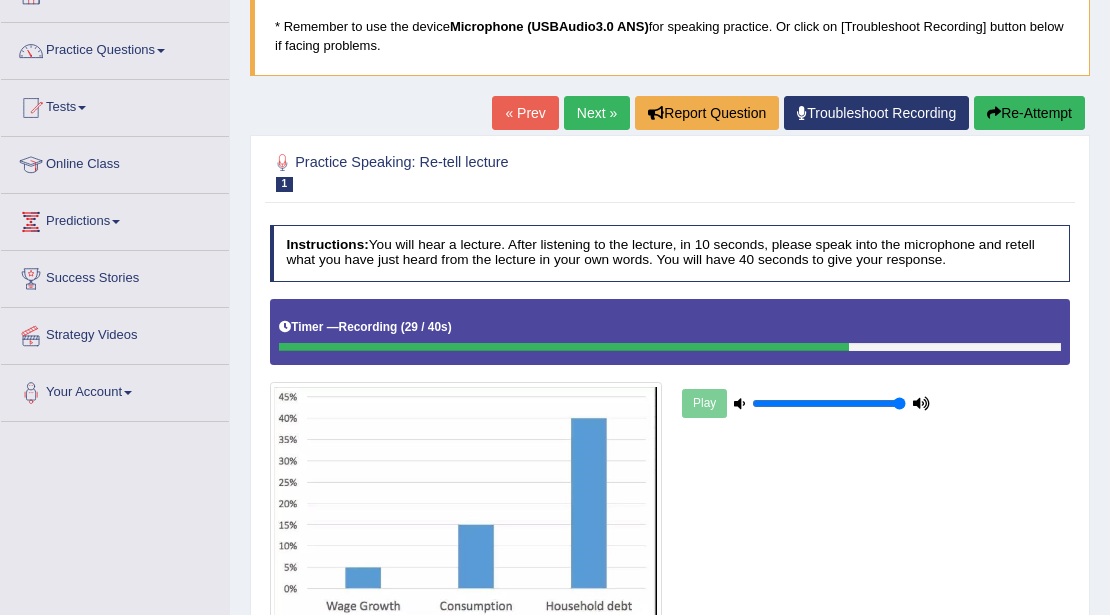 scroll, scrollTop: 434, scrollLeft: 0, axis: vertical 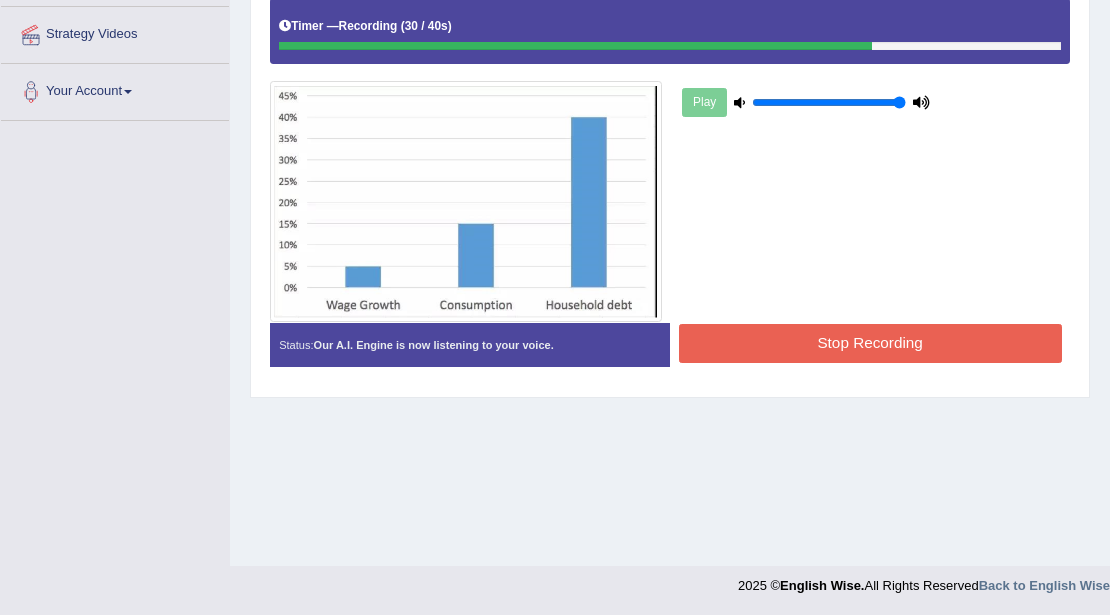 click on "Stop Recording" at bounding box center (870, 343) 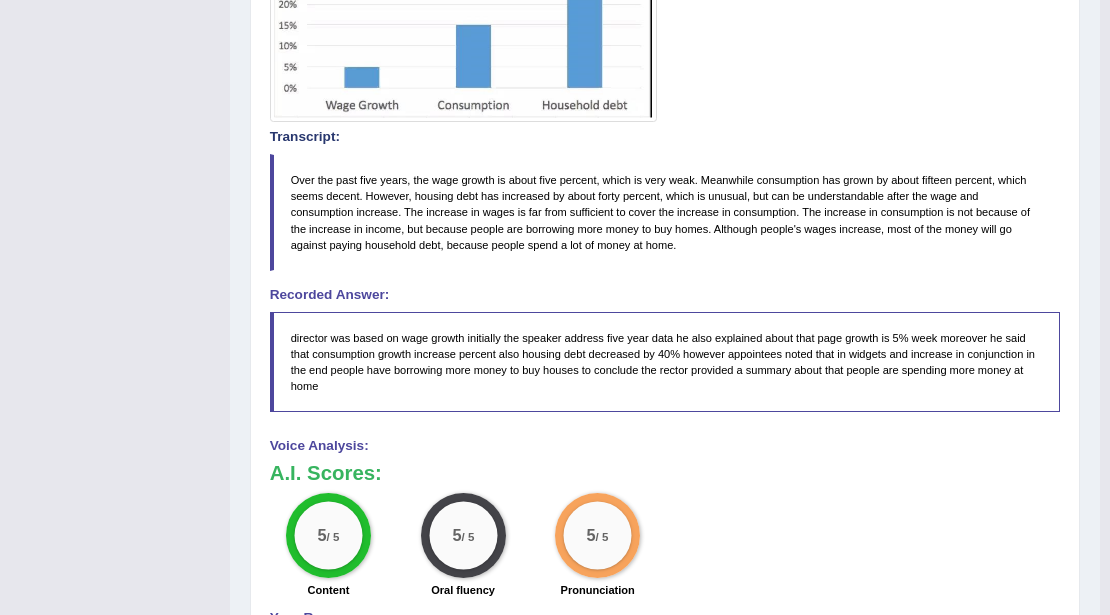 scroll, scrollTop: 901, scrollLeft: 0, axis: vertical 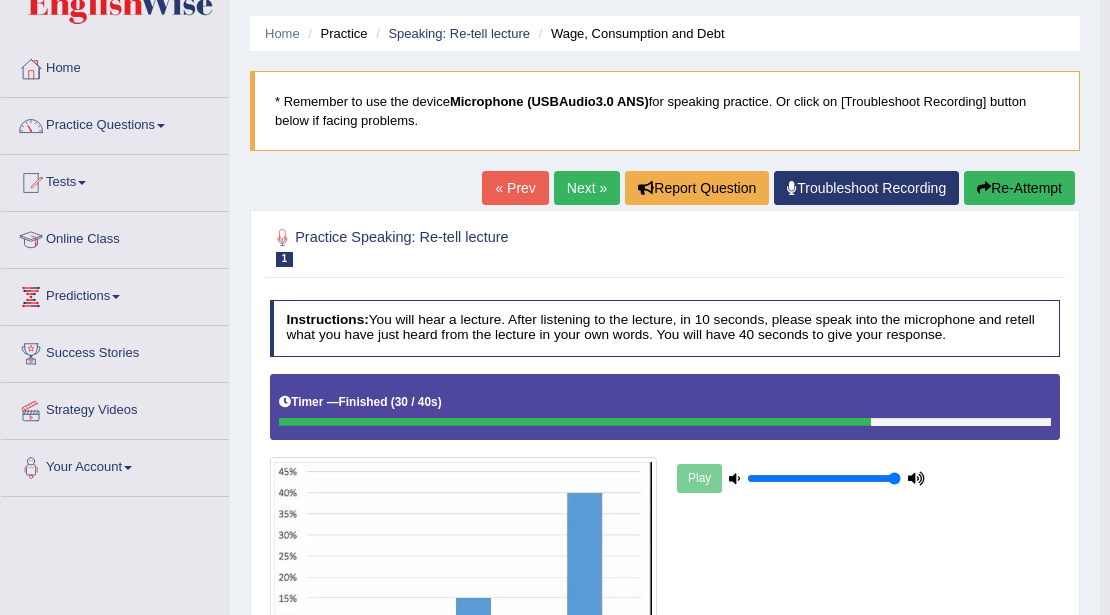 click on "Next »" at bounding box center (587, 188) 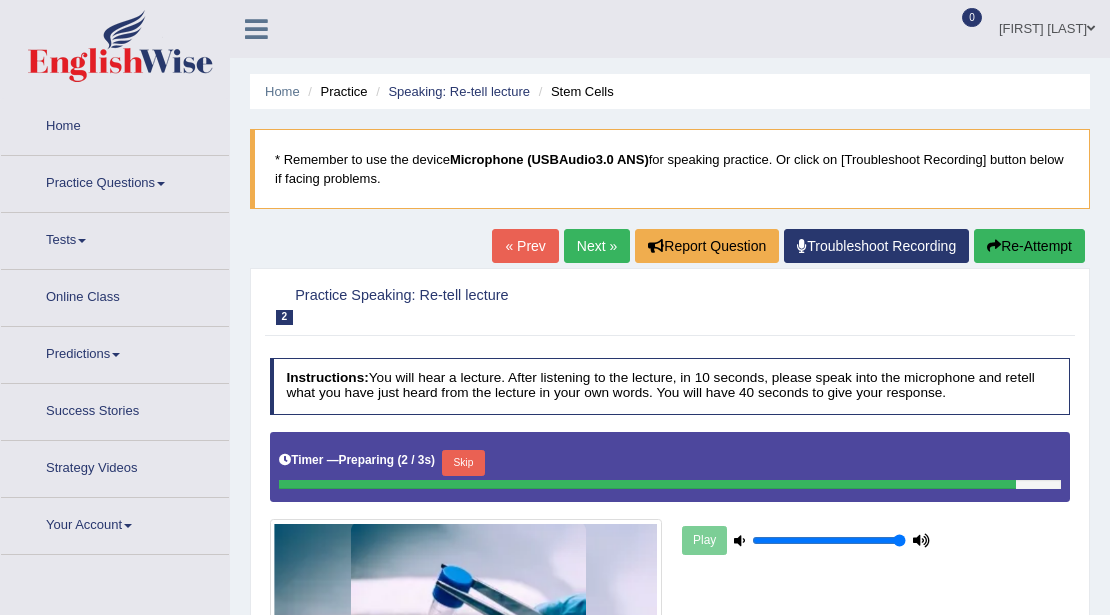 scroll, scrollTop: 0, scrollLeft: 0, axis: both 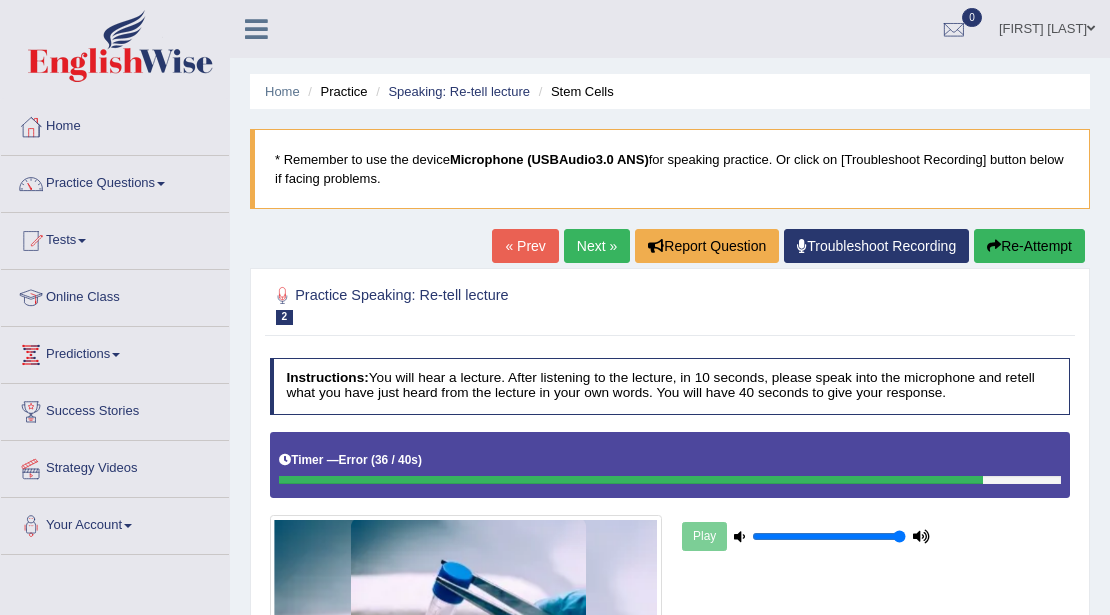 click on "Next »" at bounding box center (597, 246) 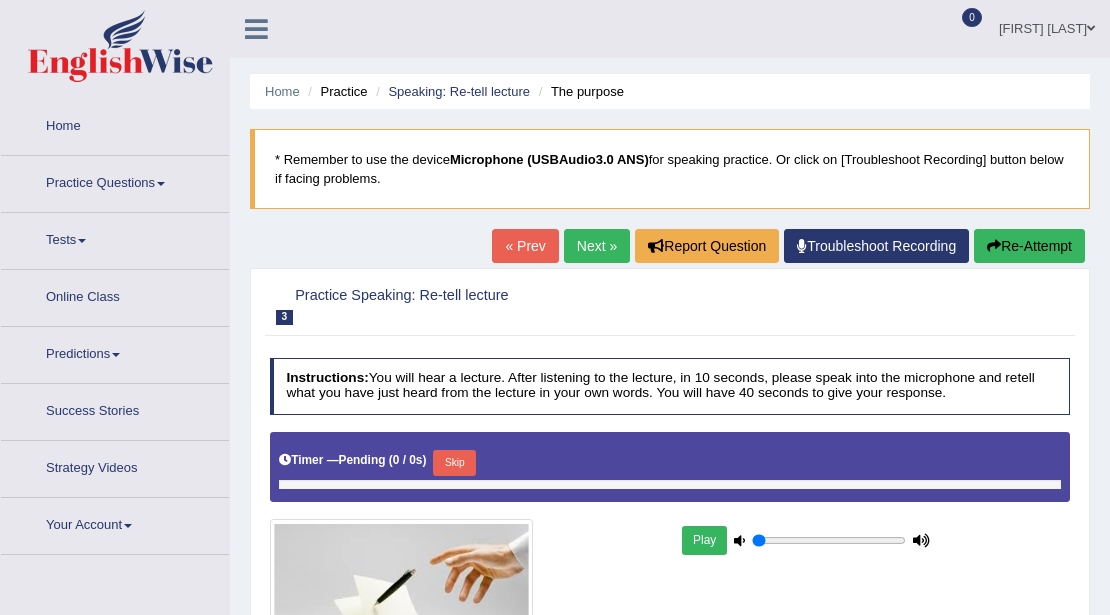 type on "1" 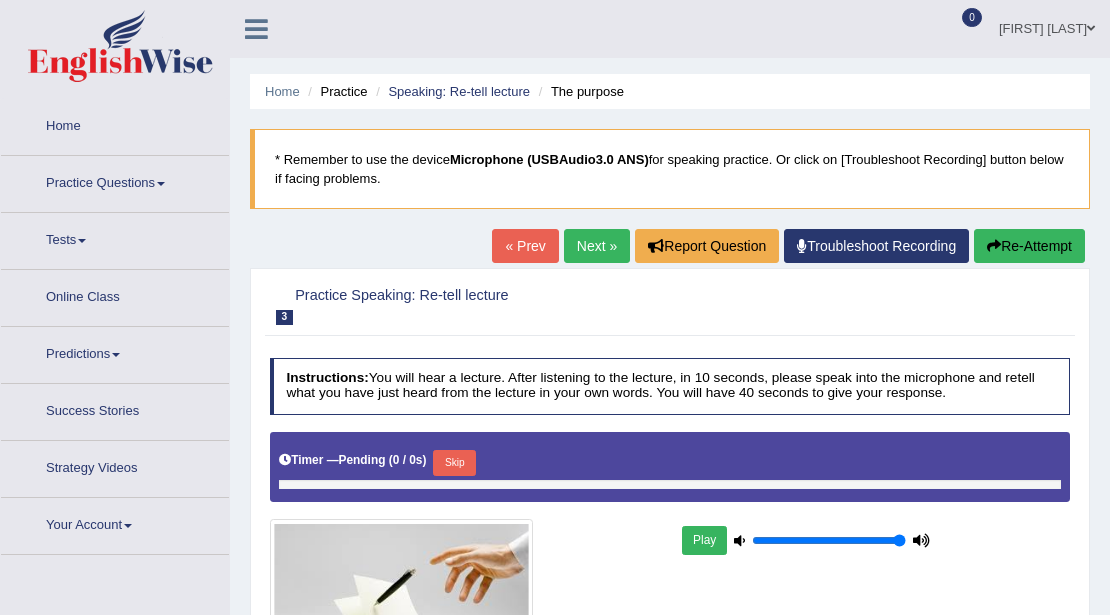 scroll, scrollTop: 0, scrollLeft: 0, axis: both 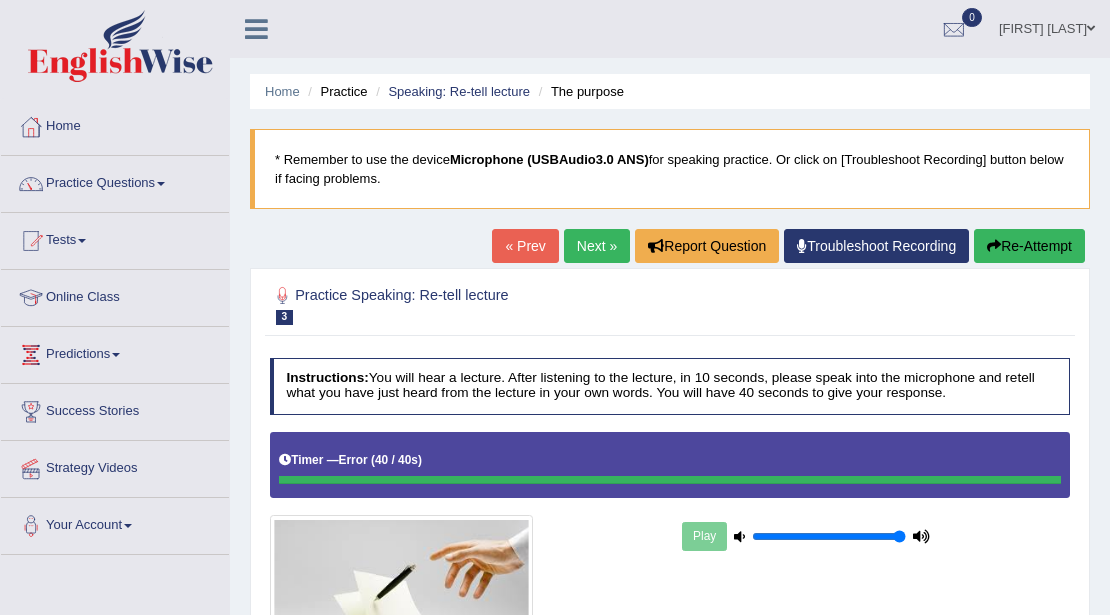 click on "Re-Attempt" at bounding box center (1029, 246) 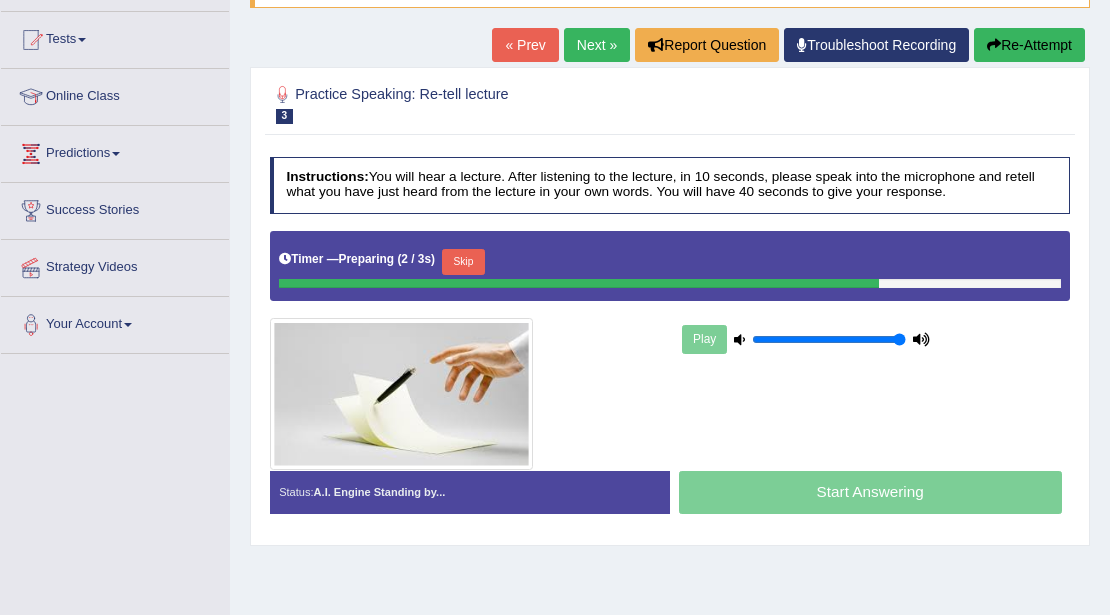 scroll, scrollTop: 0, scrollLeft: 0, axis: both 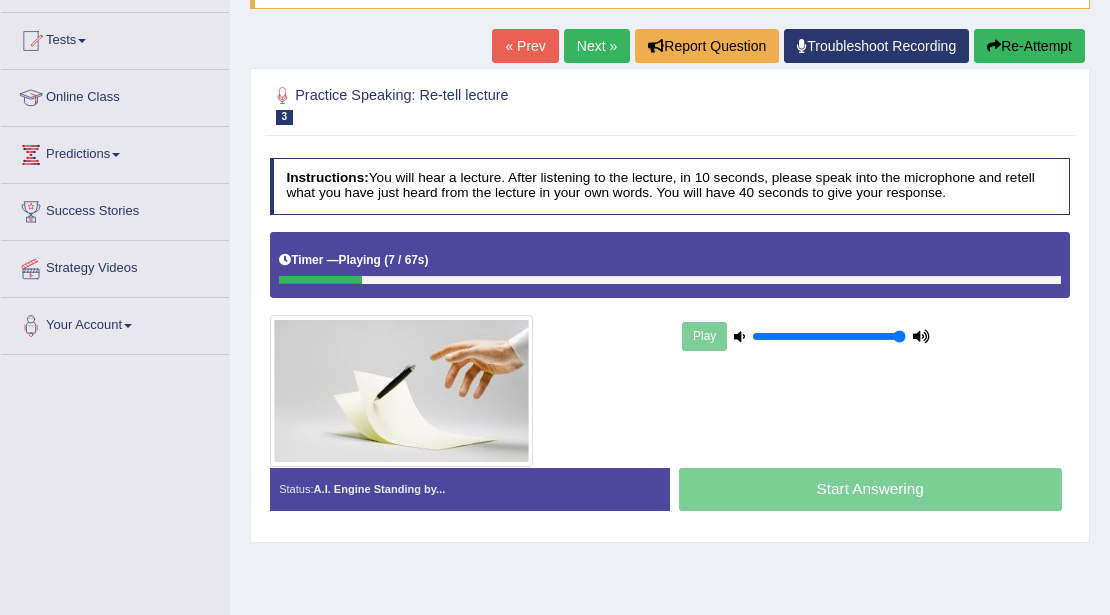 click on "Start Answering" at bounding box center [870, 492] 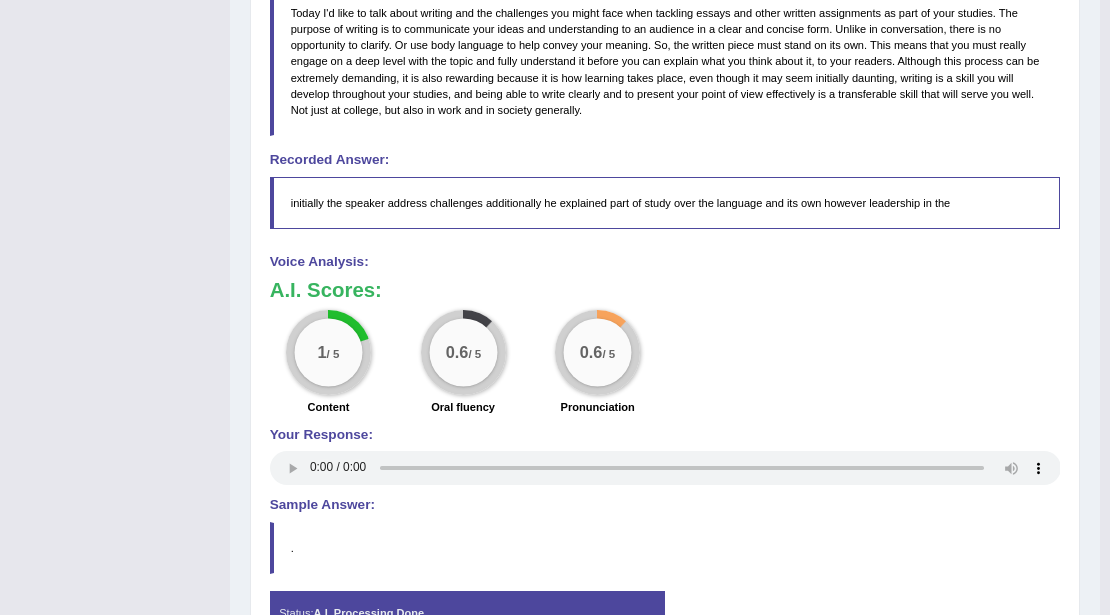 scroll, scrollTop: 733, scrollLeft: 0, axis: vertical 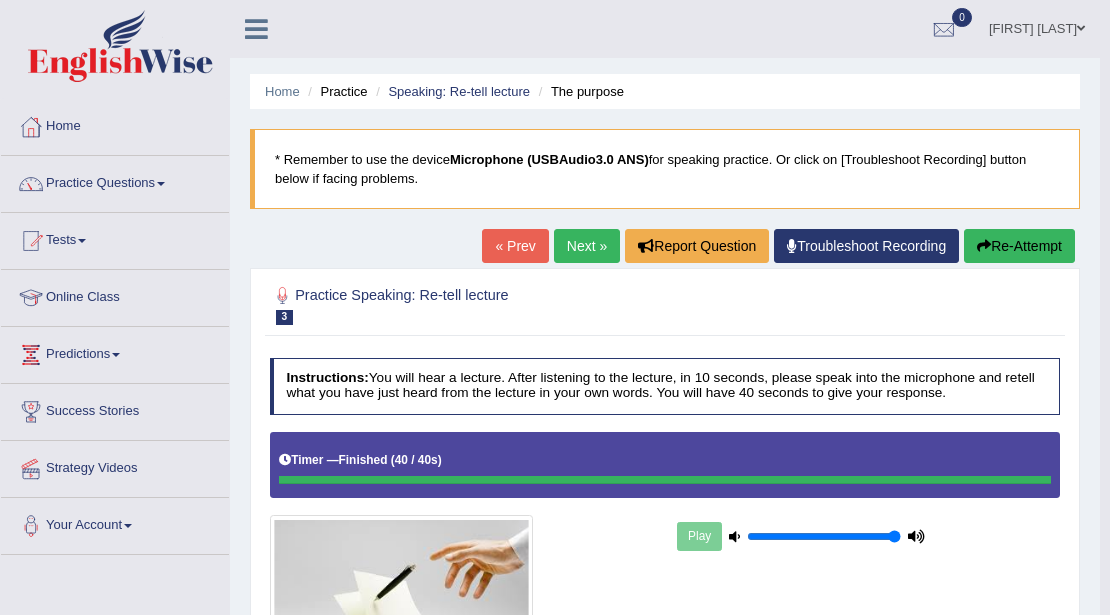 click on "Re-Attempt" at bounding box center (1019, 246) 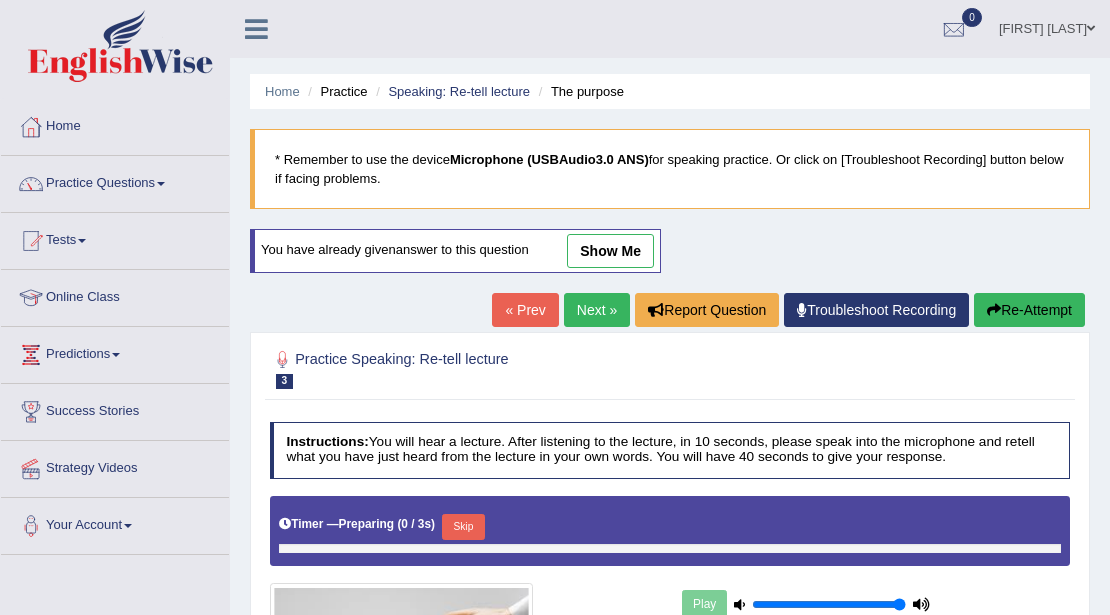 scroll, scrollTop: 0, scrollLeft: 0, axis: both 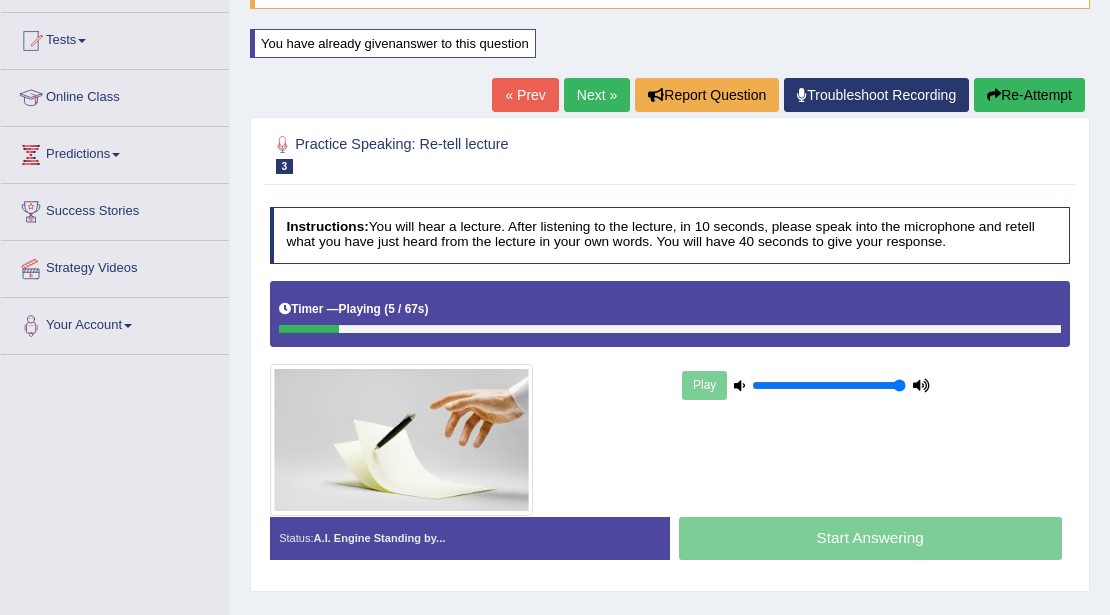 click on "Re-Attempt" at bounding box center [1029, 95] 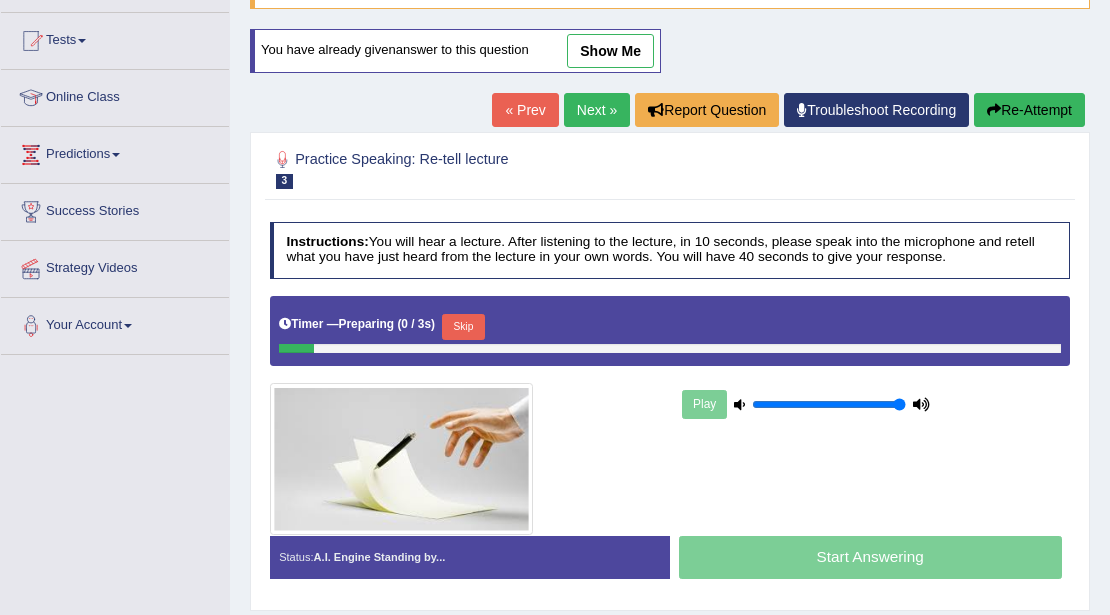 scroll, scrollTop: 0, scrollLeft: 0, axis: both 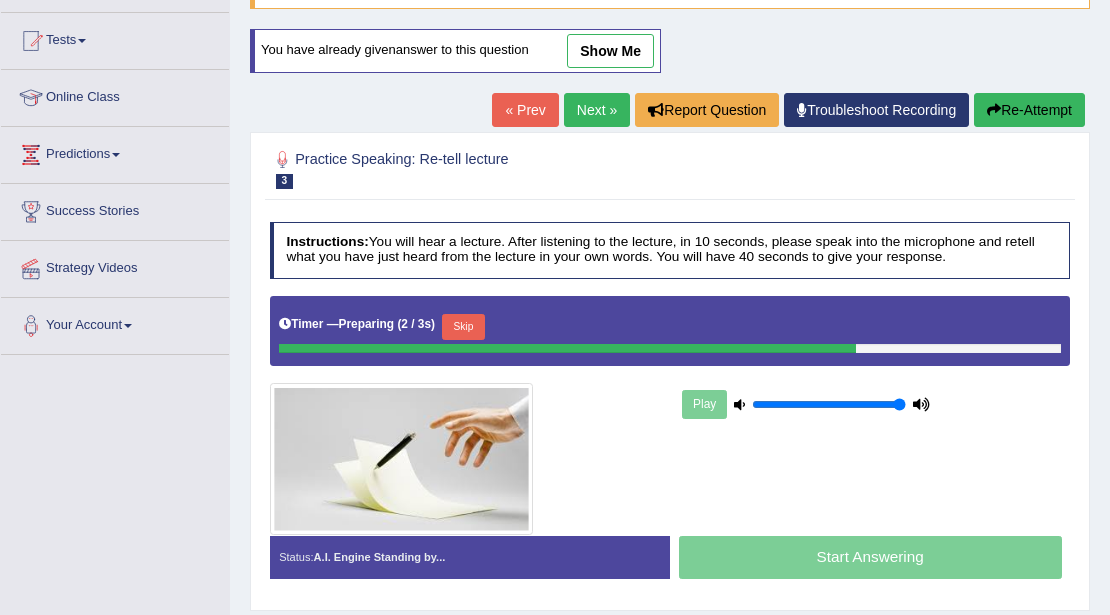 click on "Skip" at bounding box center [463, 327] 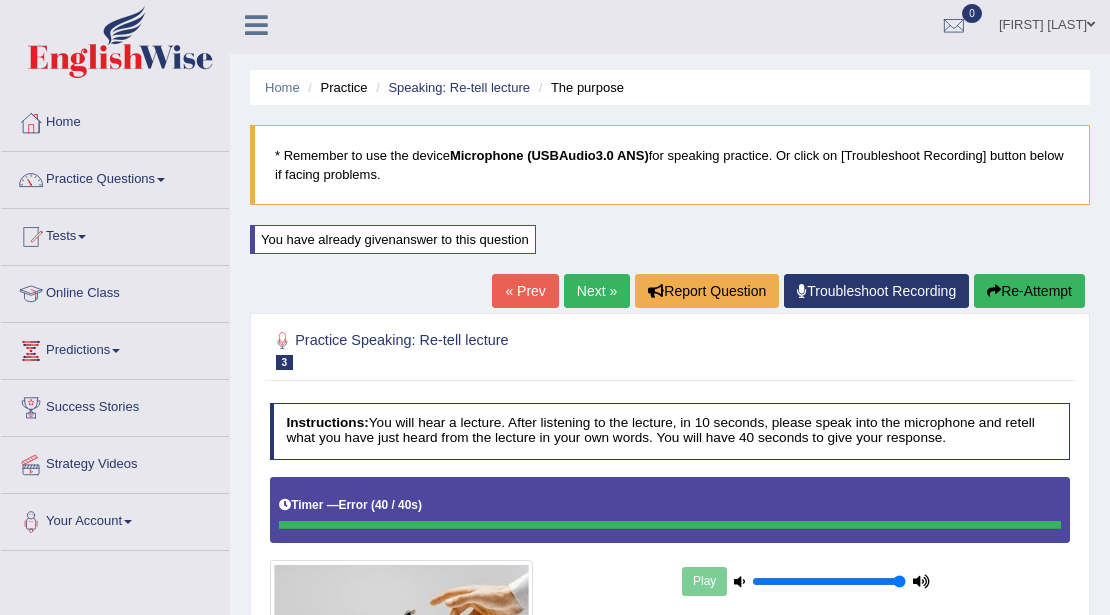 scroll, scrollTop: 0, scrollLeft: 0, axis: both 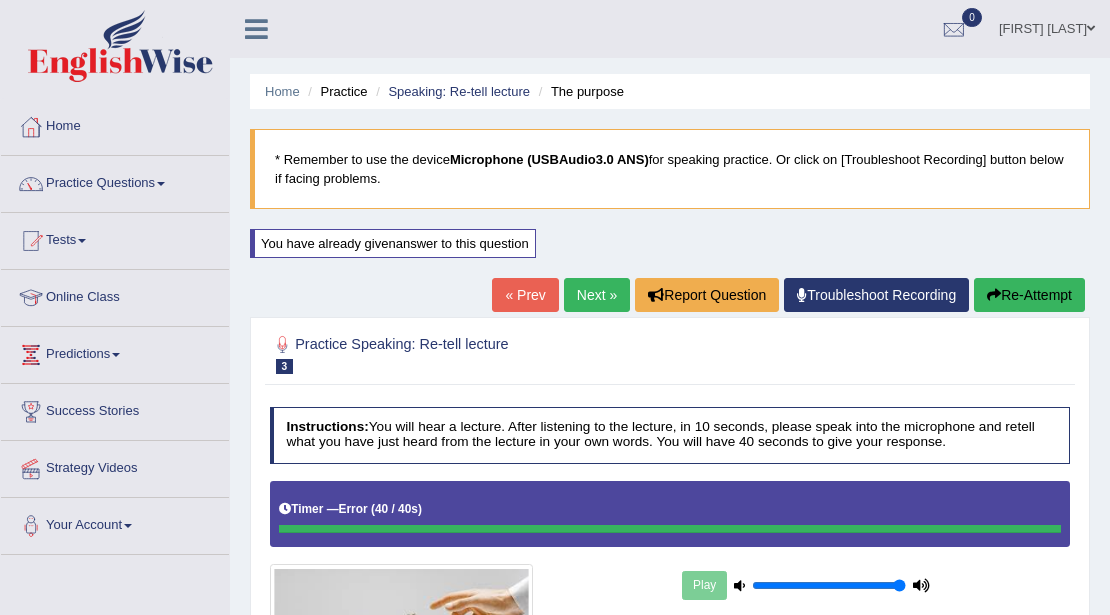 click on "Re-Attempt" at bounding box center [1029, 295] 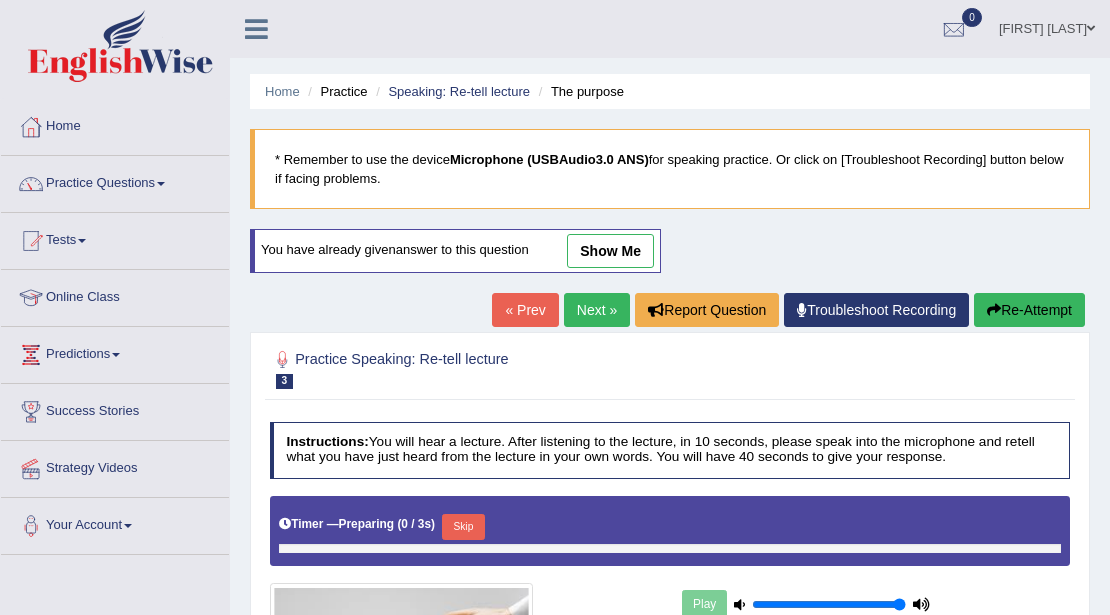 scroll, scrollTop: 0, scrollLeft: 0, axis: both 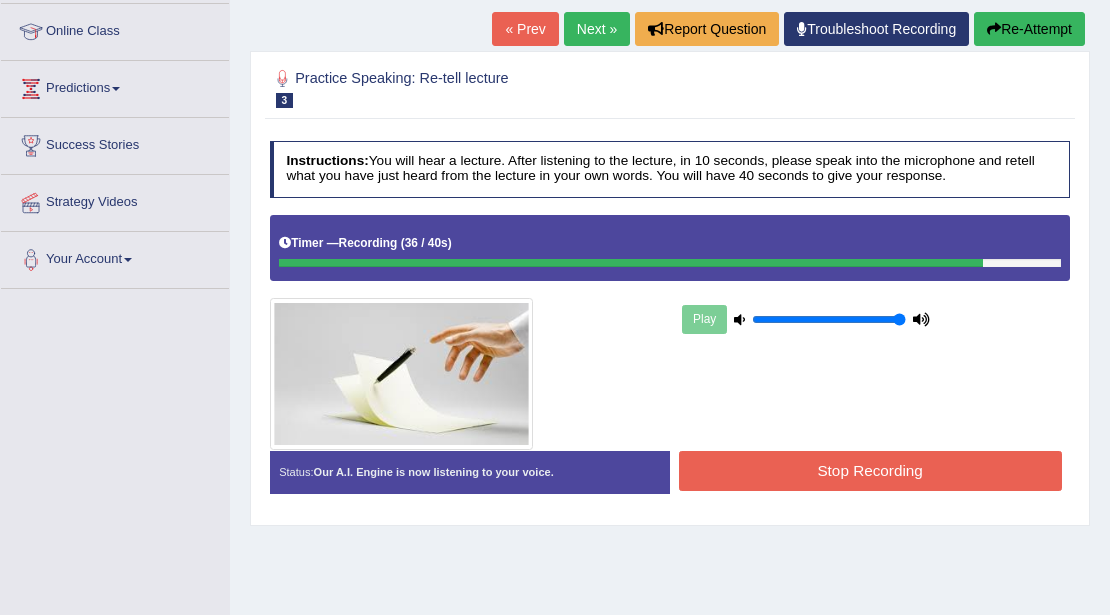 click on "Stop Recording" at bounding box center (870, 470) 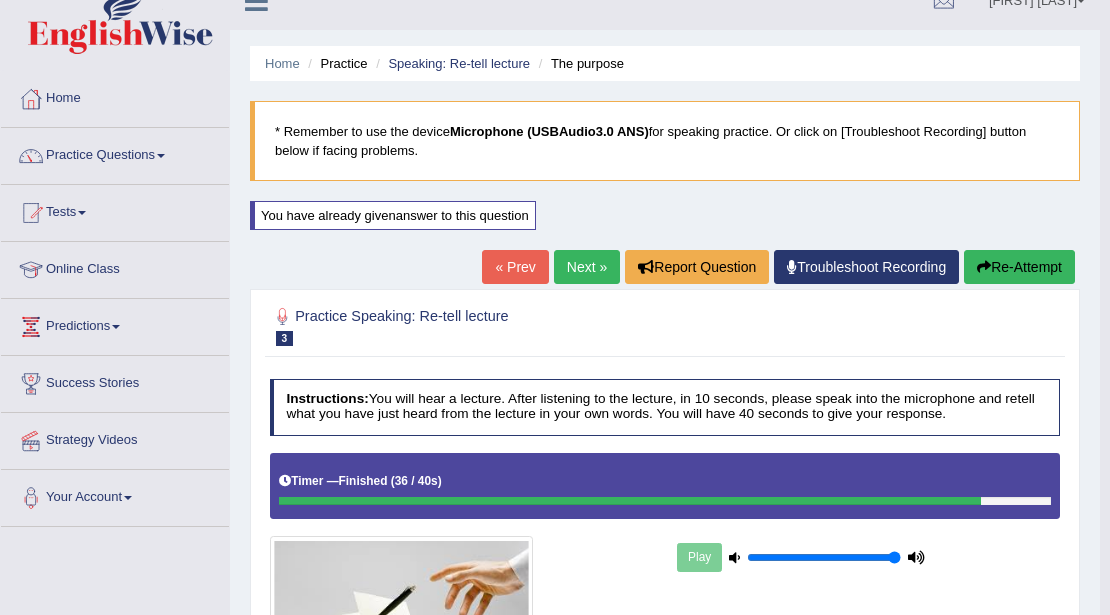scroll, scrollTop: 20, scrollLeft: 0, axis: vertical 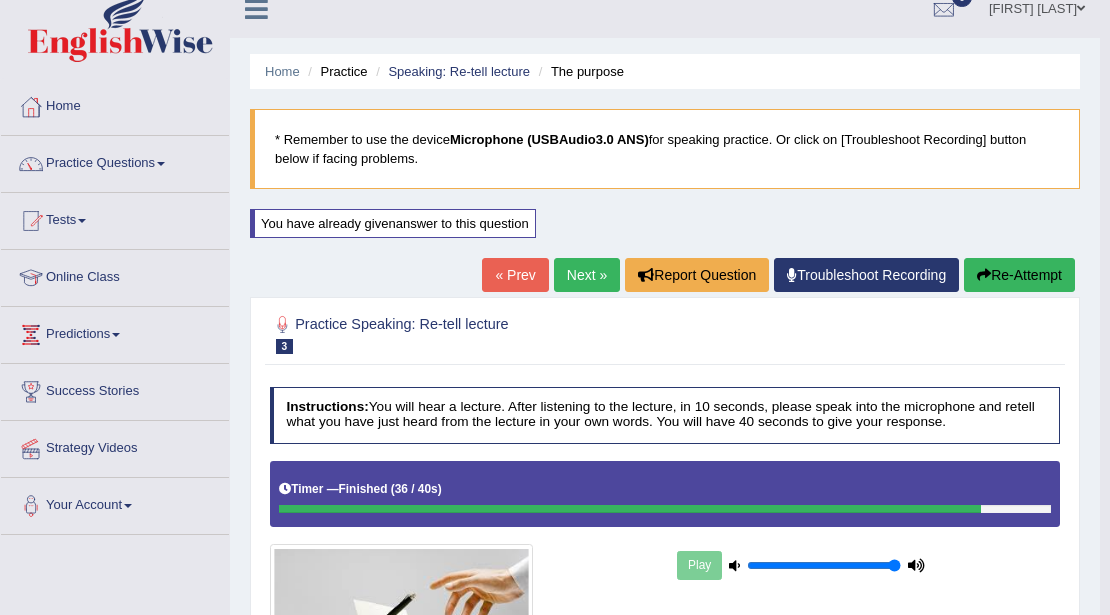 click on "Re-Attempt" at bounding box center [1019, 275] 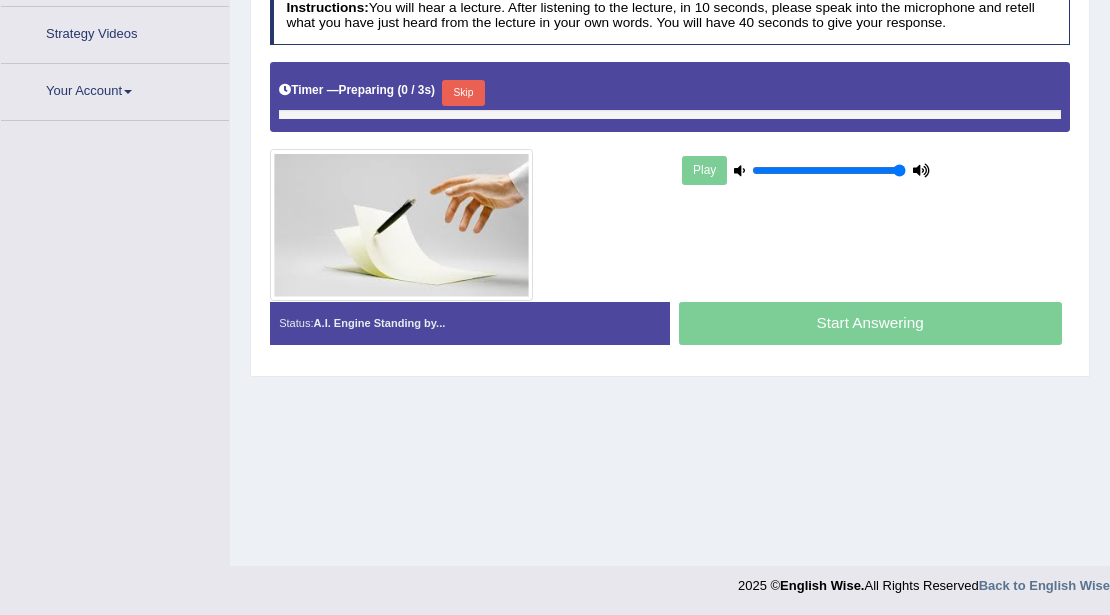scroll, scrollTop: 0, scrollLeft: 0, axis: both 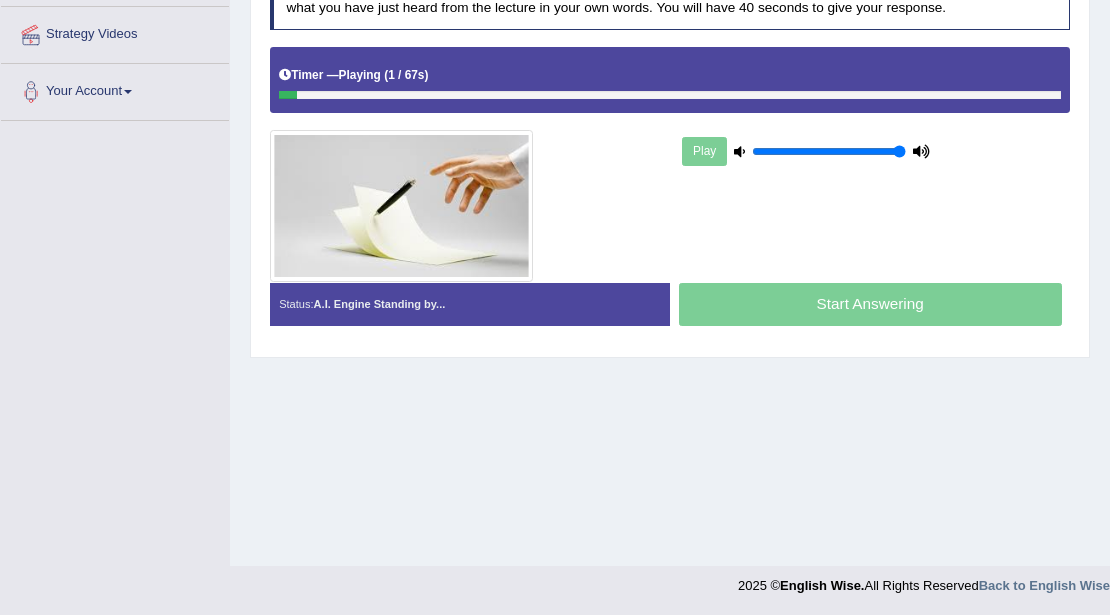 click at bounding box center [739, 151] 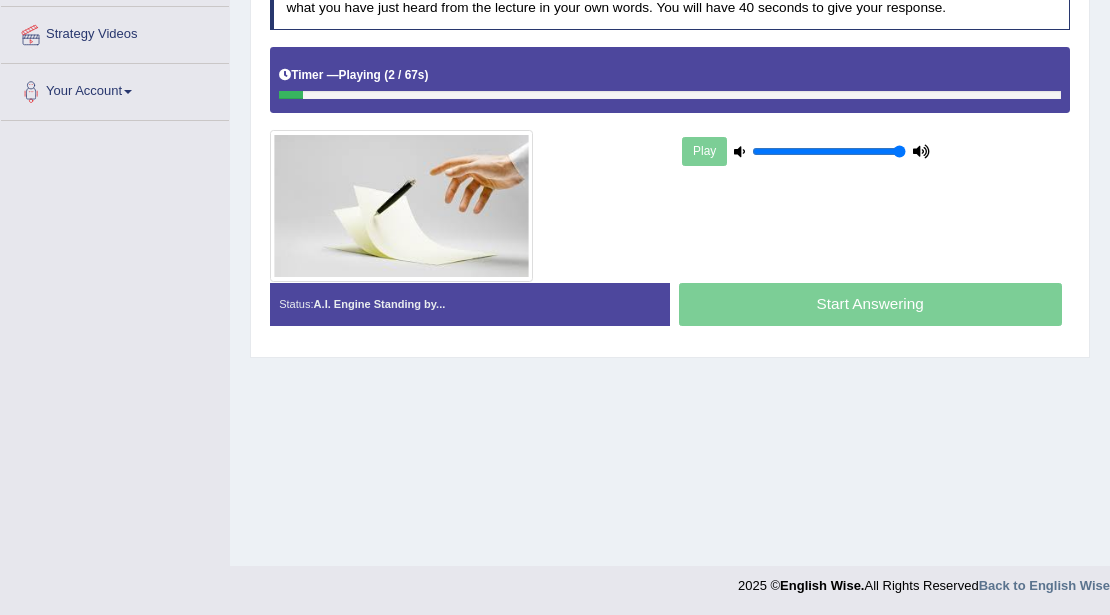 click at bounding box center (739, 151) 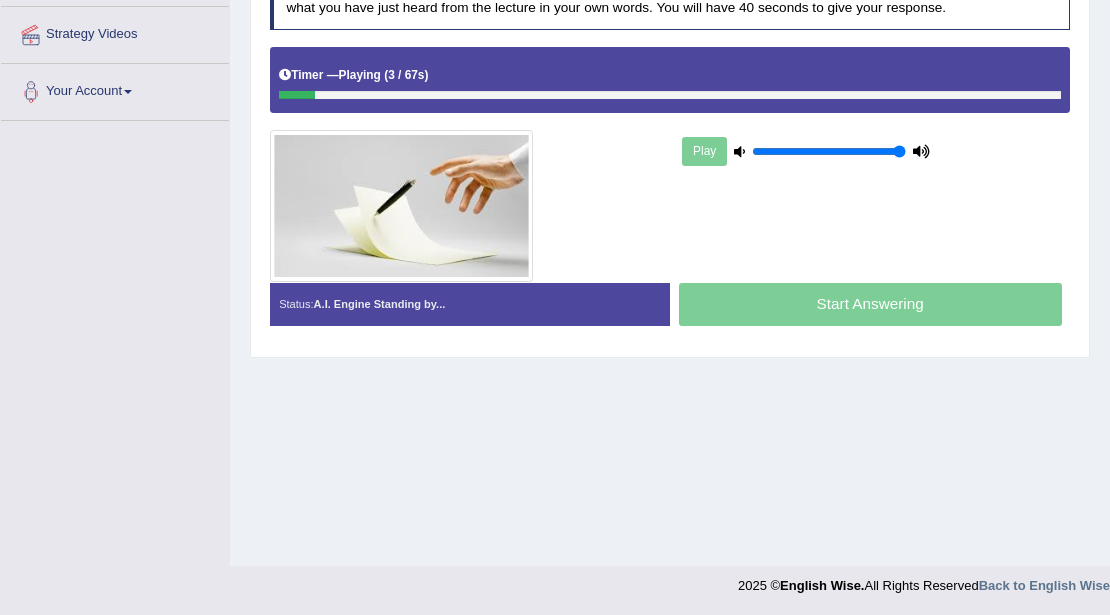 click at bounding box center (921, 151) 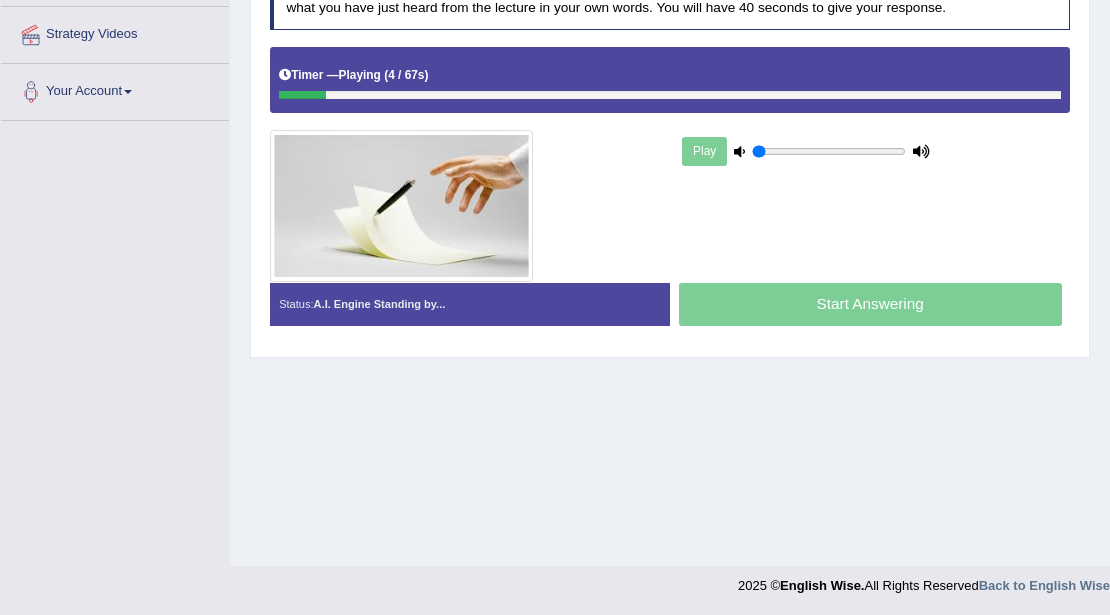 drag, startPoint x: 905, startPoint y: 146, endPoint x: 490, endPoint y: 129, distance: 415.34805 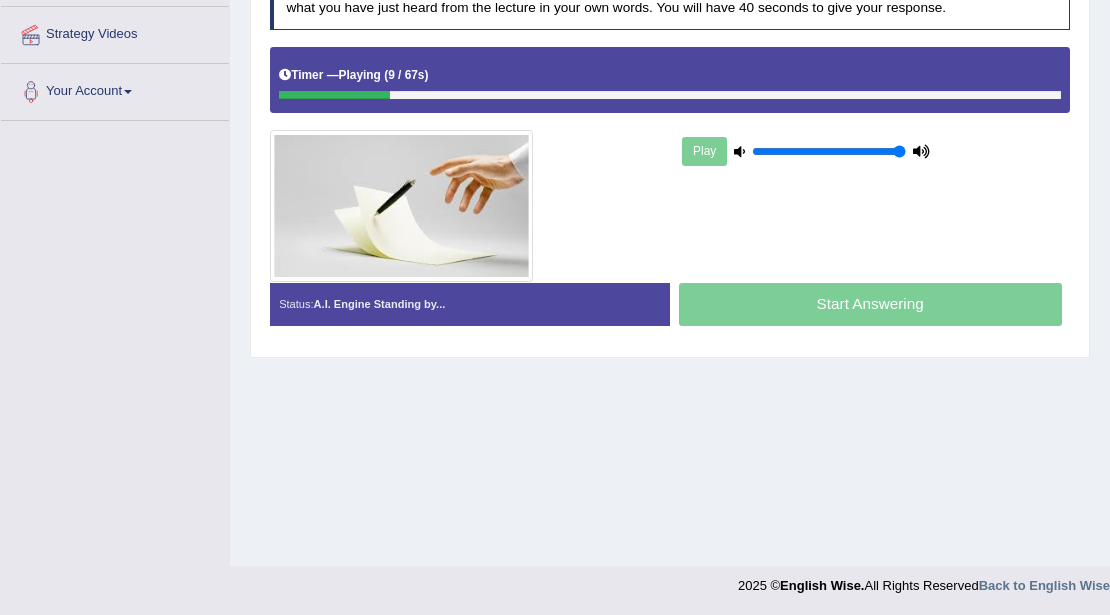 drag, startPoint x: 762, startPoint y: 142, endPoint x: 1119, endPoint y: 154, distance: 357.20163 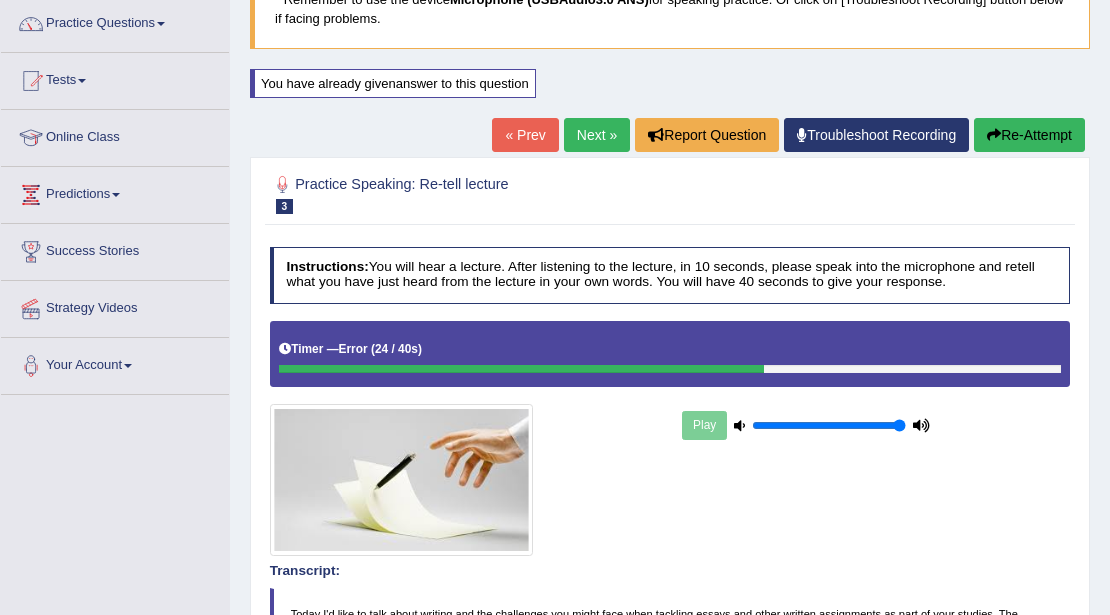 scroll, scrollTop: 76, scrollLeft: 0, axis: vertical 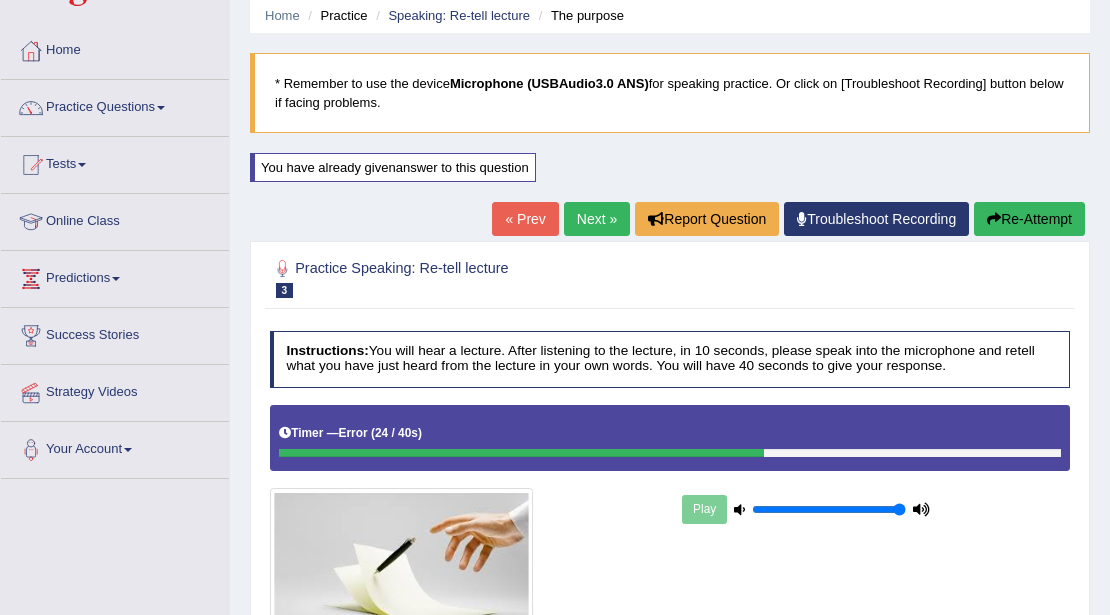 click on "Re-Attempt" at bounding box center (1029, 219) 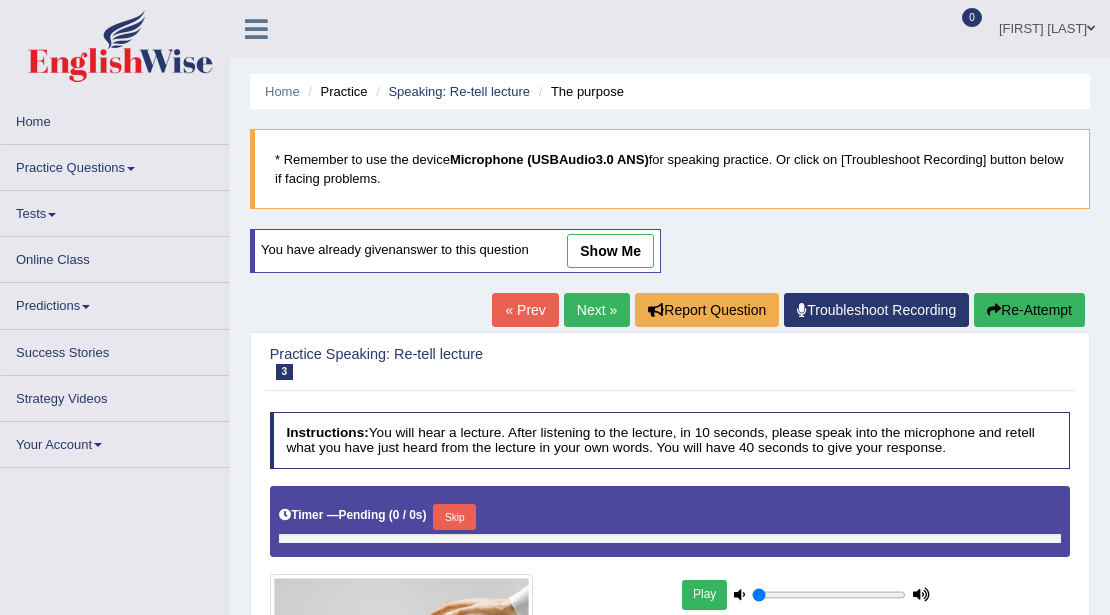 scroll, scrollTop: 76, scrollLeft: 0, axis: vertical 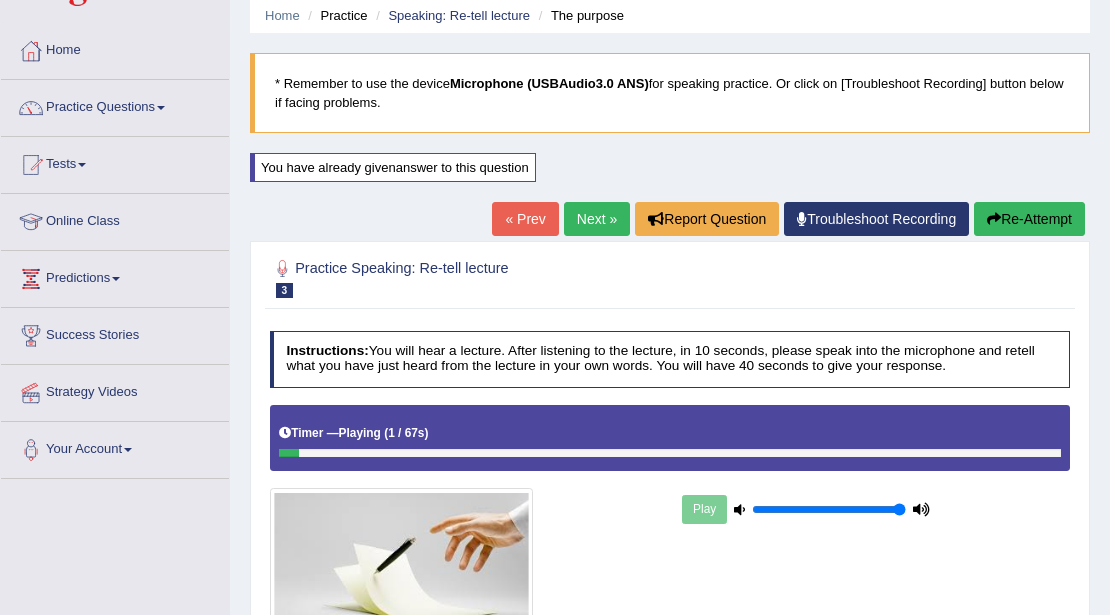 click on "Timer —  Playing   ( 1 / 67s ) Skip" at bounding box center [670, 438] 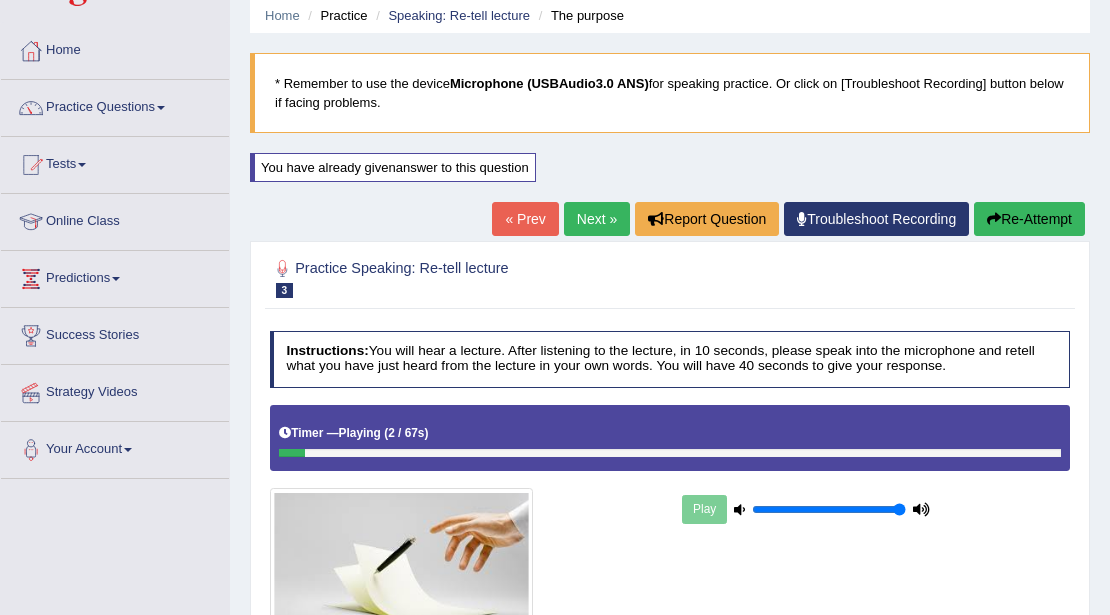 click at bounding box center [670, 453] 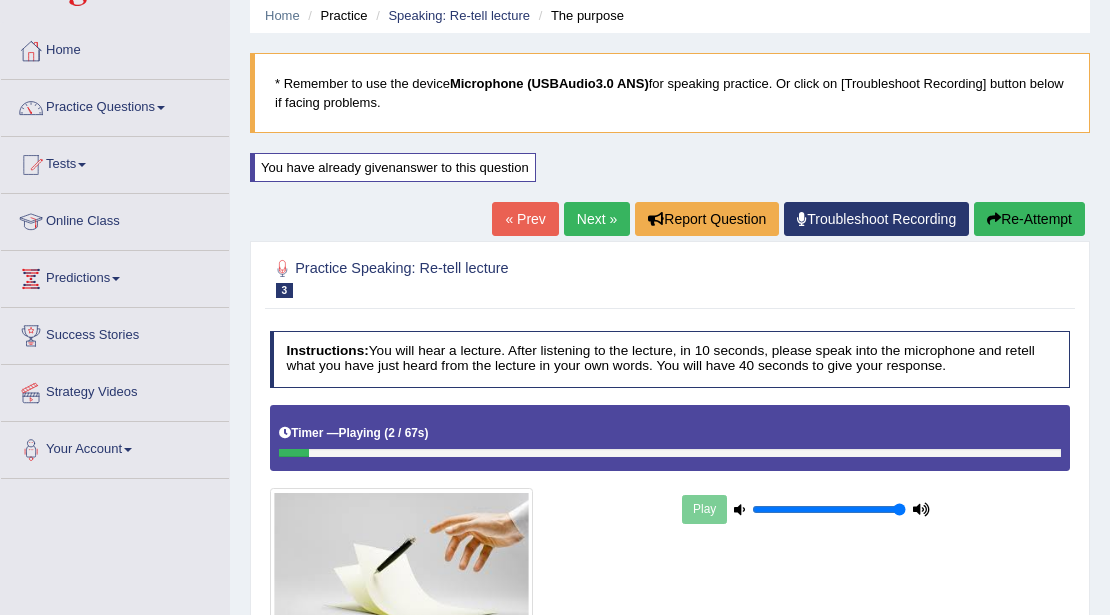 click at bounding box center [670, 453] 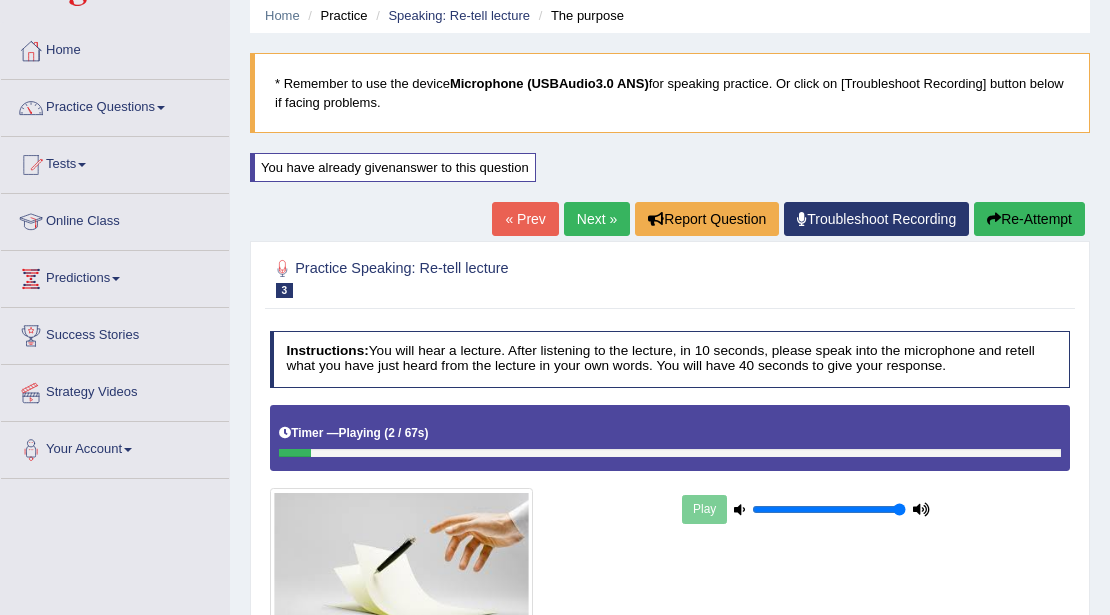 click at bounding box center (670, 453) 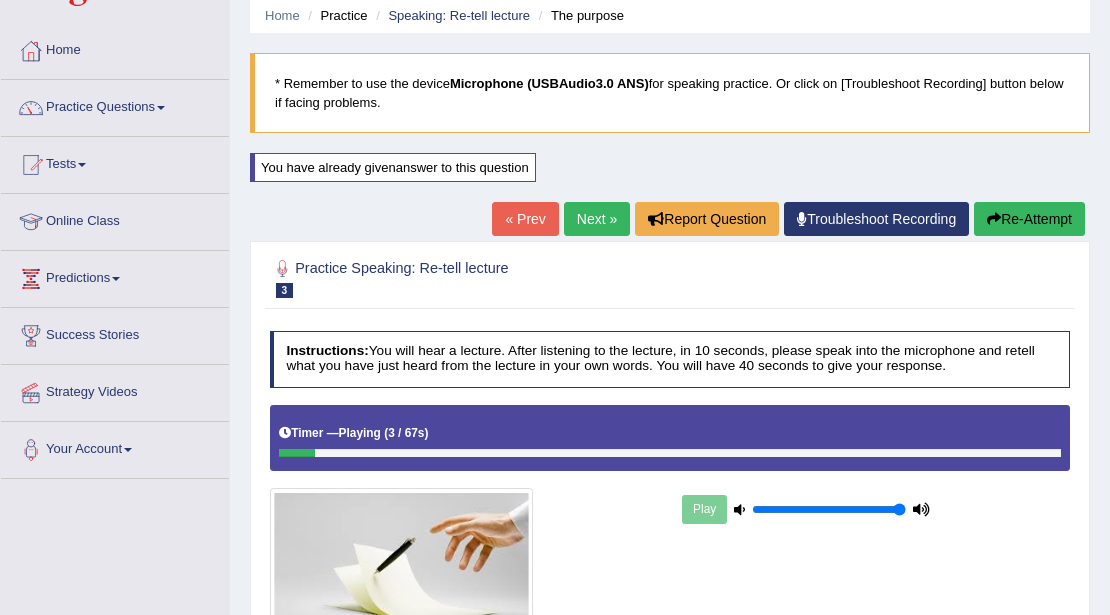 click at bounding box center [670, 453] 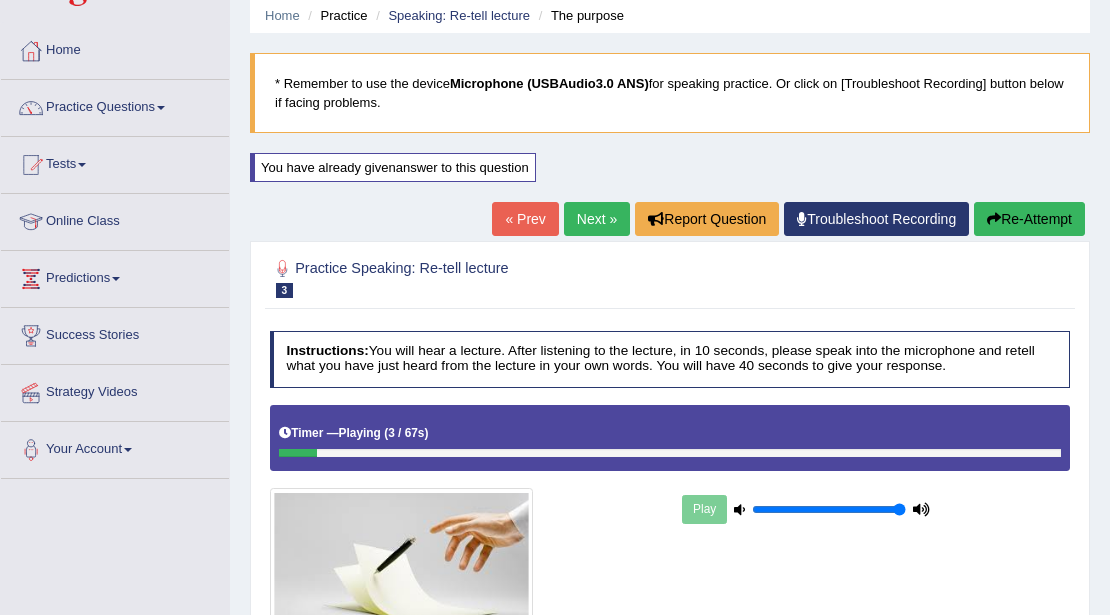 click at bounding box center [670, 453] 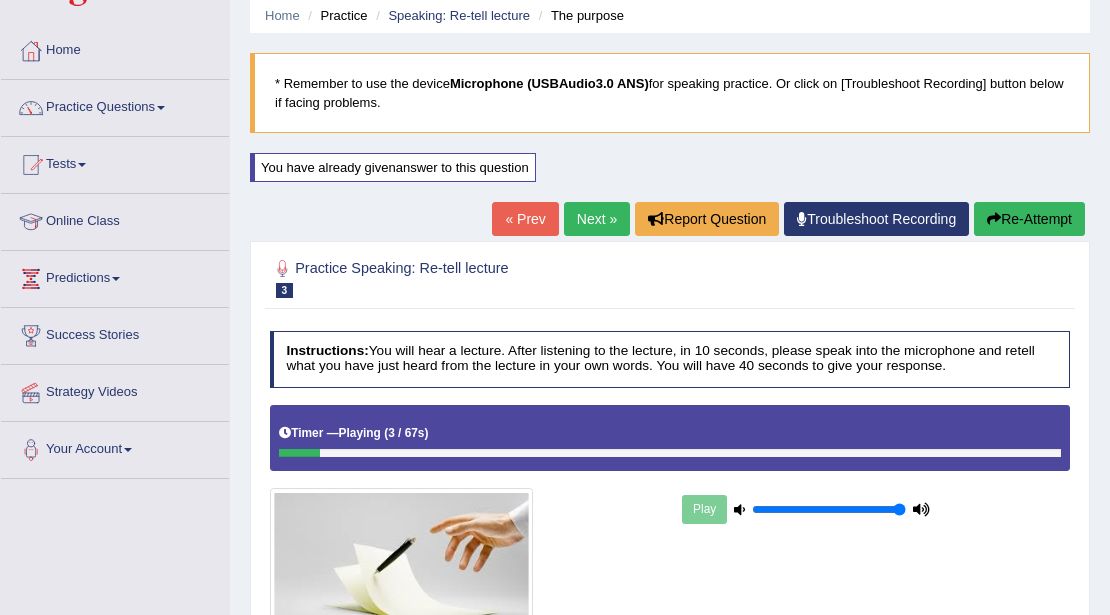 click at bounding box center [670, 453] 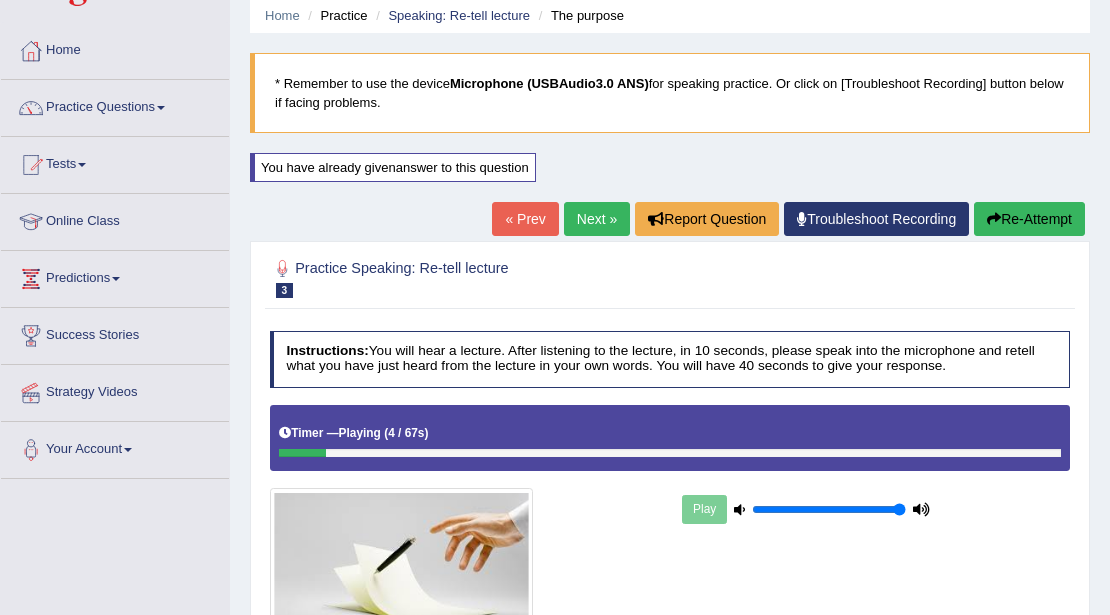 click at bounding box center (670, 453) 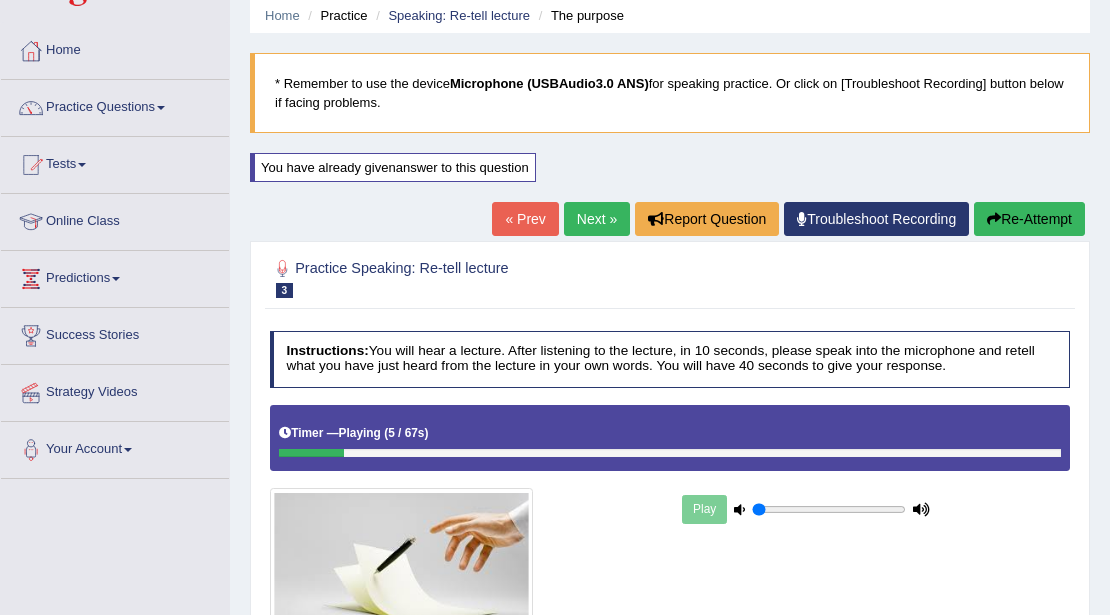 drag, startPoint x: 900, startPoint y: 501, endPoint x: 551, endPoint y: 462, distance: 351.17233 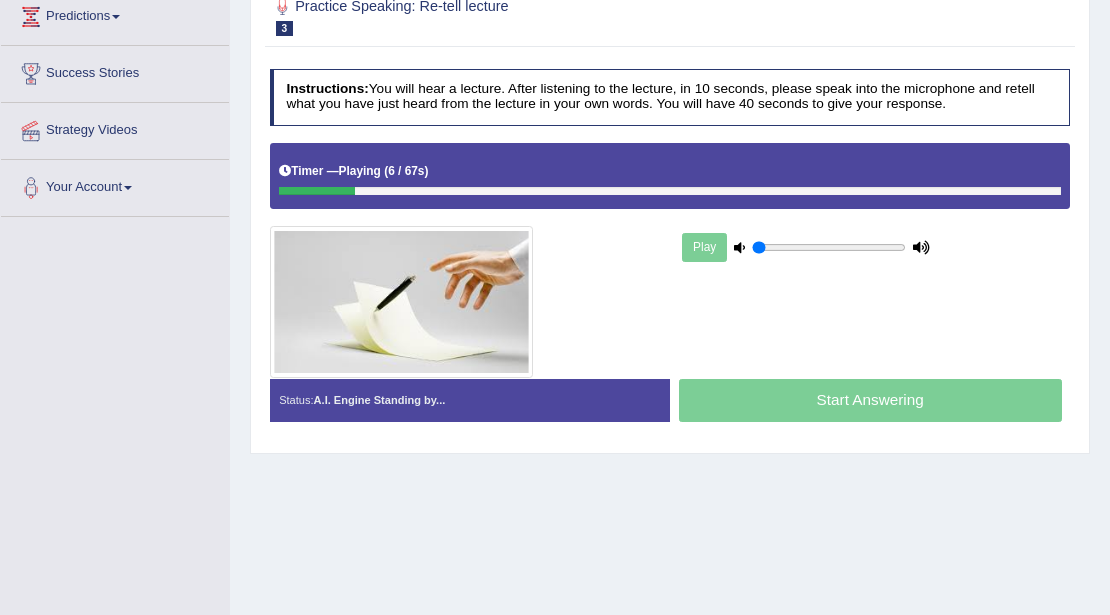 scroll, scrollTop: 342, scrollLeft: 0, axis: vertical 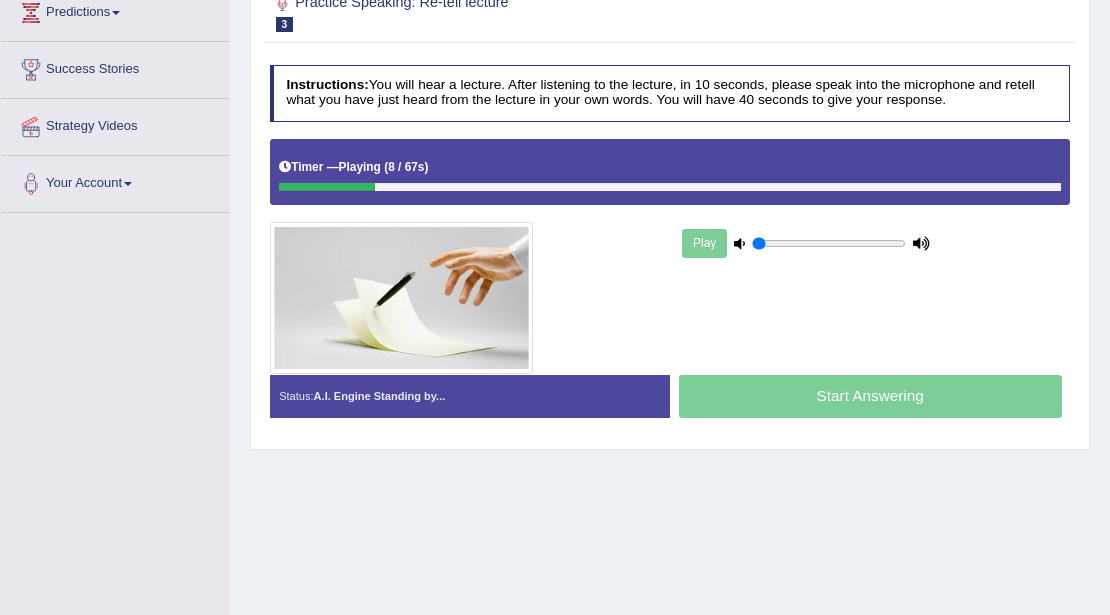 click on "Start Answering" at bounding box center [870, 399] 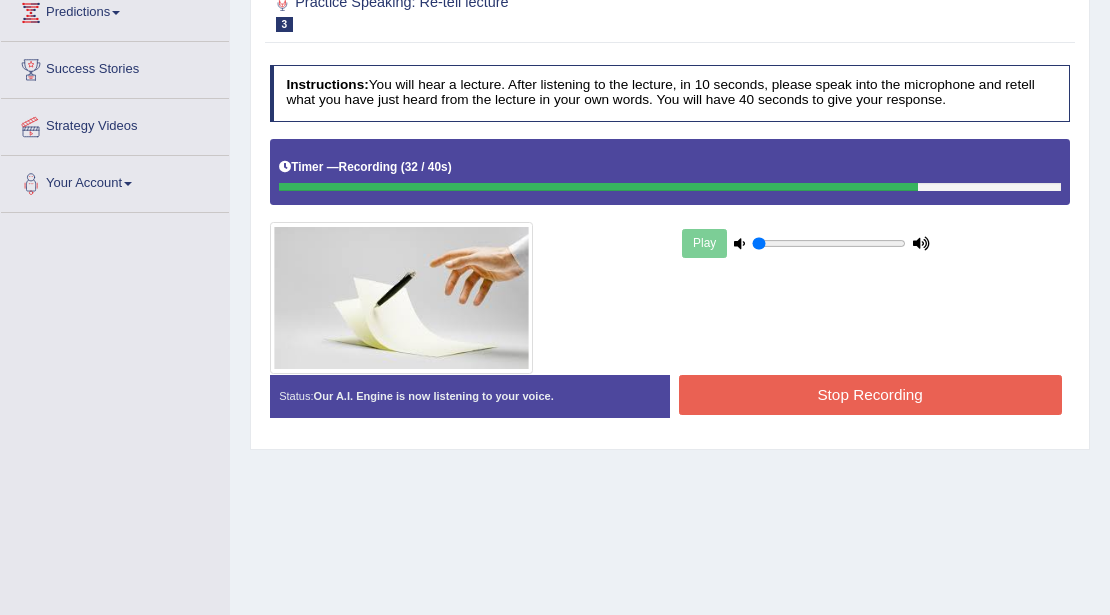 click on "Stop Recording" at bounding box center [870, 394] 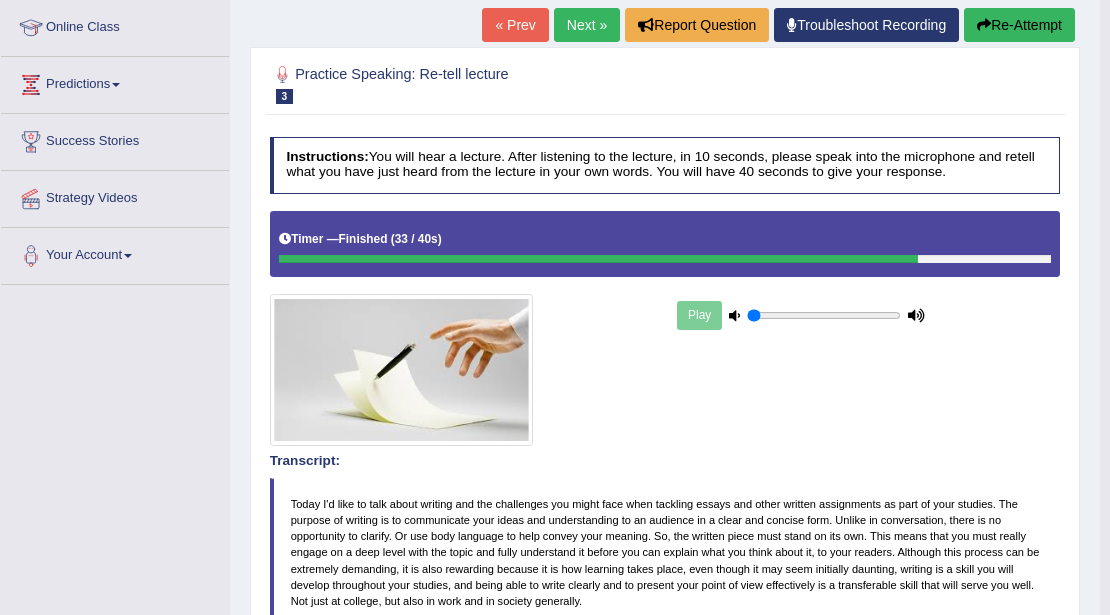 scroll, scrollTop: 236, scrollLeft: 0, axis: vertical 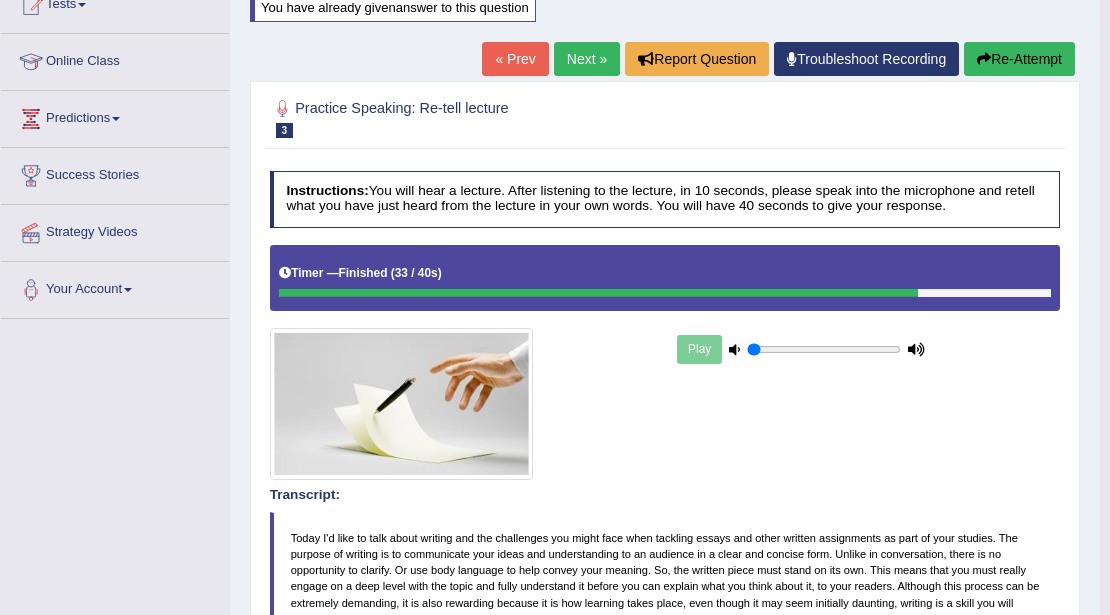 click on "Re-Attempt" at bounding box center (1019, 59) 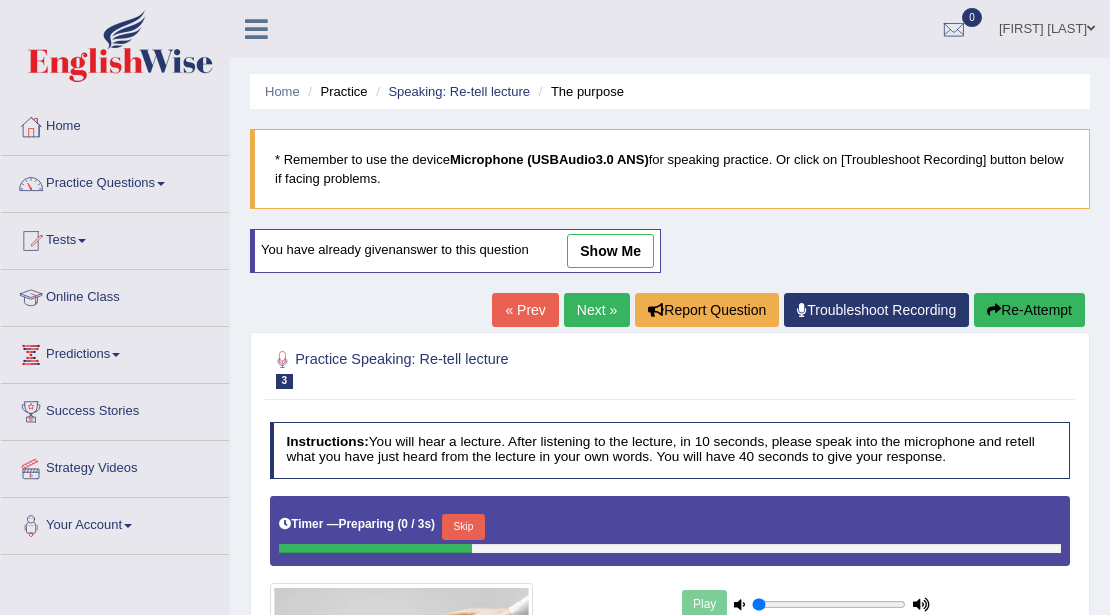 scroll, scrollTop: 236, scrollLeft: 0, axis: vertical 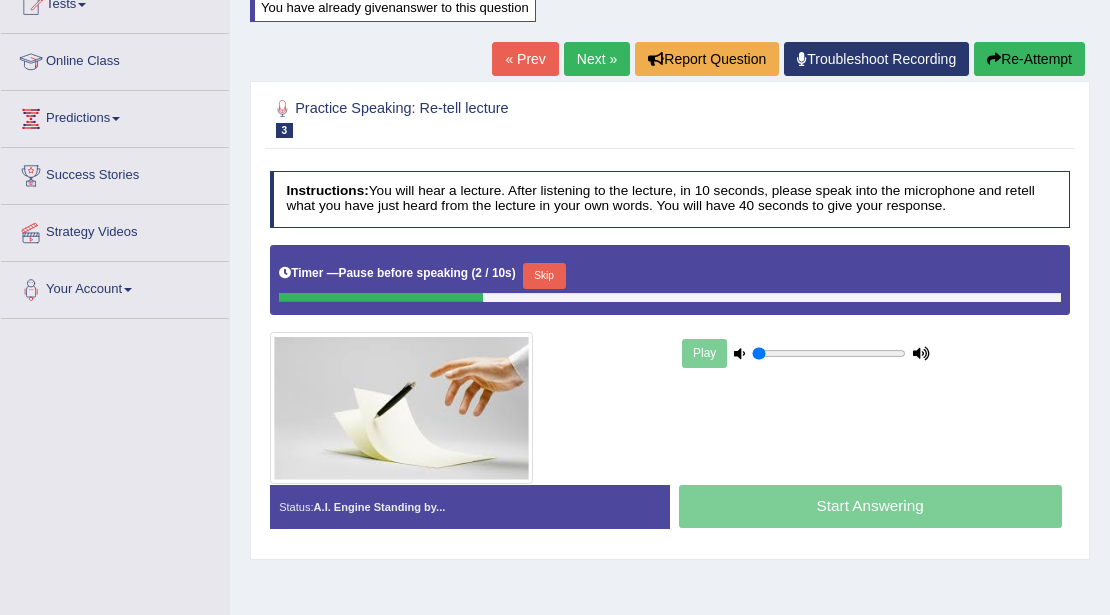 click on "Start Answering" at bounding box center [870, 509] 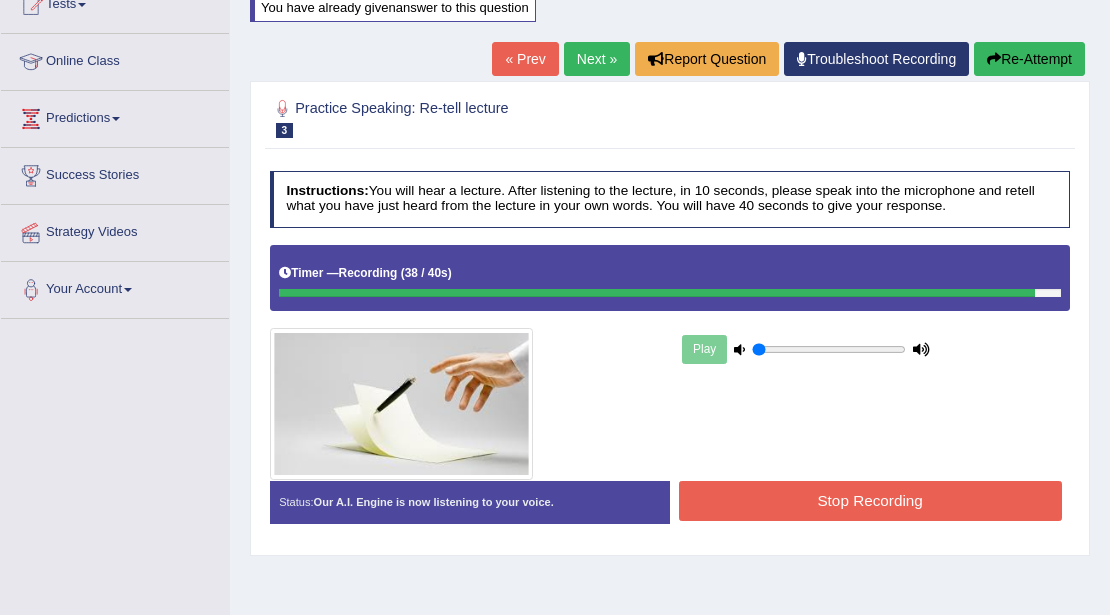 click on "Stop Recording" at bounding box center [870, 500] 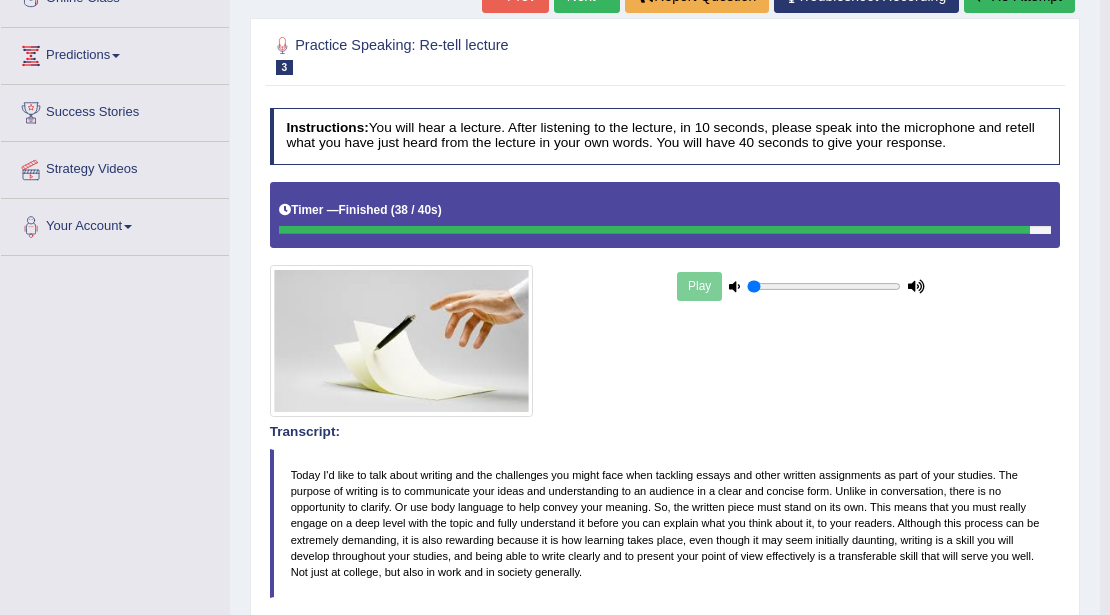 scroll, scrollTop: 169, scrollLeft: 0, axis: vertical 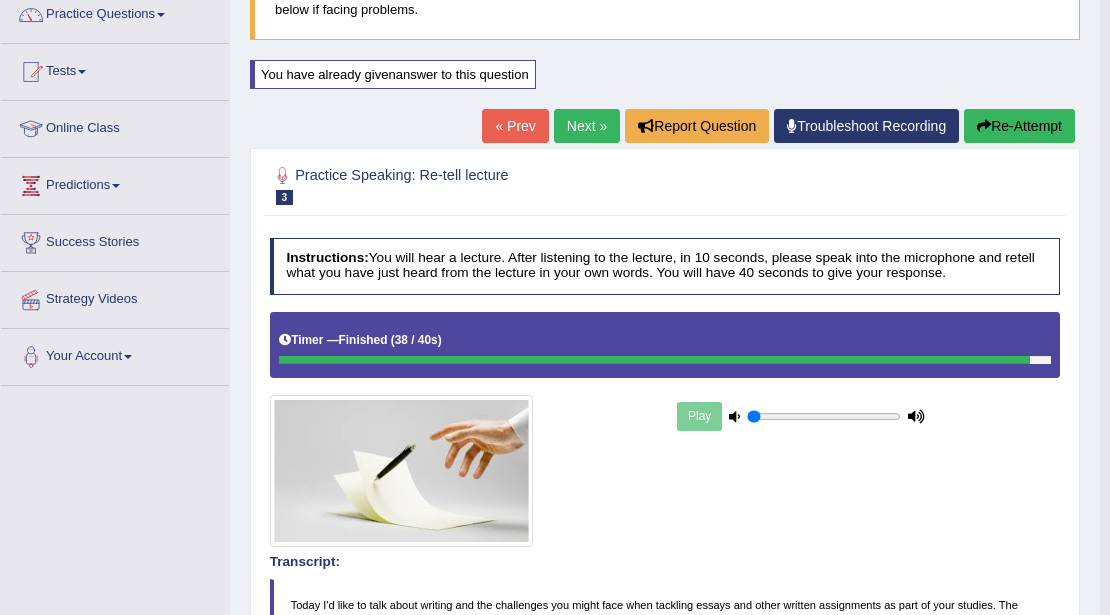 click on "Re-Attempt" at bounding box center (1019, 126) 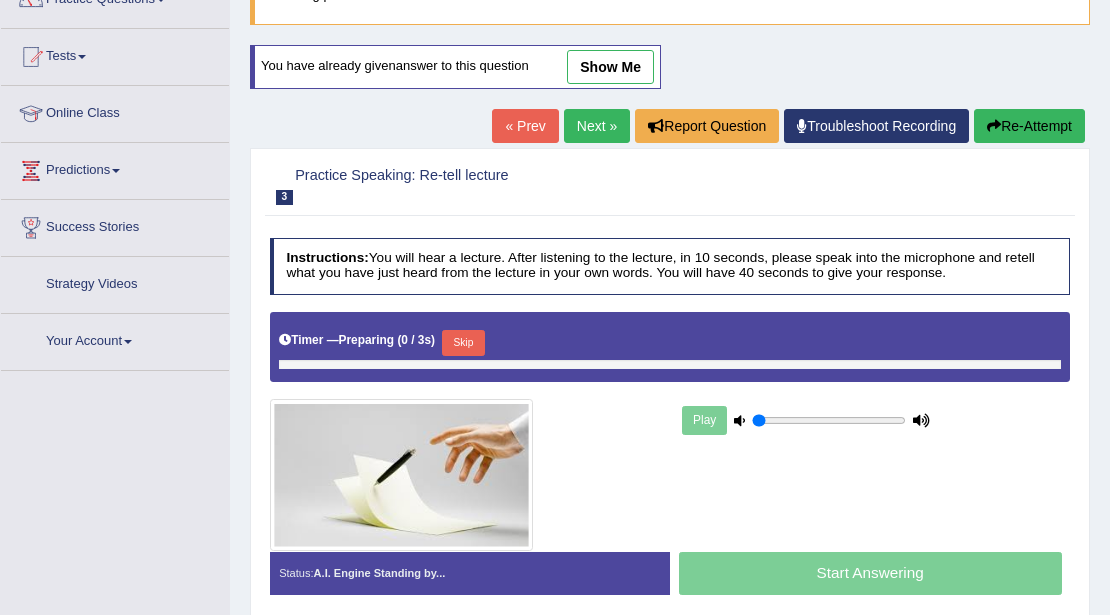 scroll, scrollTop: 169, scrollLeft: 0, axis: vertical 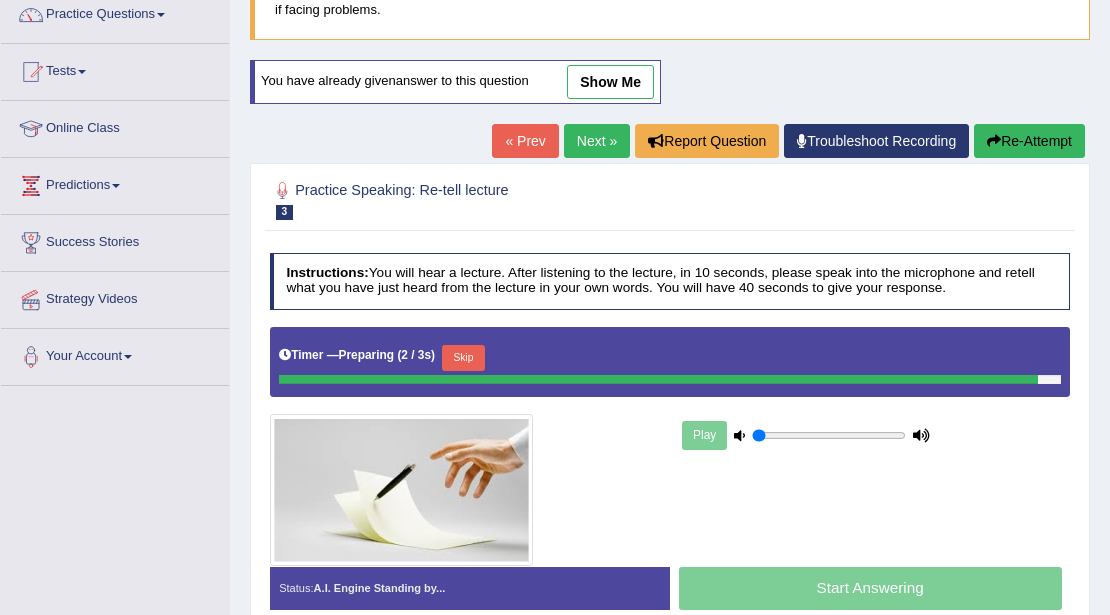 click on "Timer —  Preparing   ( 2 / 3s ) Skip" at bounding box center (670, 358) 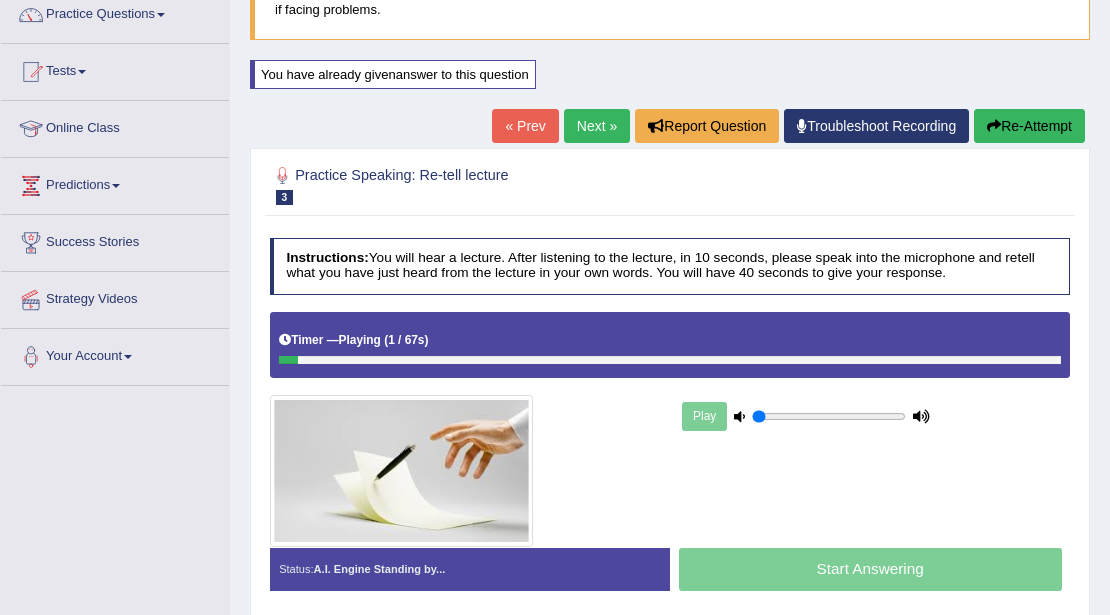 click on "Timer —  Playing   ( 1 / 67s ) Skip" at bounding box center (670, 345) 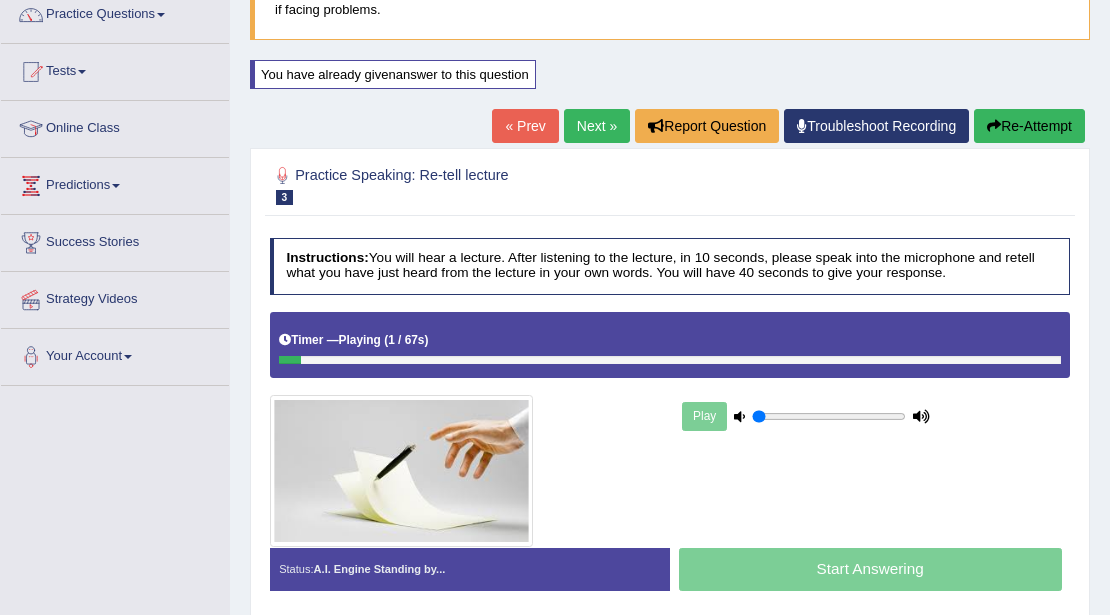 click at bounding box center [670, 360] 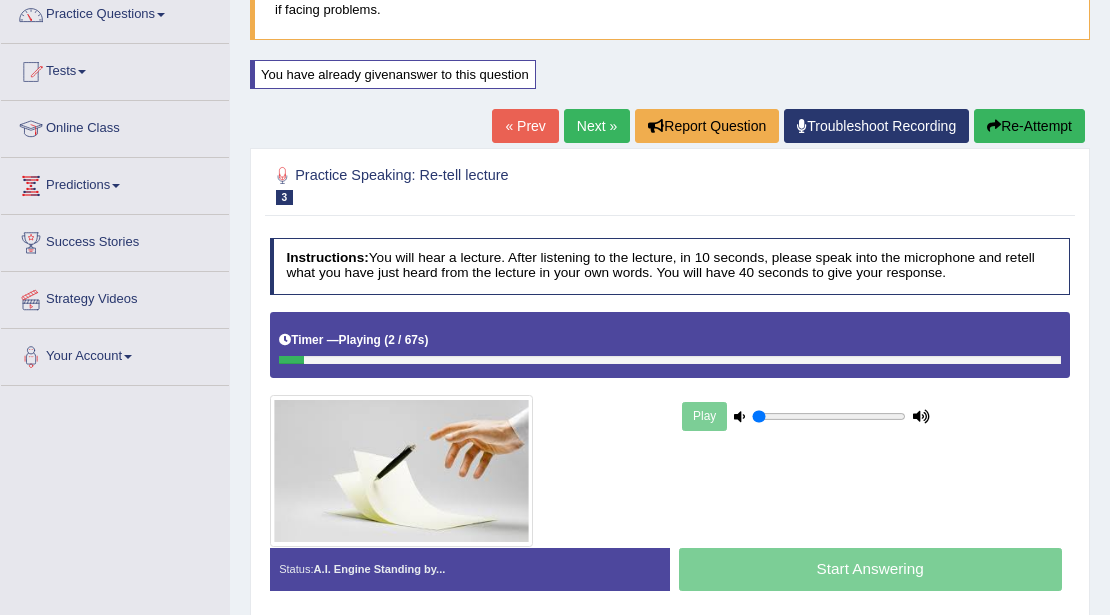 click at bounding box center [670, 360] 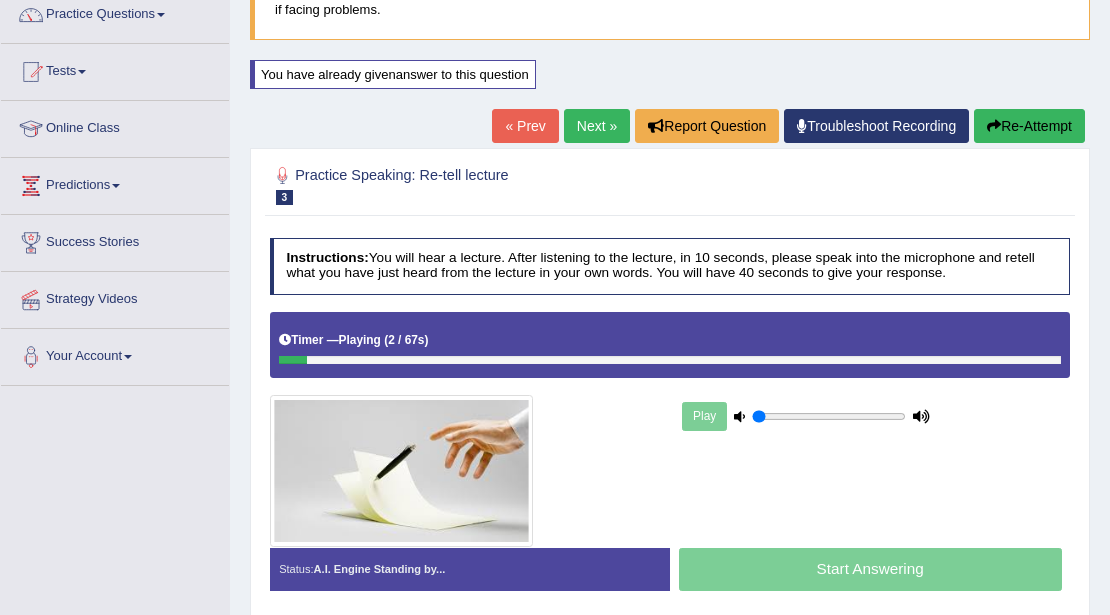 click at bounding box center (670, 360) 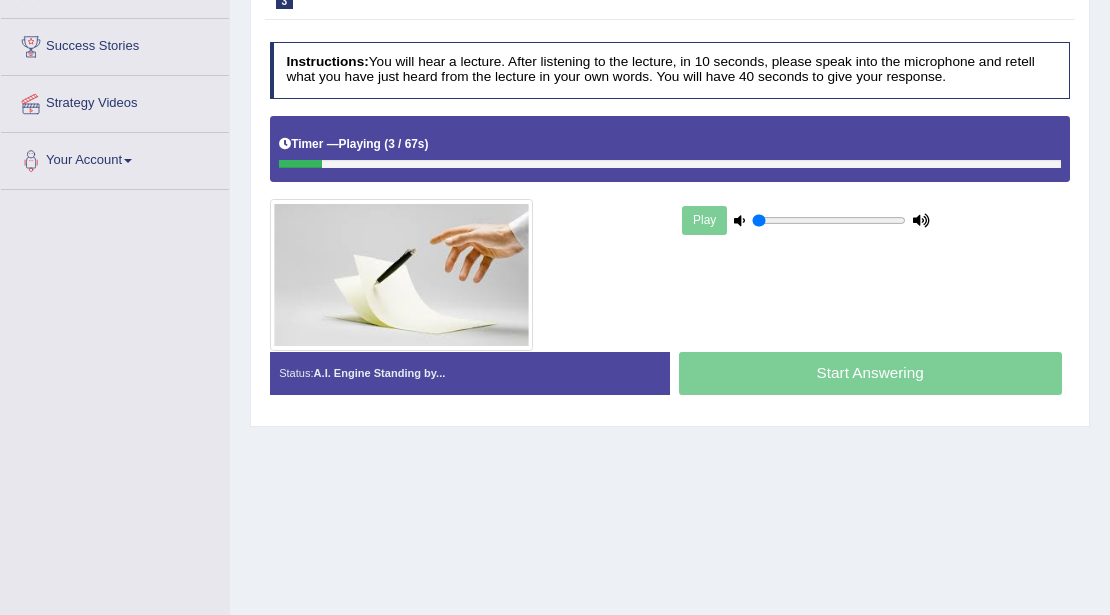 scroll, scrollTop: 301, scrollLeft: 0, axis: vertical 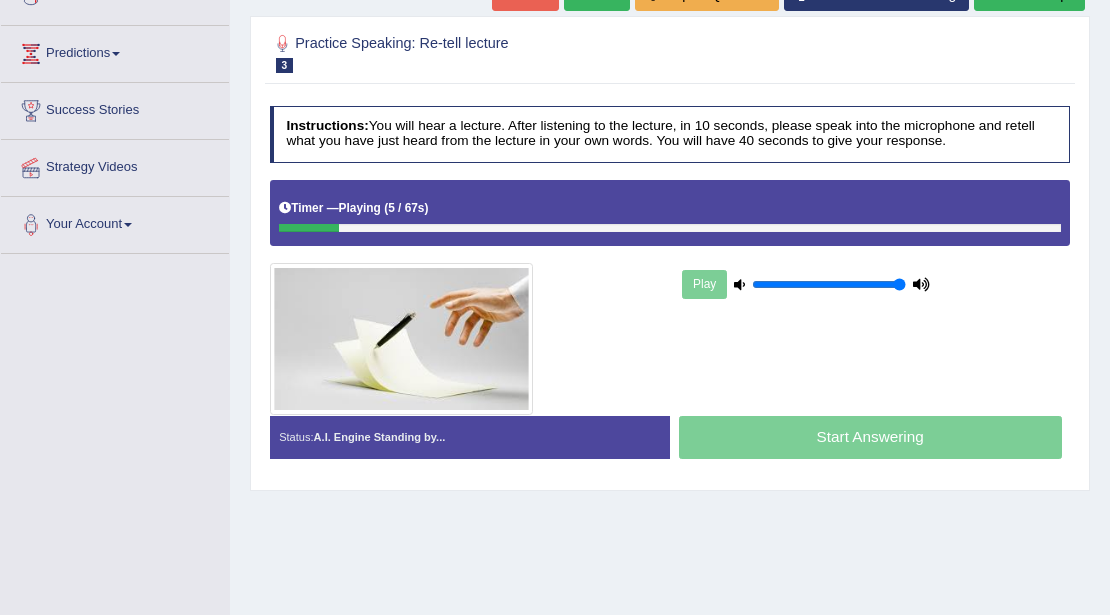 drag, startPoint x: 763, startPoint y: 276, endPoint x: 1119, endPoint y: 300, distance: 356.80807 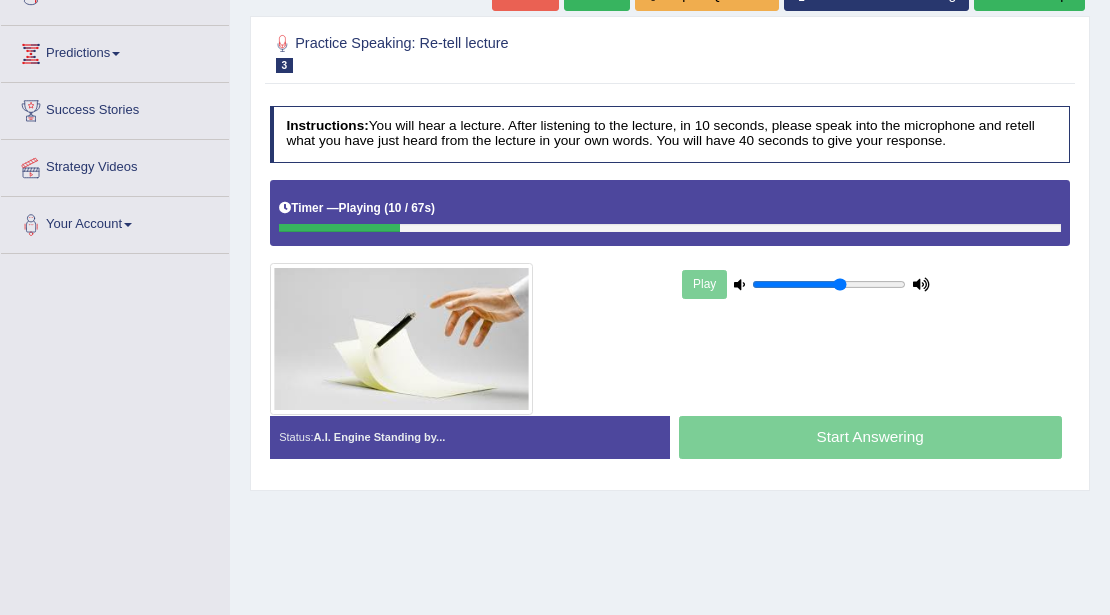 drag, startPoint x: 892, startPoint y: 284, endPoint x: 843, endPoint y: 281, distance: 49.09175 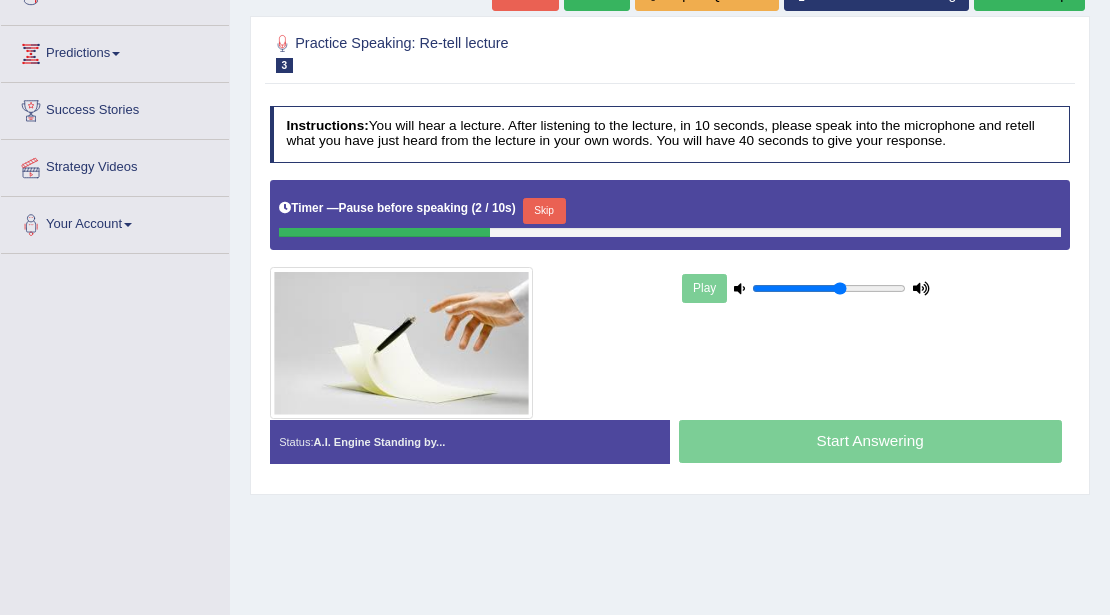 click on "Skip" at bounding box center [544, 211] 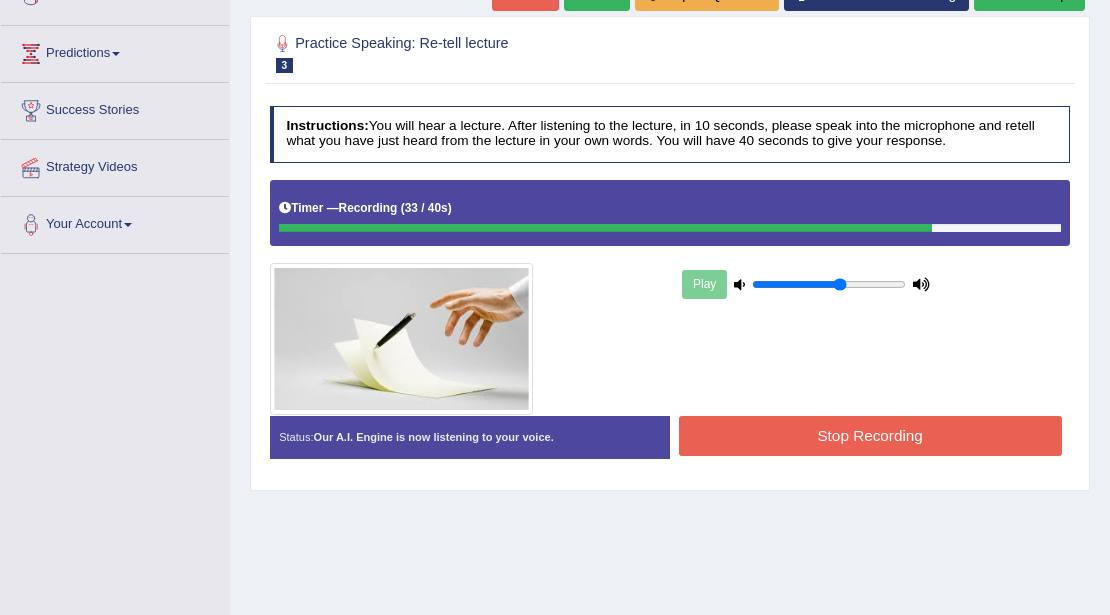 click on "Stop Recording" at bounding box center [870, 435] 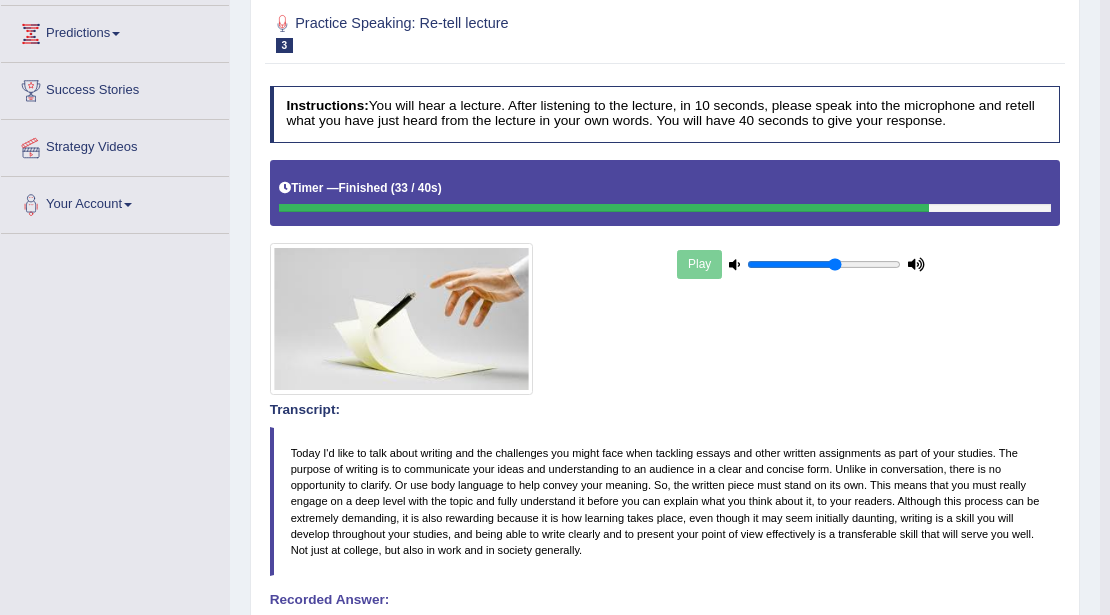 scroll, scrollTop: 169, scrollLeft: 0, axis: vertical 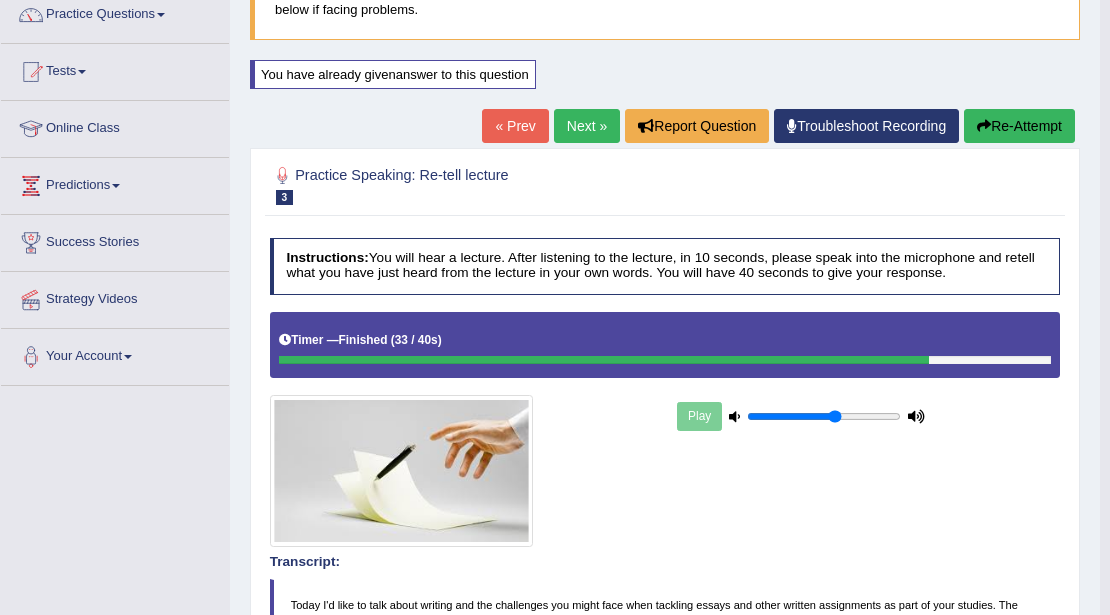 click on "« Prev" at bounding box center (515, 126) 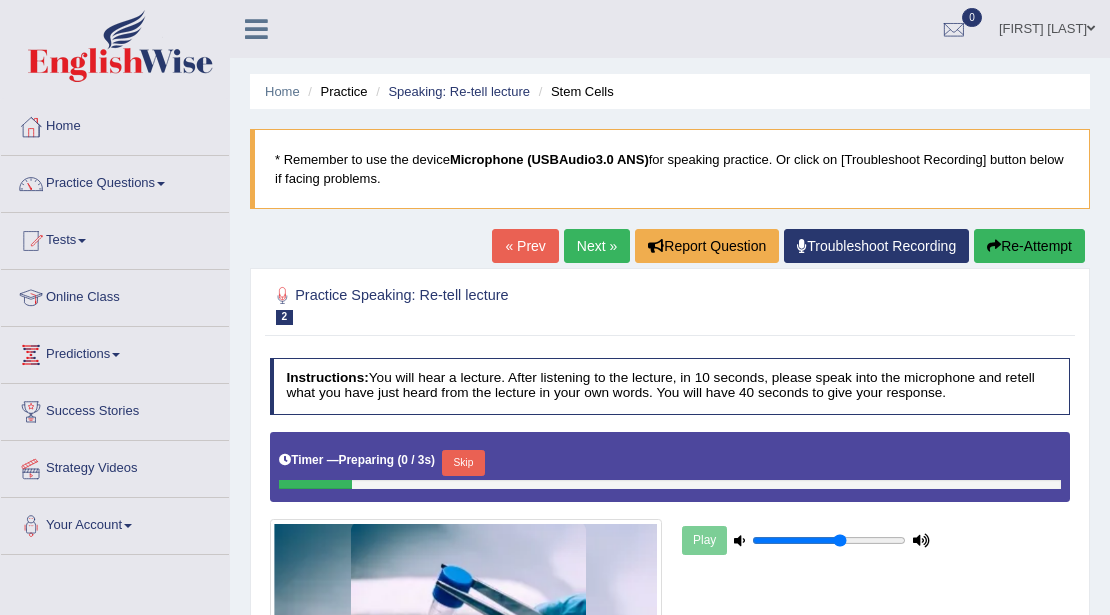 scroll, scrollTop: 0, scrollLeft: 0, axis: both 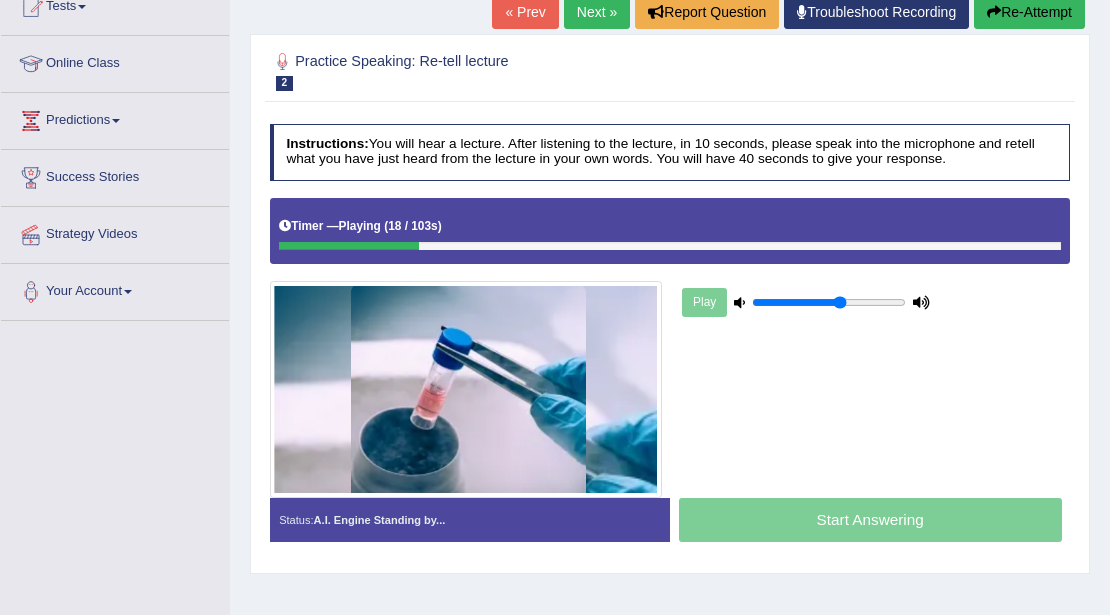 click on "Timer —  Playing   ( 18 / 103s ) Skip" at bounding box center [670, 227] 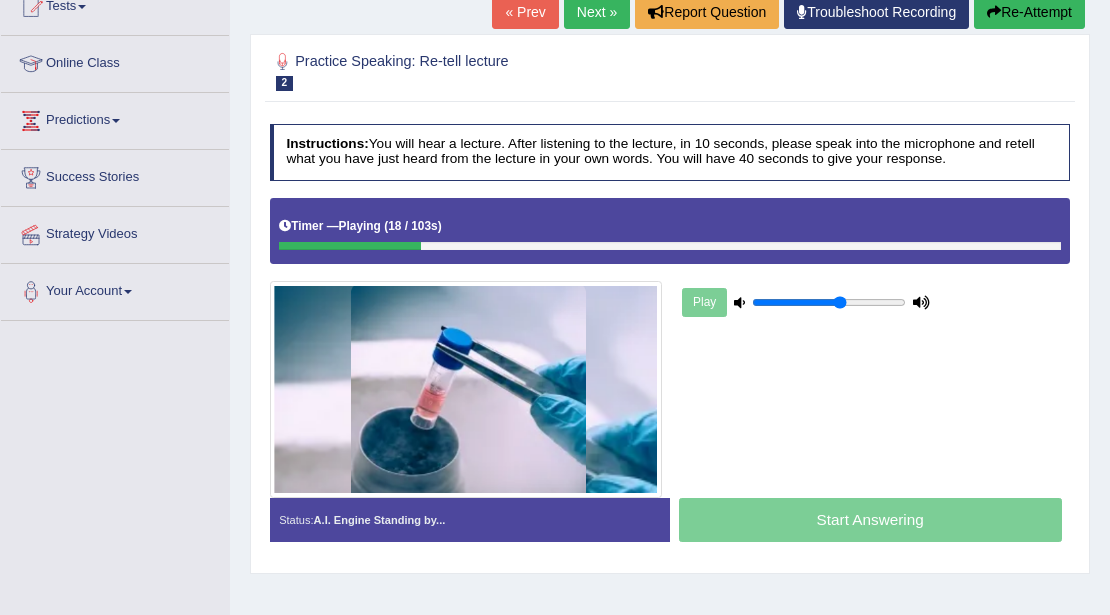 click on "Timer —  Playing   ( 18 / 103s ) Skip" at bounding box center [670, 227] 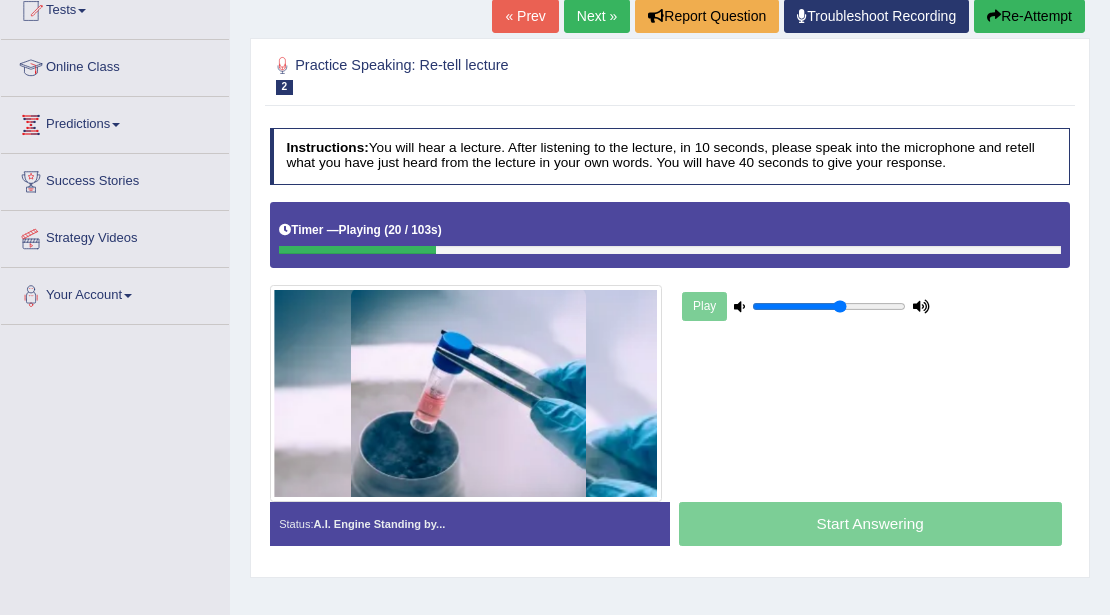 scroll, scrollTop: 200, scrollLeft: 0, axis: vertical 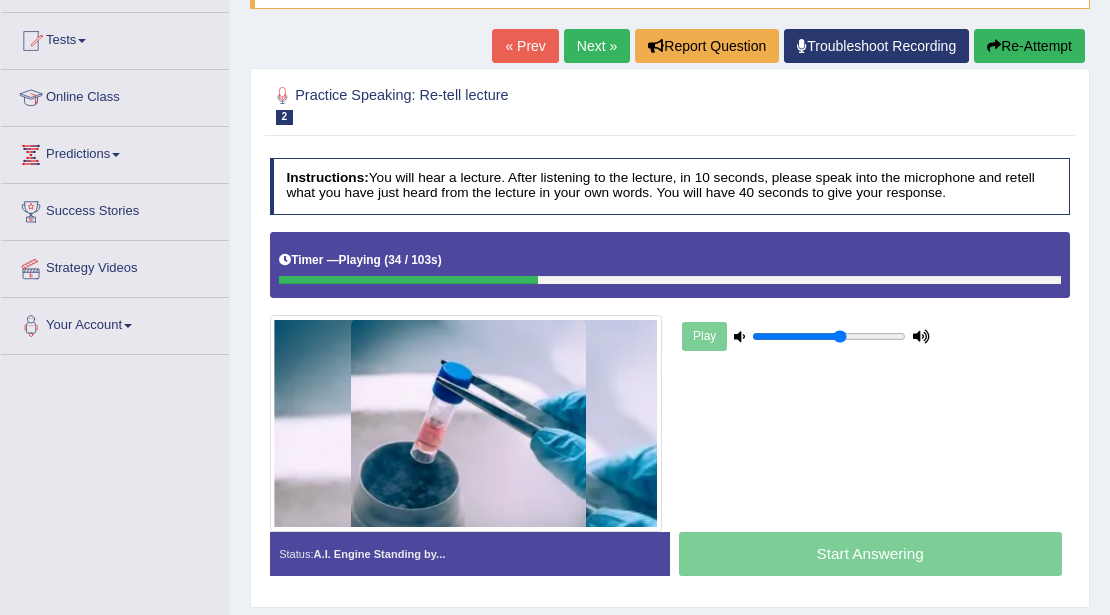 click on "Timer —  Playing   ( 34 / 103s ) Skip" at bounding box center [670, 265] 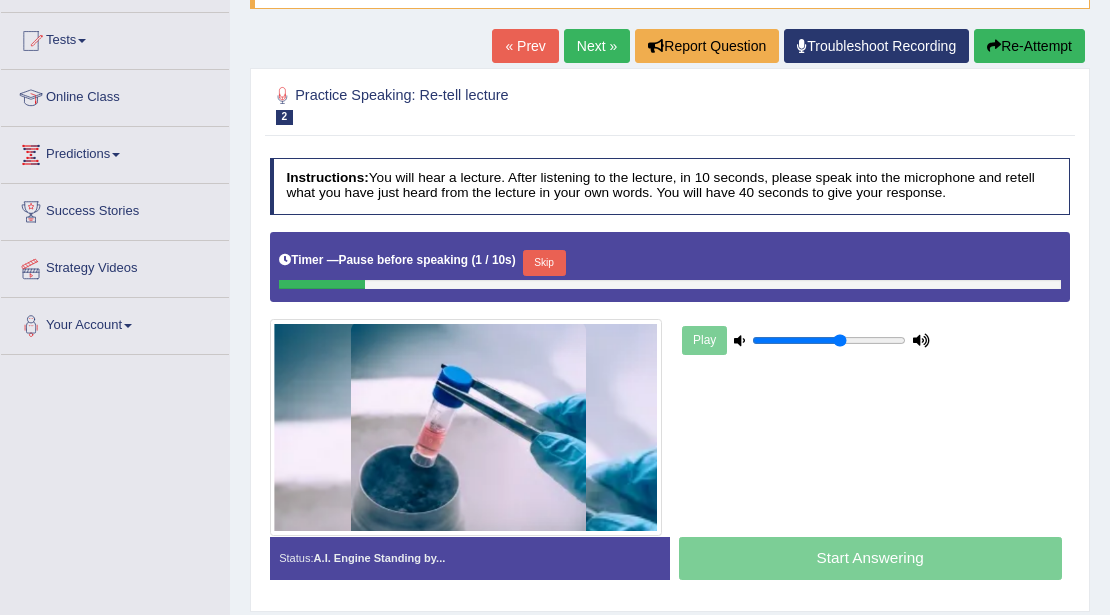 click on "Skip" at bounding box center (544, 263) 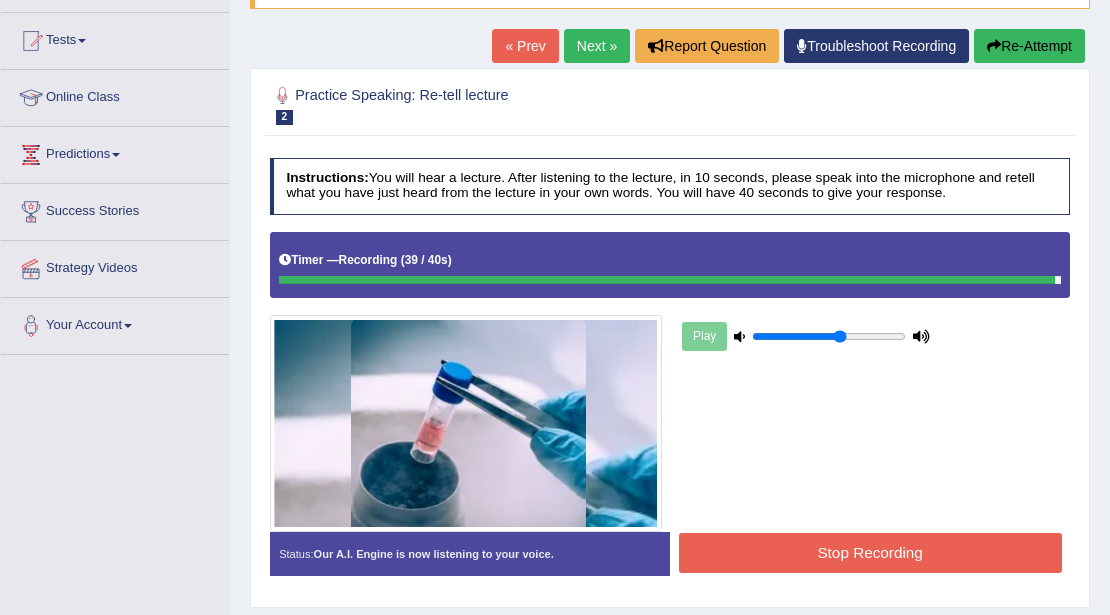 drag, startPoint x: 982, startPoint y: 541, endPoint x: 970, endPoint y: 542, distance: 12.0415945 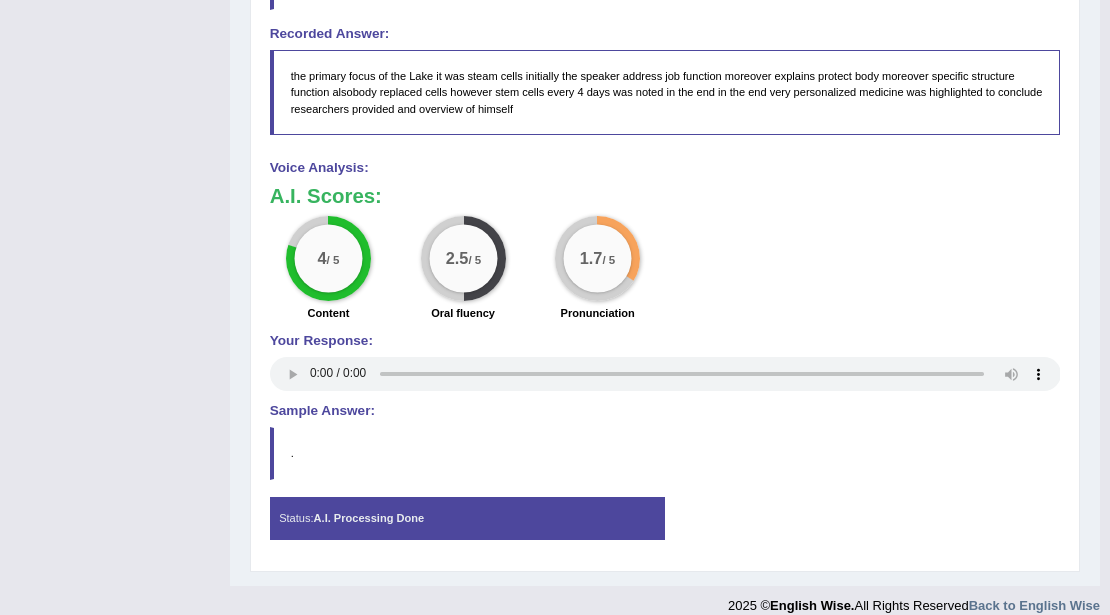scroll, scrollTop: 998, scrollLeft: 0, axis: vertical 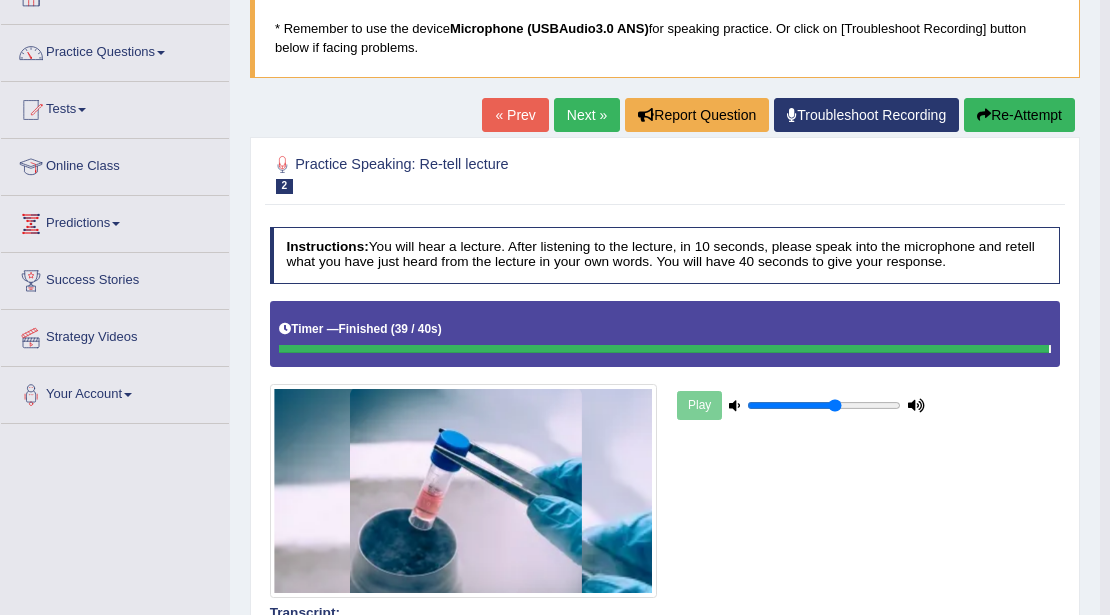 click on "Next »" at bounding box center [587, 115] 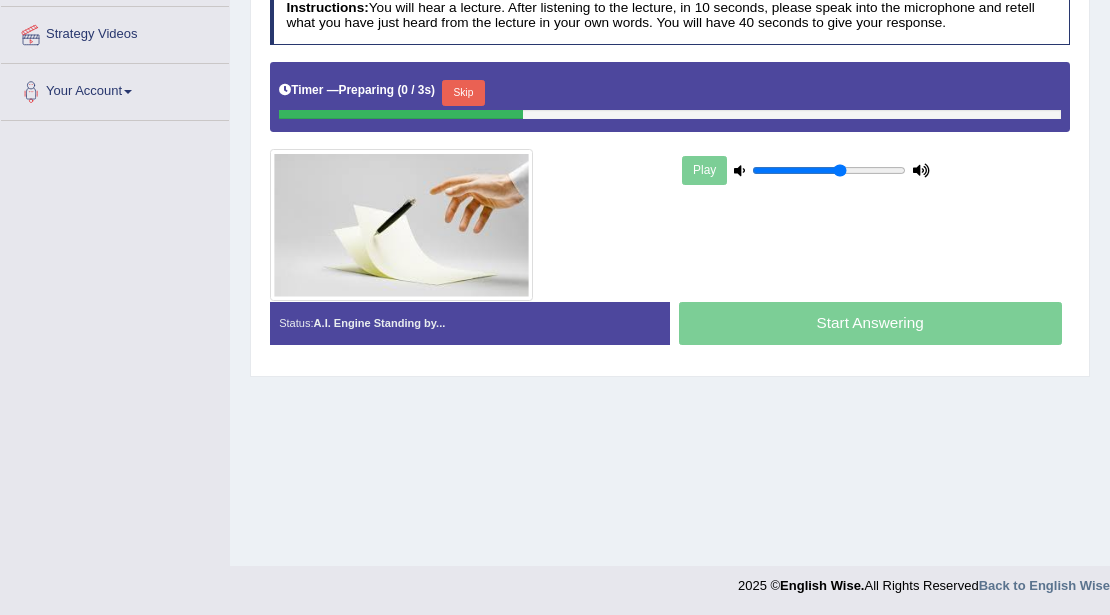 scroll, scrollTop: 0, scrollLeft: 0, axis: both 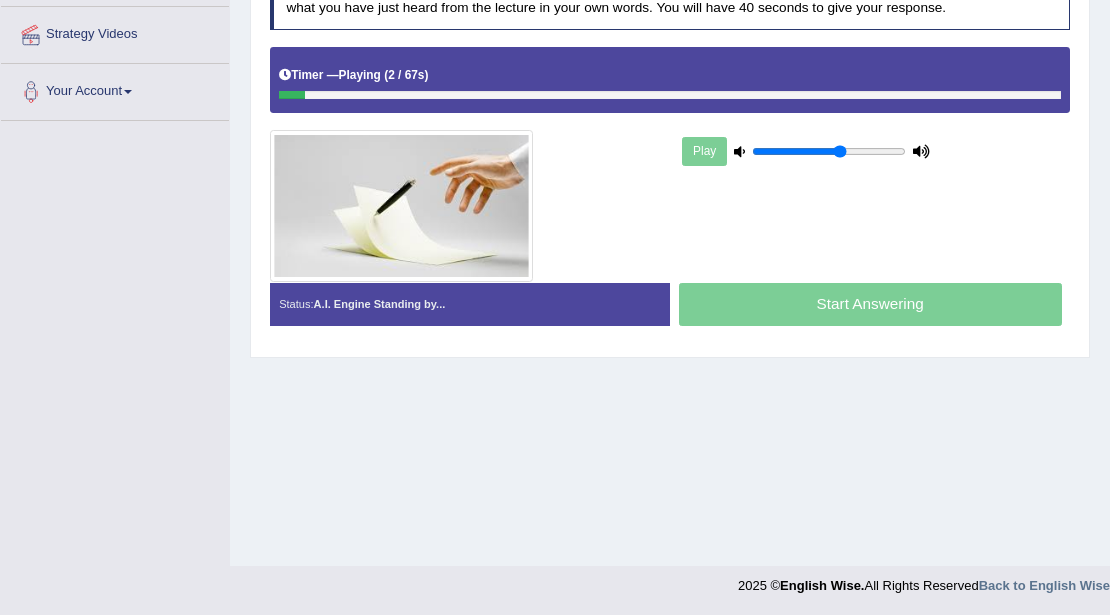 click on "Play" at bounding box center (806, 151) 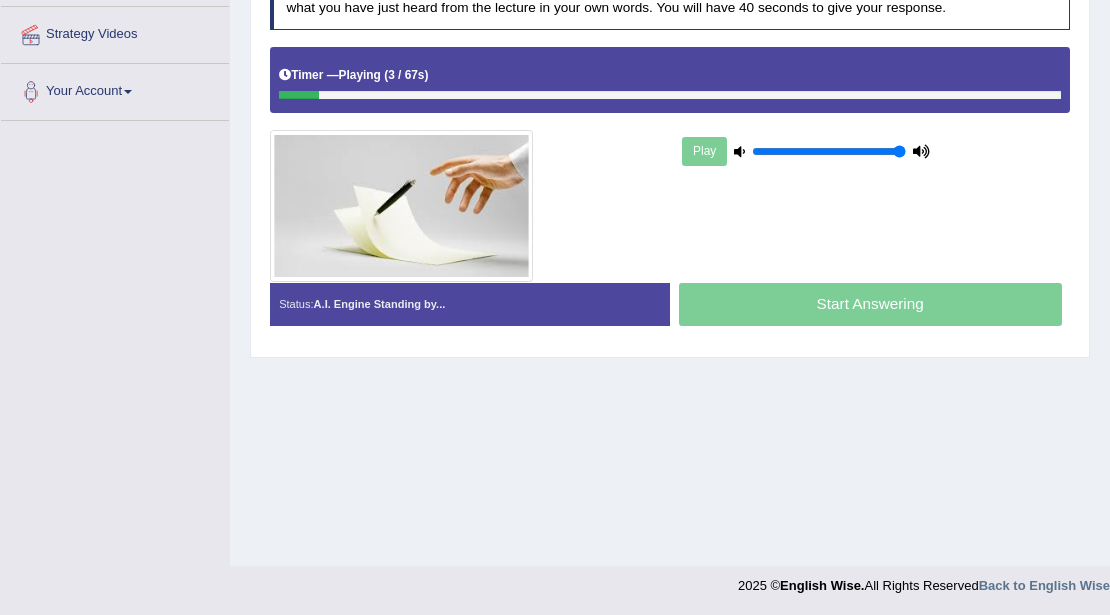drag, startPoint x: 836, startPoint y: 150, endPoint x: 930, endPoint y: 153, distance: 94.04786 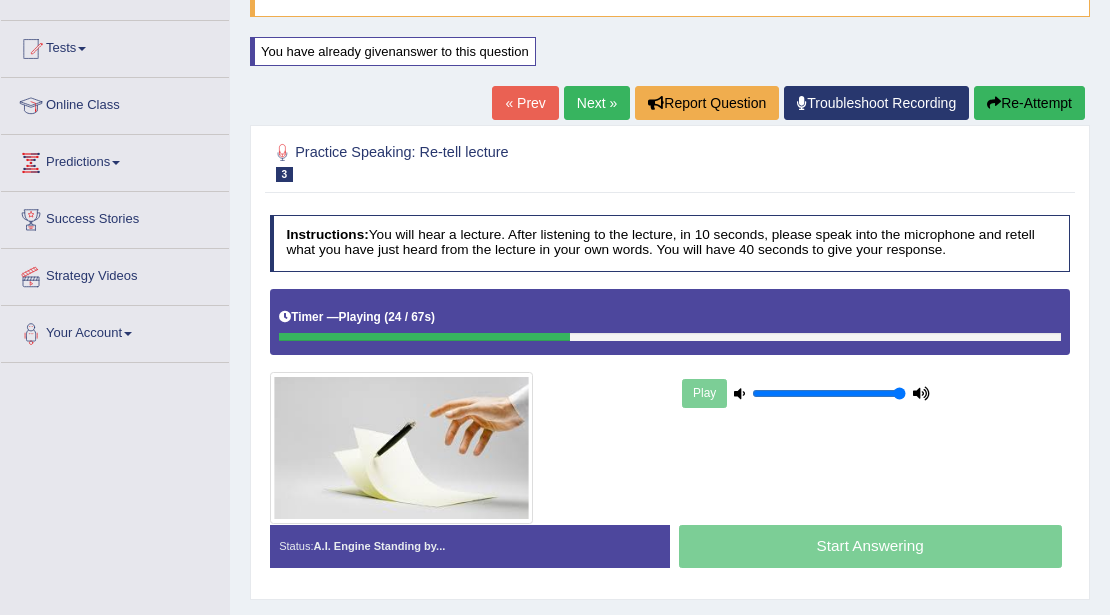 scroll, scrollTop: 234, scrollLeft: 0, axis: vertical 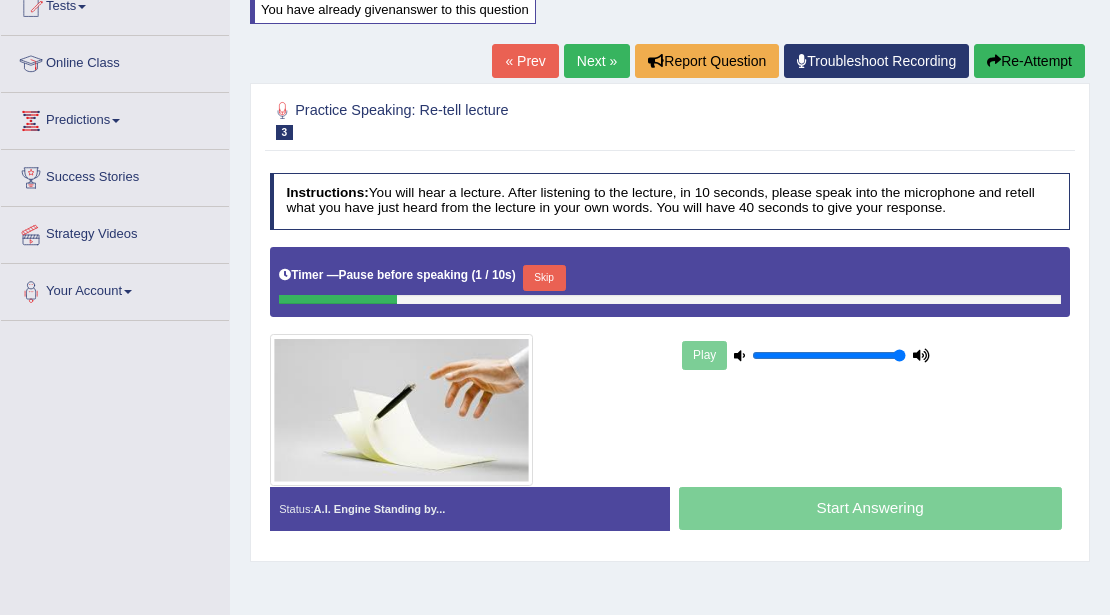 click on "Skip" at bounding box center [544, 278] 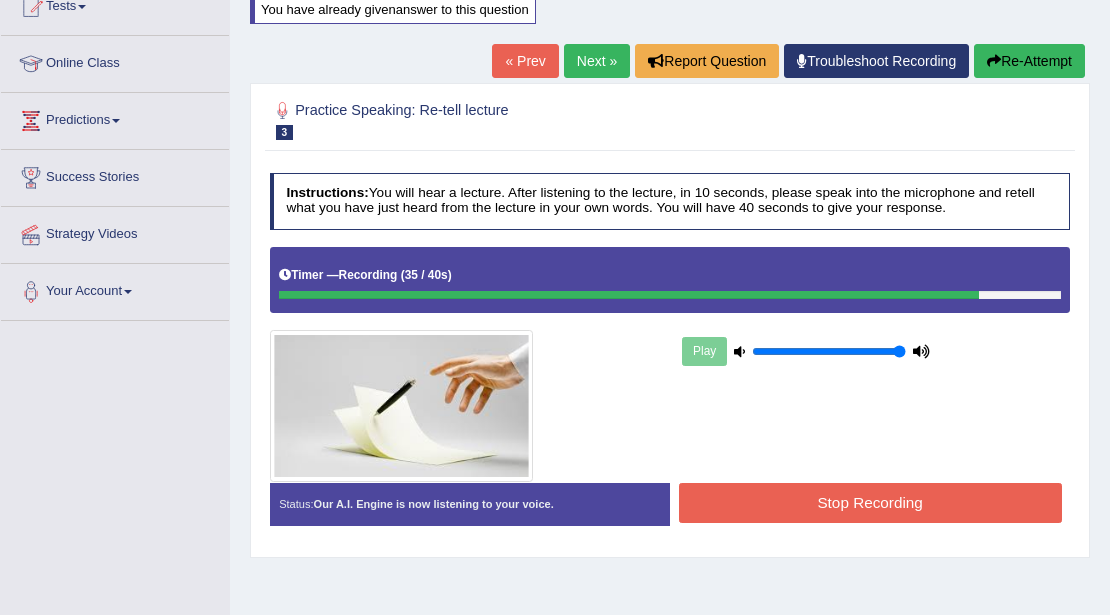 click on "Stop Recording" at bounding box center (870, 502) 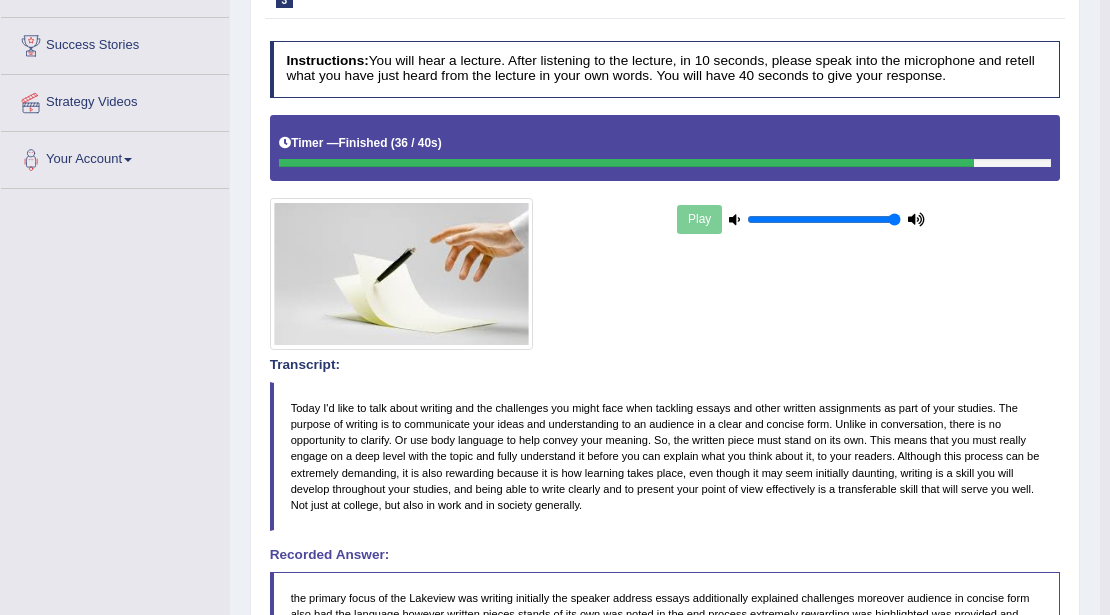 scroll, scrollTop: 169, scrollLeft: 0, axis: vertical 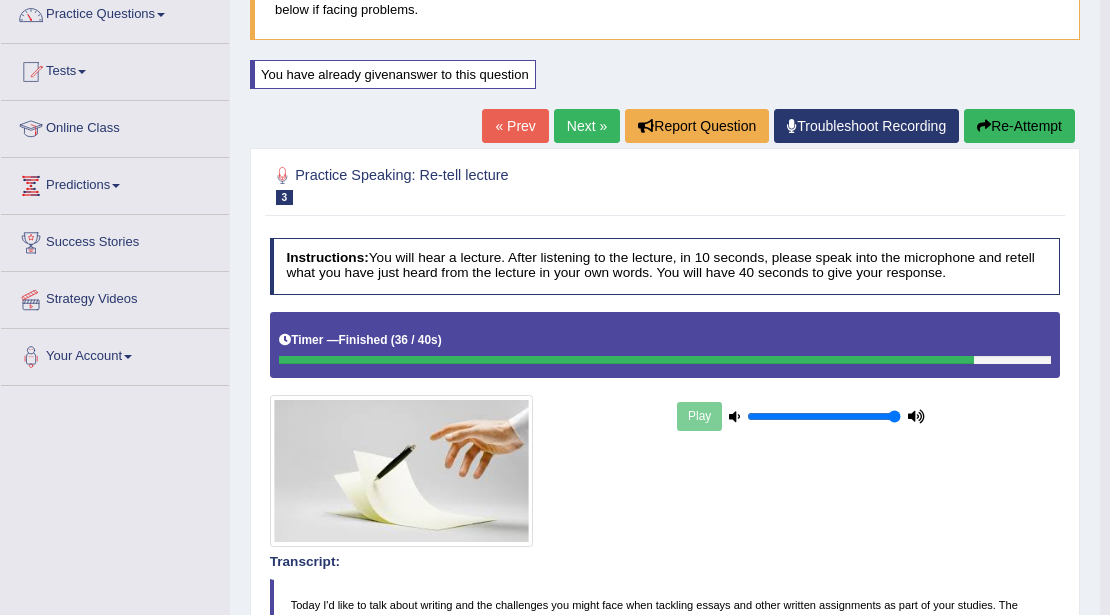 click on "Re-Attempt" at bounding box center (1019, 126) 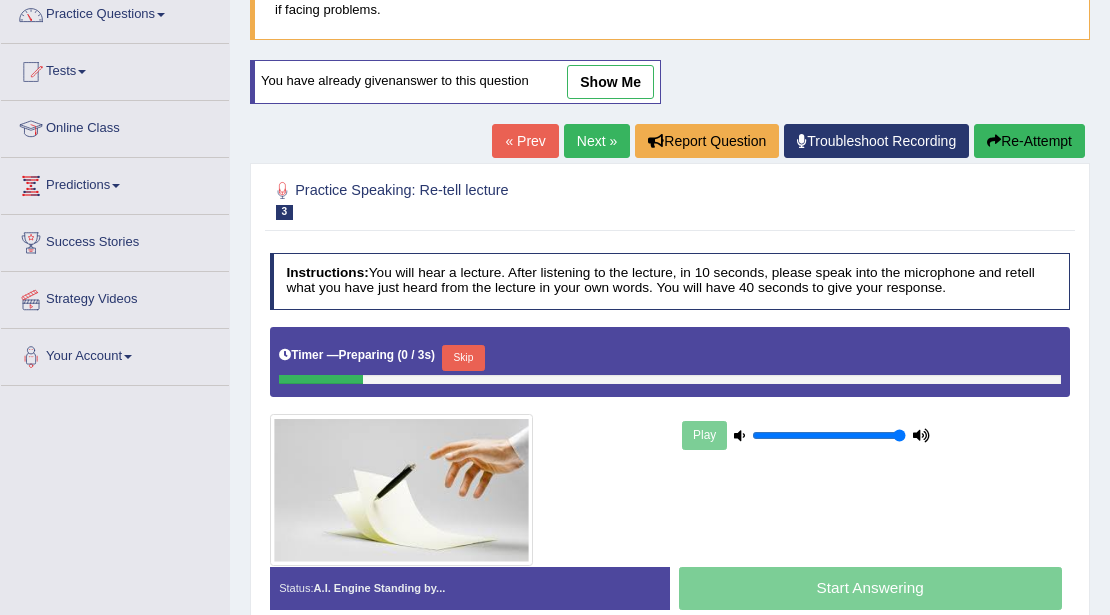 scroll, scrollTop: 0, scrollLeft: 0, axis: both 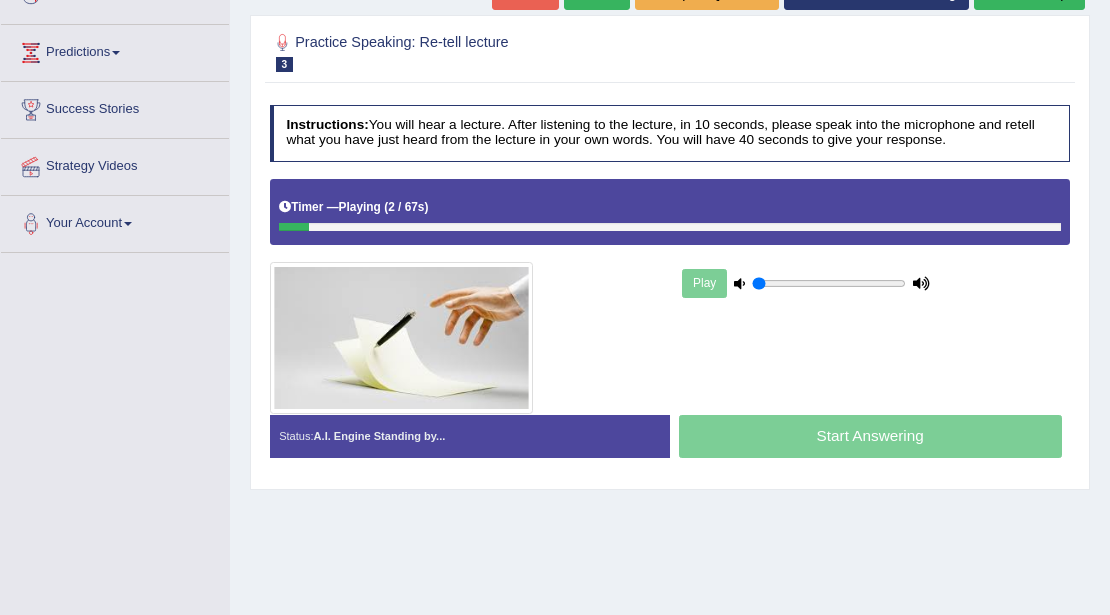 drag, startPoint x: 786, startPoint y: 274, endPoint x: 568, endPoint y: 250, distance: 219.31712 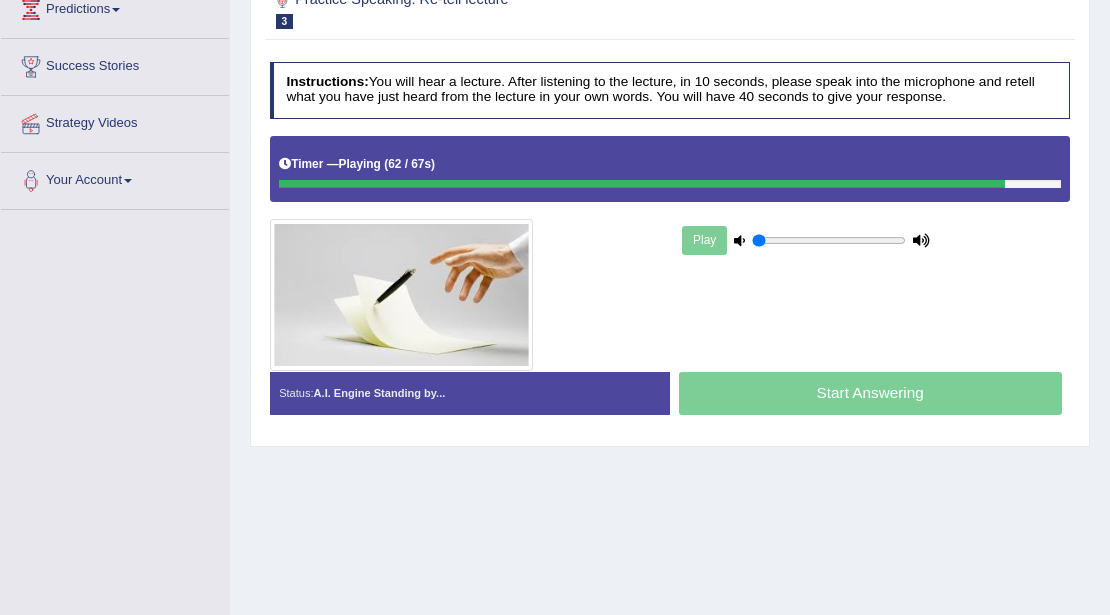 scroll, scrollTop: 369, scrollLeft: 0, axis: vertical 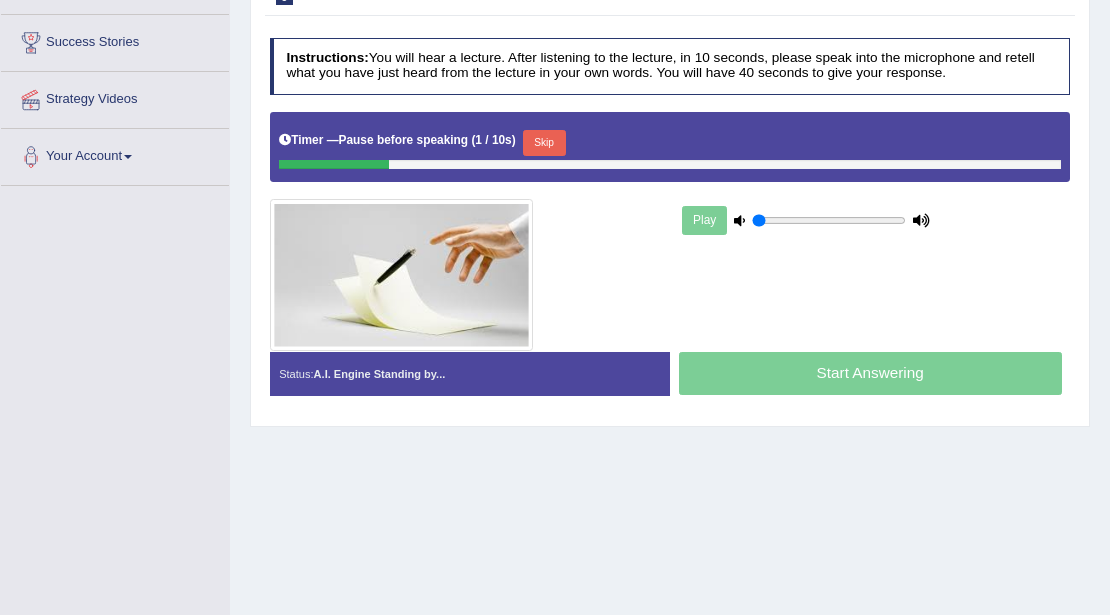click on "Skip" at bounding box center (544, 143) 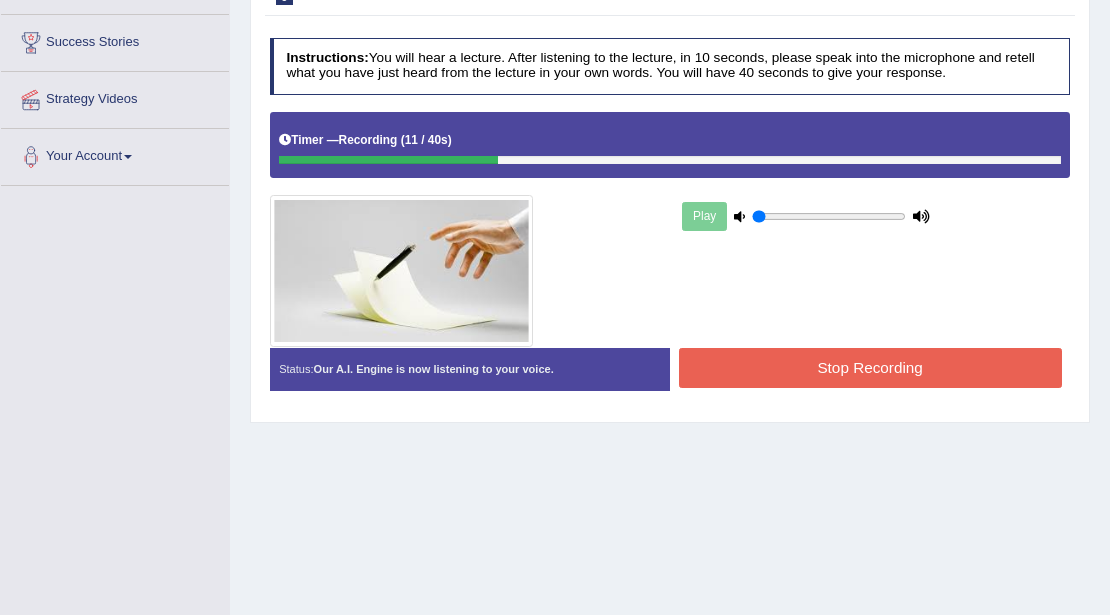 click on "Stop Recording" at bounding box center [870, 367] 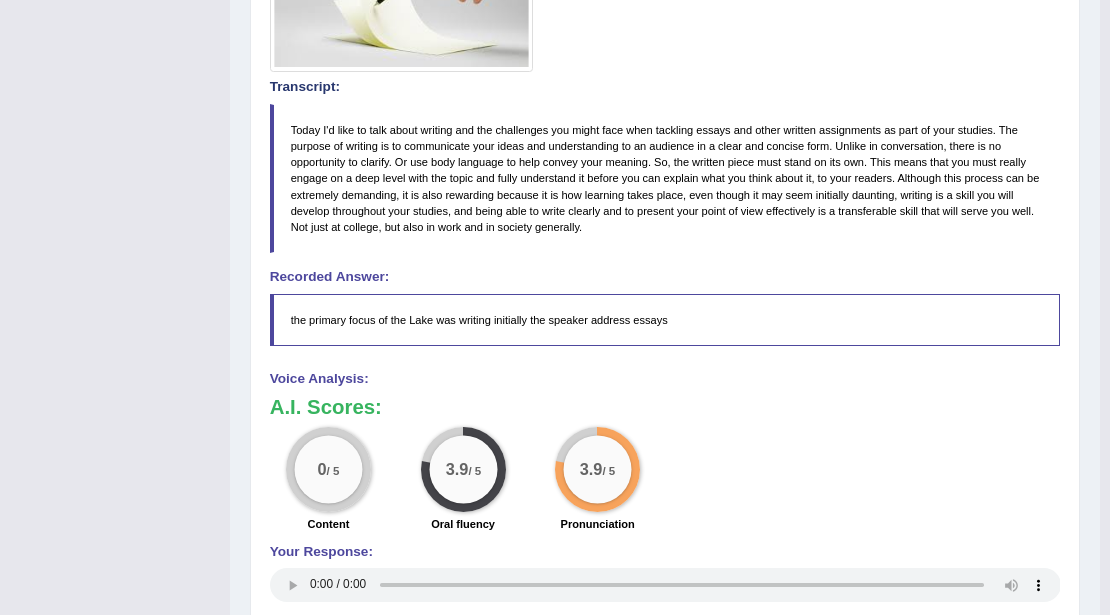 scroll, scrollTop: 769, scrollLeft: 0, axis: vertical 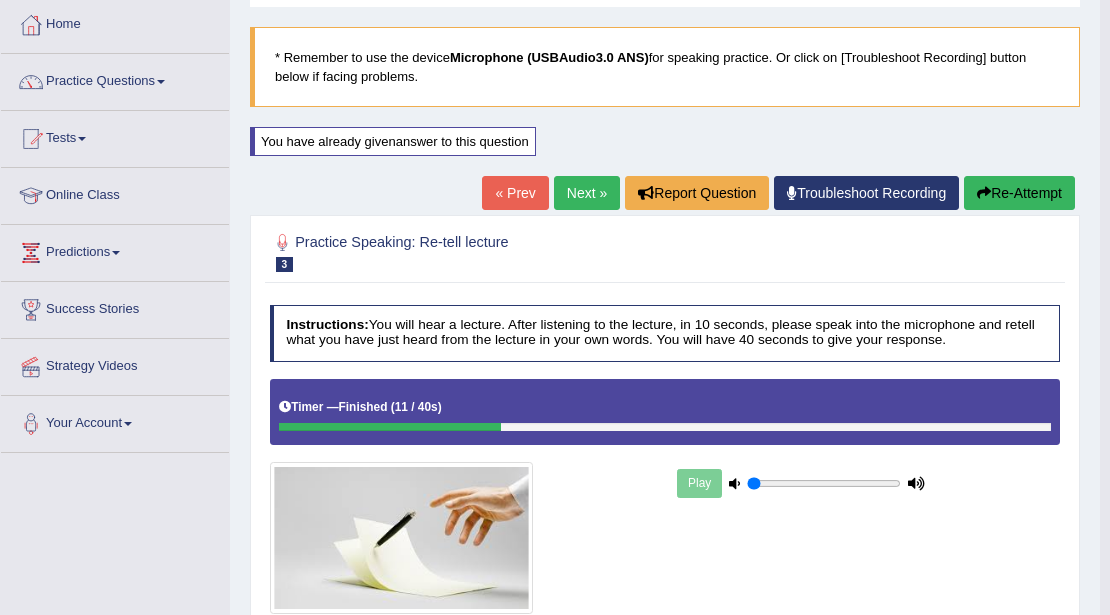 click on "Re-Attempt" at bounding box center (1019, 193) 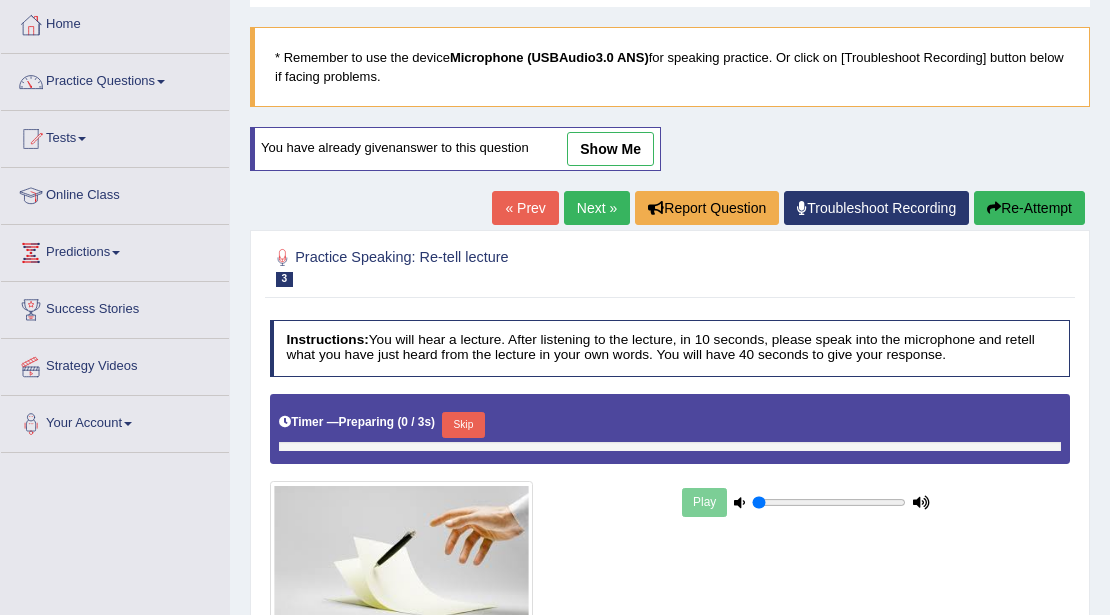 scroll, scrollTop: 102, scrollLeft: 0, axis: vertical 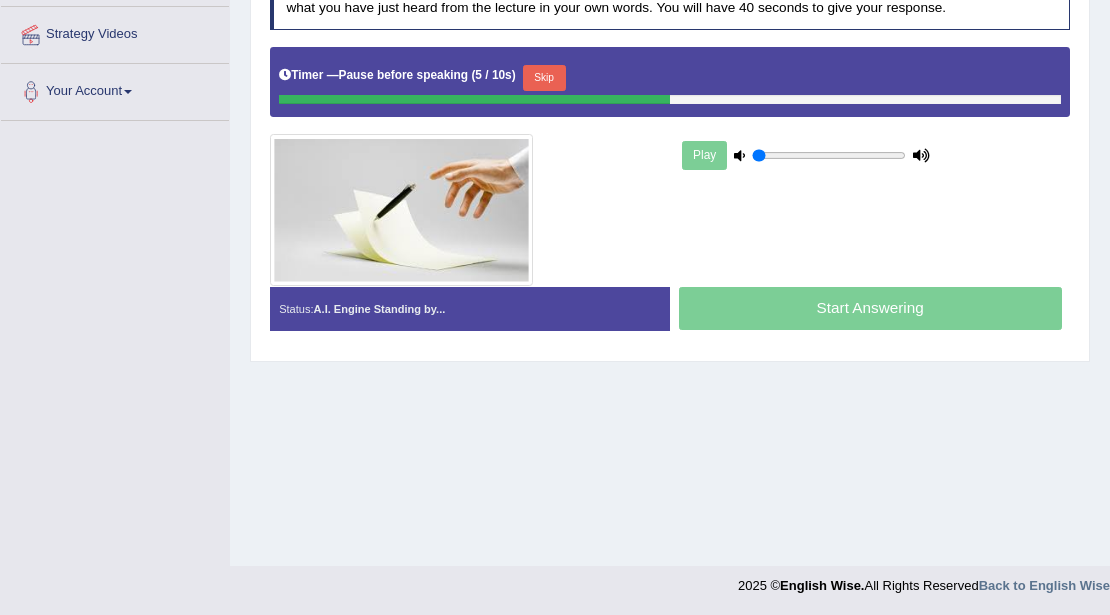 click on "Skip" at bounding box center [544, 78] 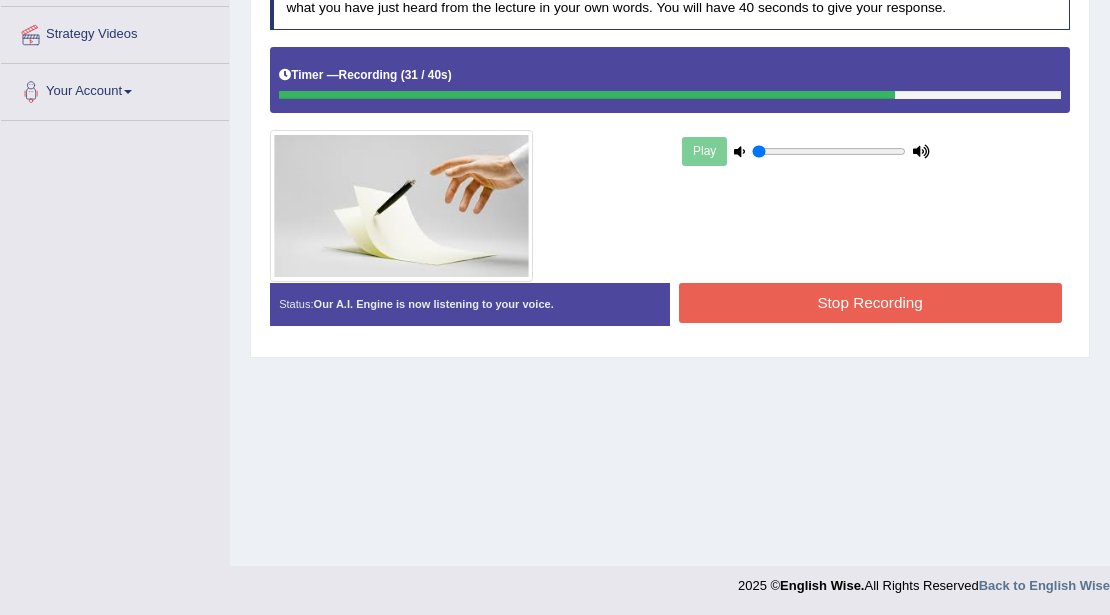 click on "Stop Recording" at bounding box center (870, 302) 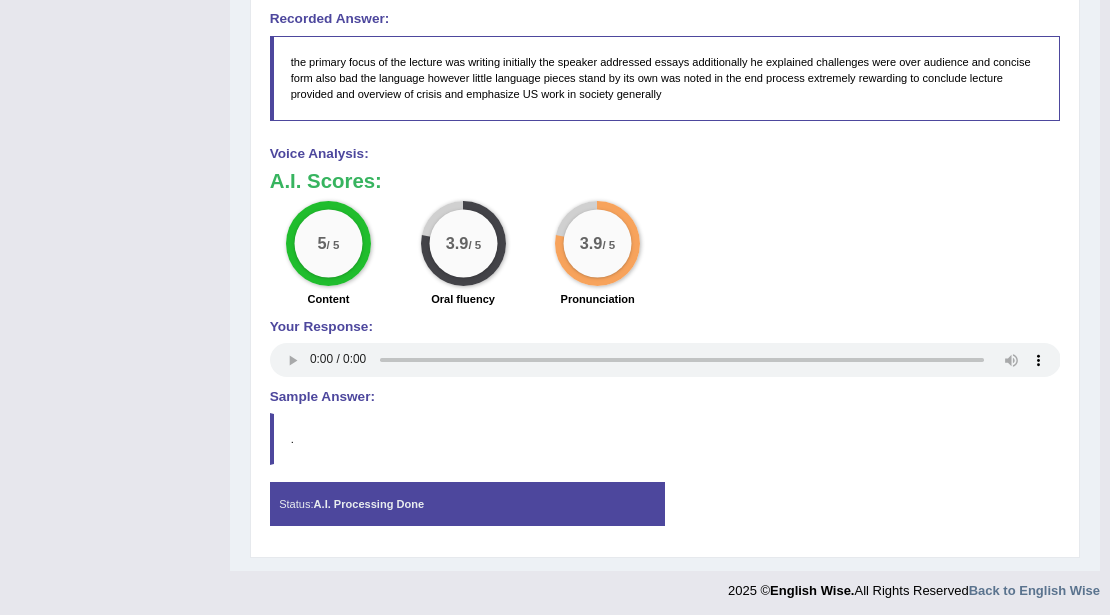 scroll, scrollTop: 836, scrollLeft: 0, axis: vertical 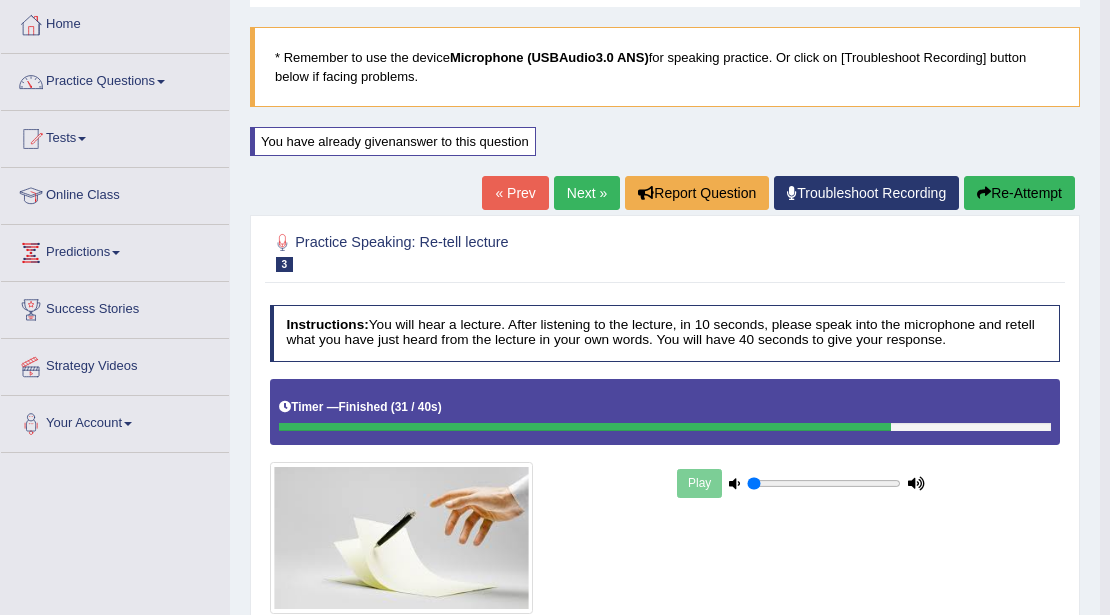 click on "Re-Attempt" at bounding box center (1019, 193) 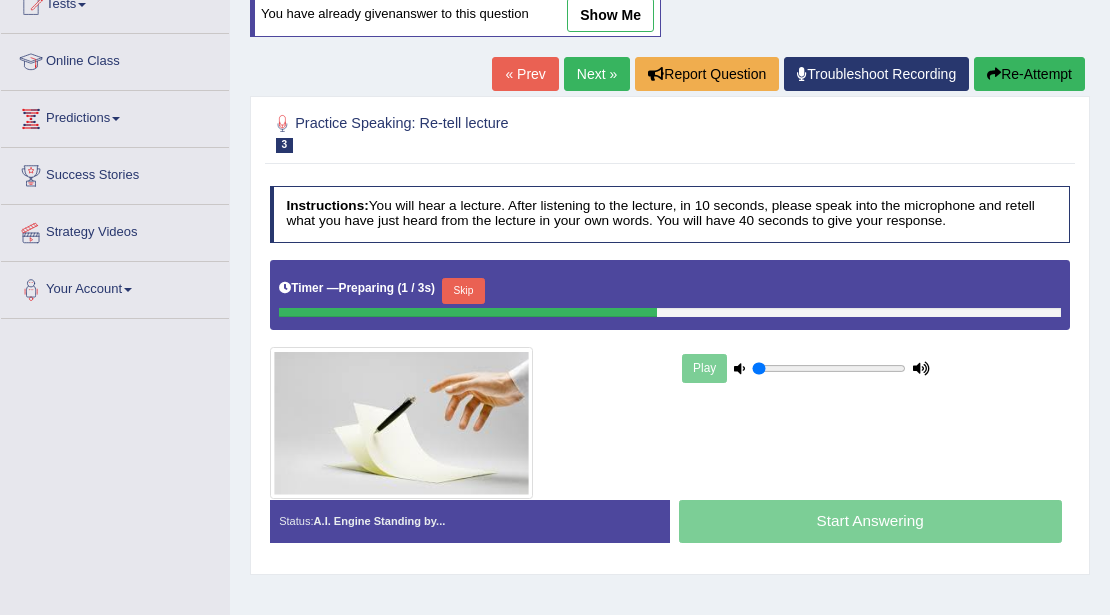 scroll, scrollTop: 236, scrollLeft: 0, axis: vertical 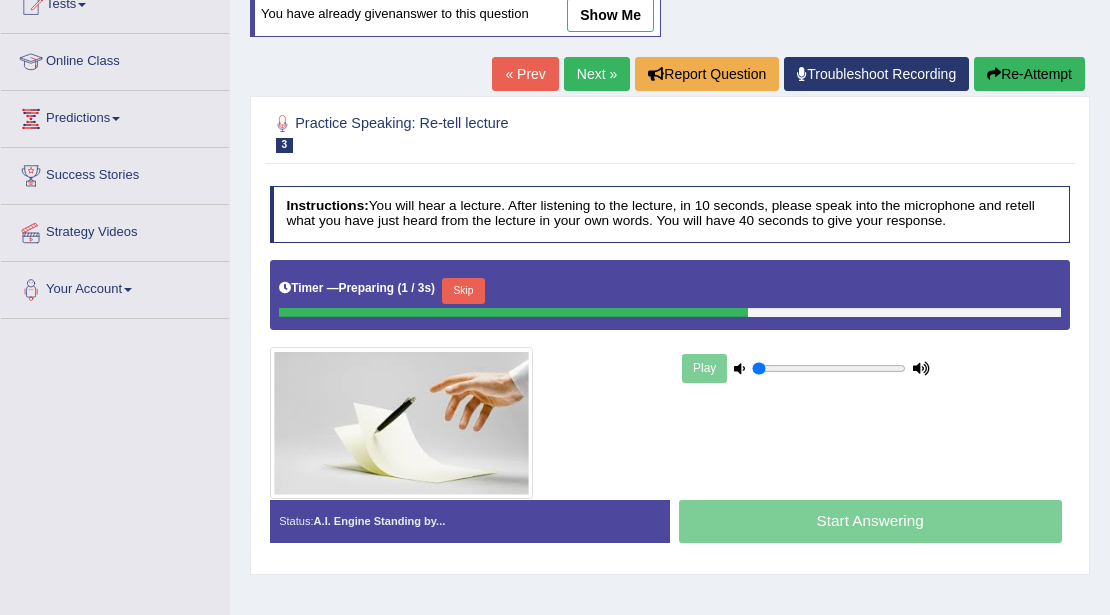 click on "Skip" at bounding box center (463, 293) 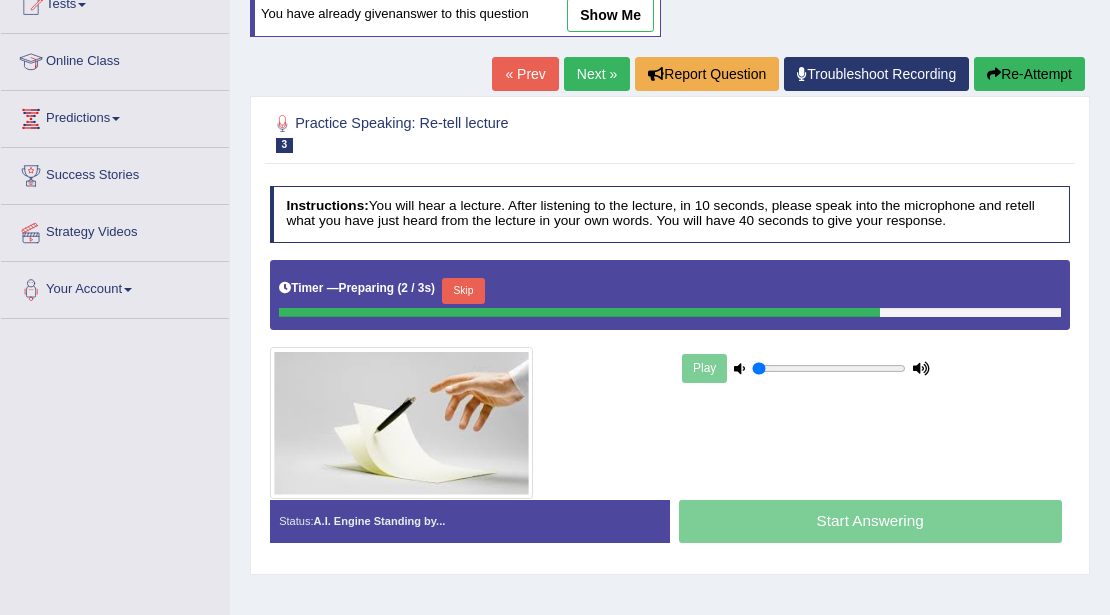 click on "Skip" at bounding box center [463, 291] 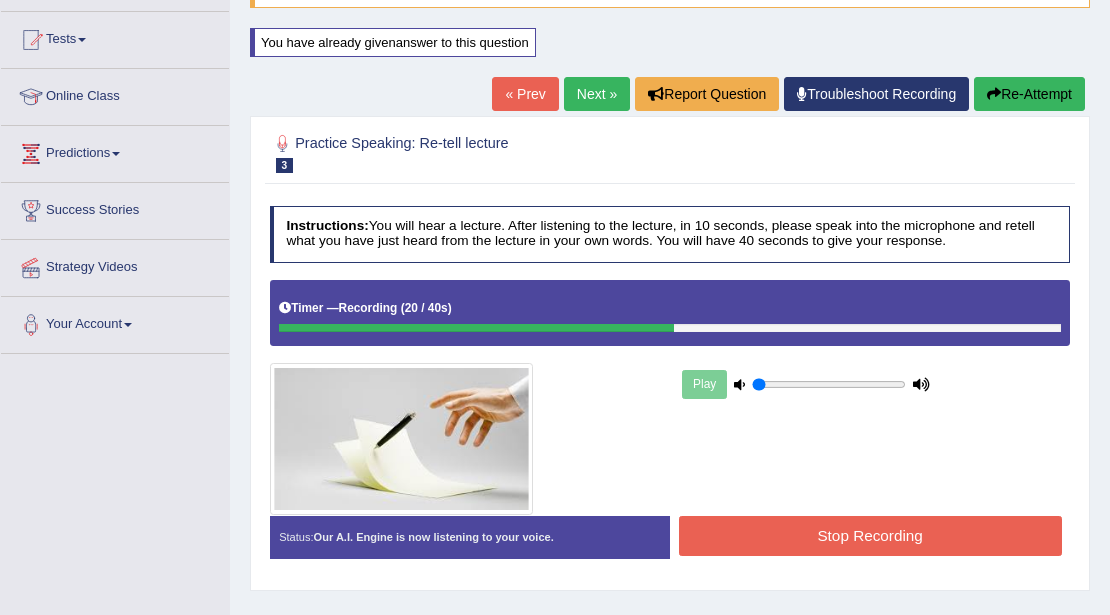 scroll, scrollTop: 101, scrollLeft: 0, axis: vertical 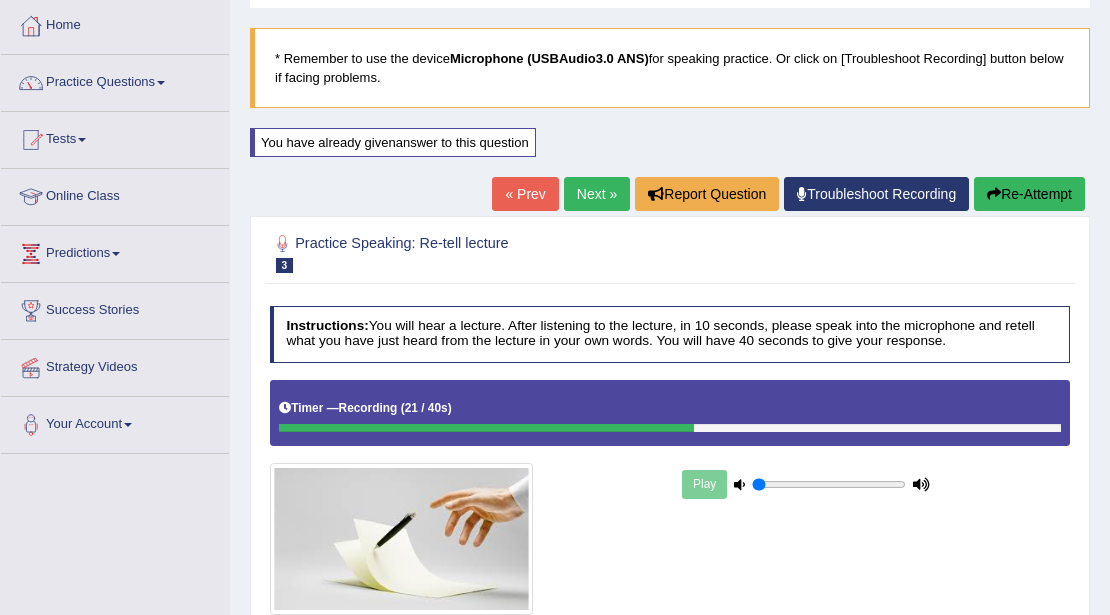 click on "Next »" at bounding box center (597, 194) 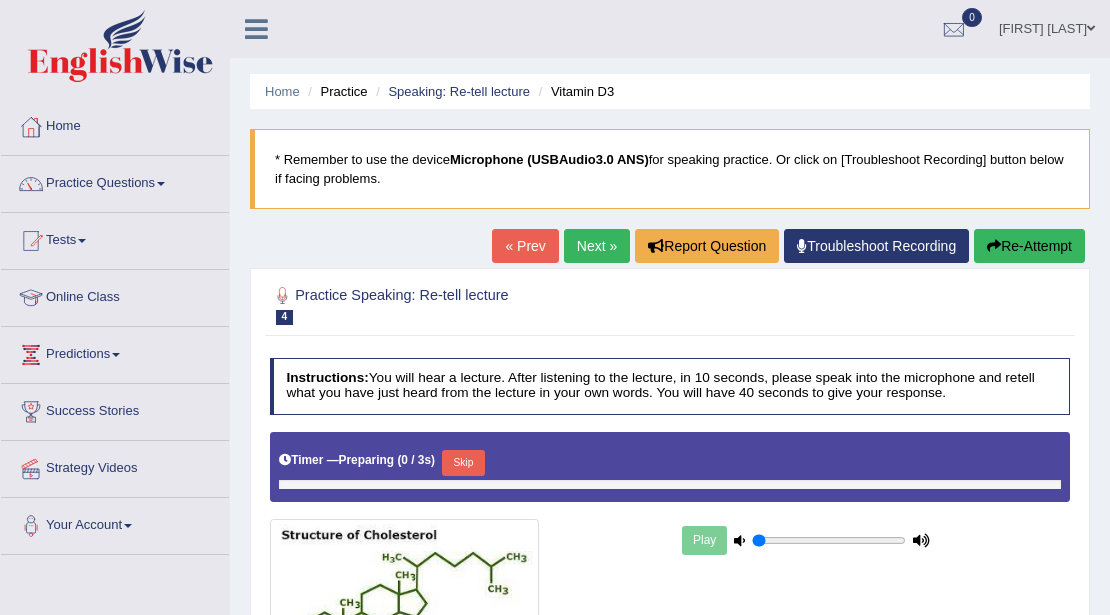 scroll, scrollTop: 0, scrollLeft: 0, axis: both 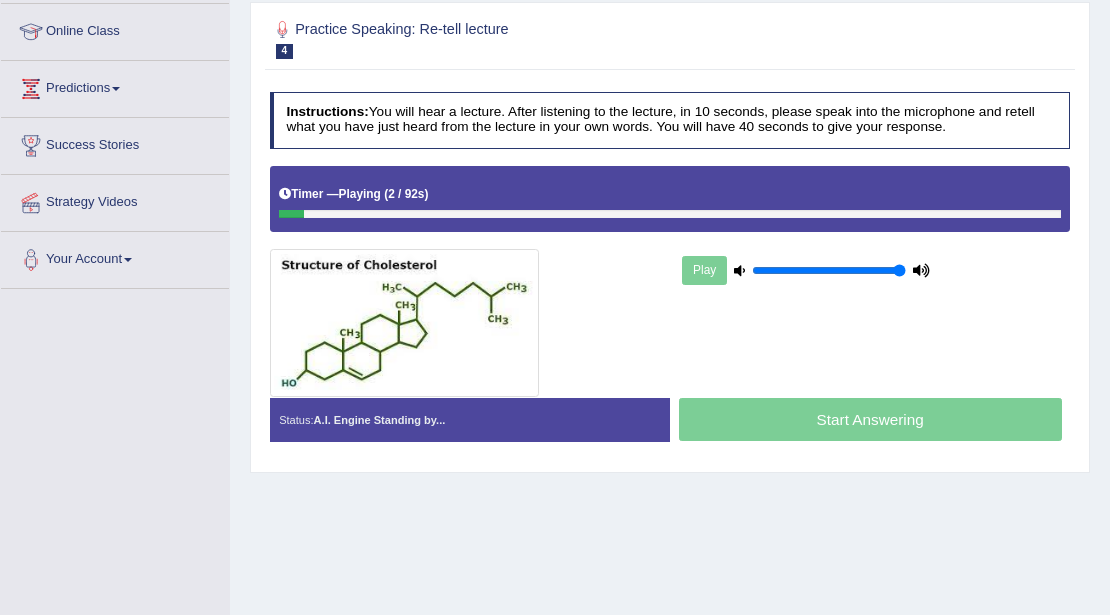 drag, startPoint x: 792, startPoint y: 271, endPoint x: 914, endPoint y: 272, distance: 122.0041 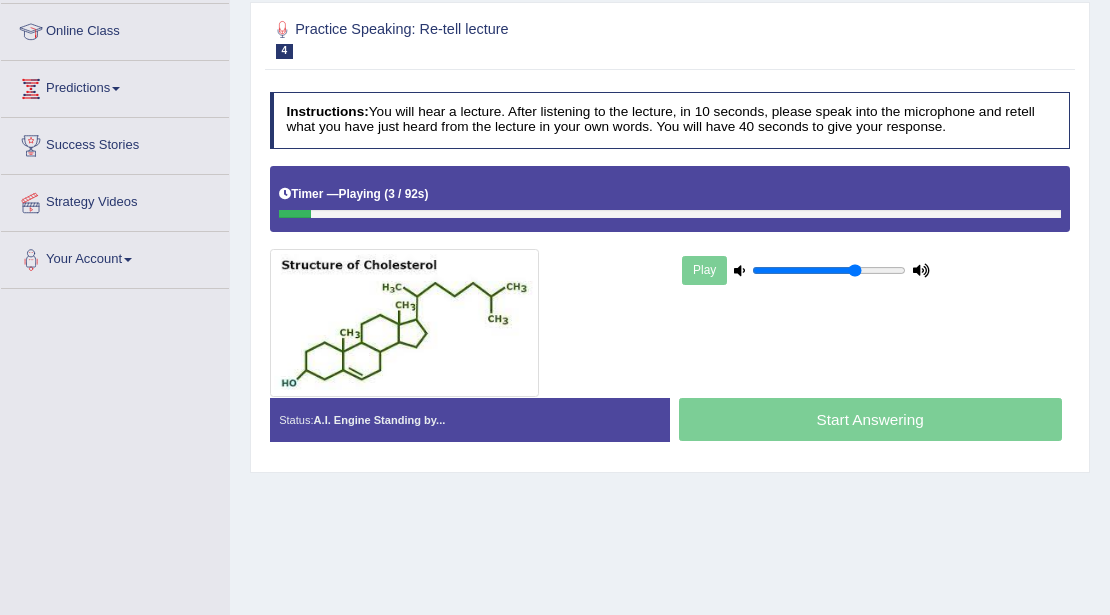 click at bounding box center [829, 271] 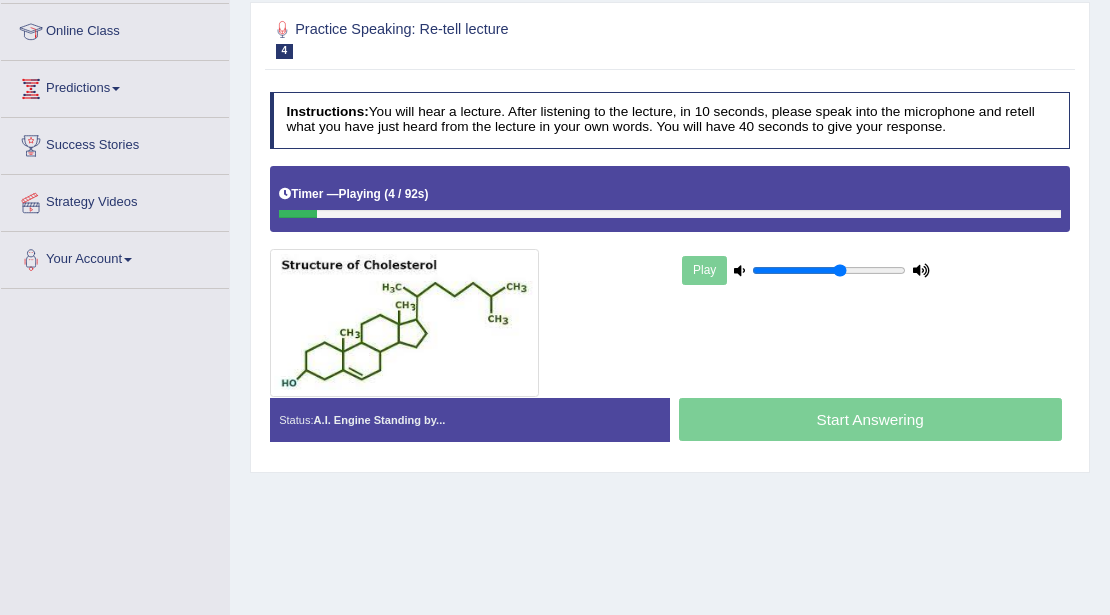 type on "0.6" 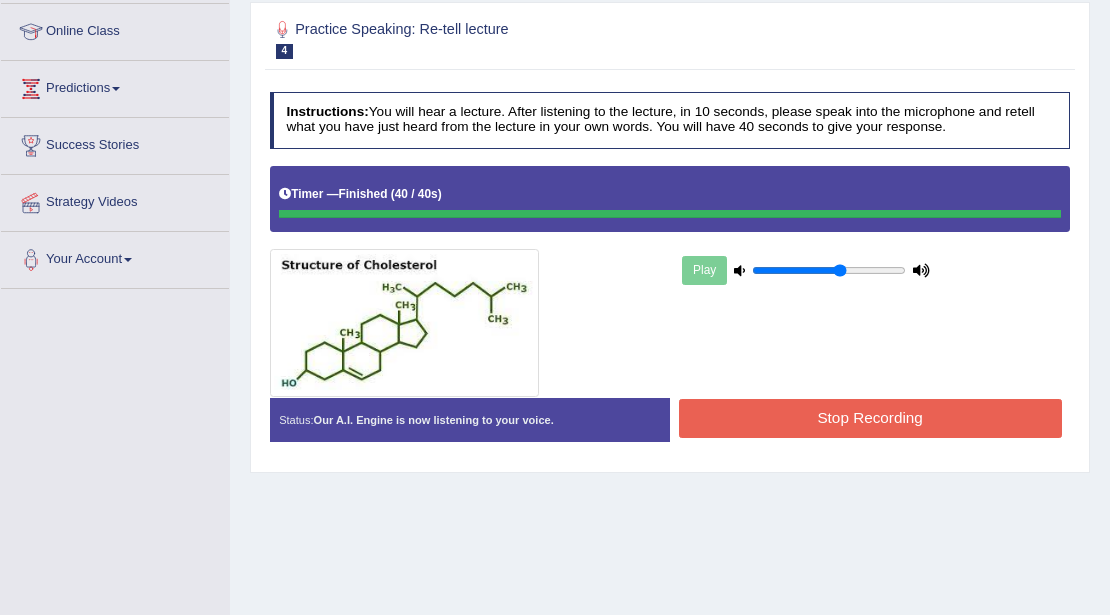 click on "." at bounding box center (0, 0) 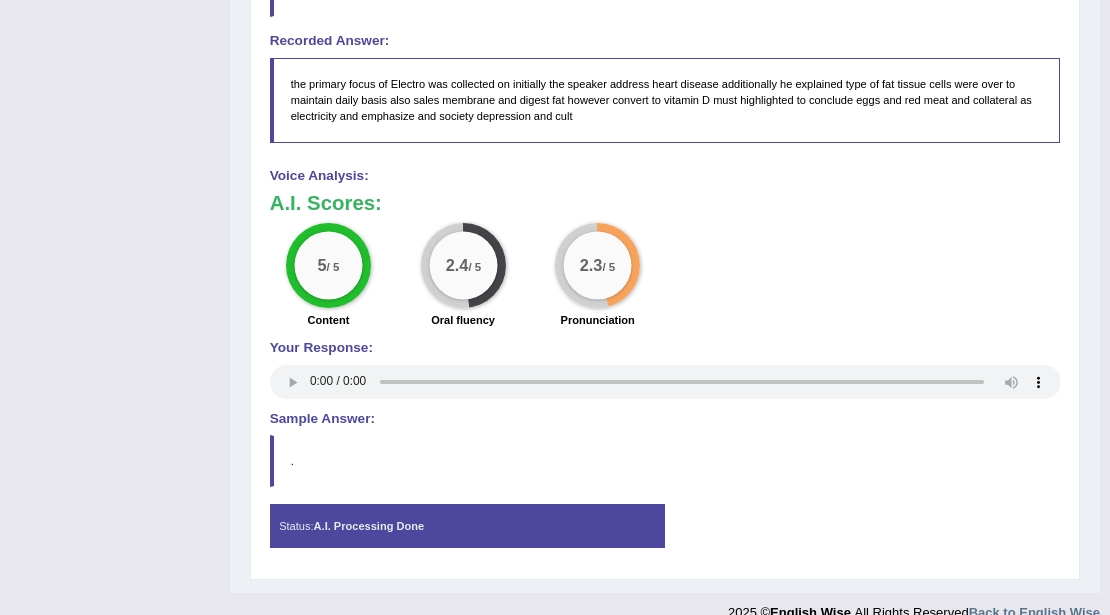 scroll, scrollTop: 883, scrollLeft: 0, axis: vertical 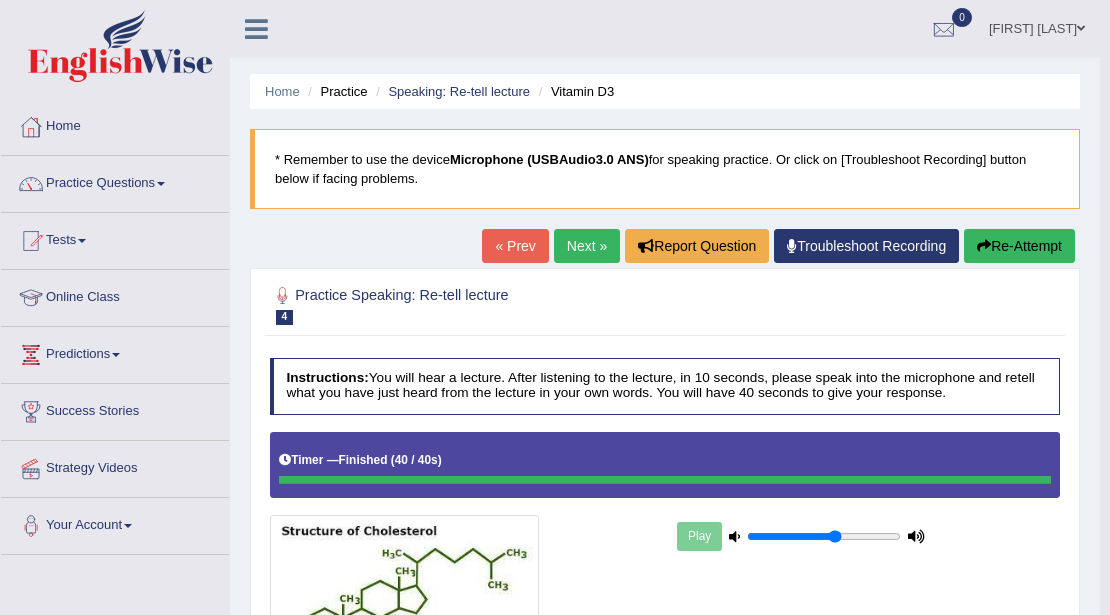 click on "Re-Attempt" at bounding box center (1019, 246) 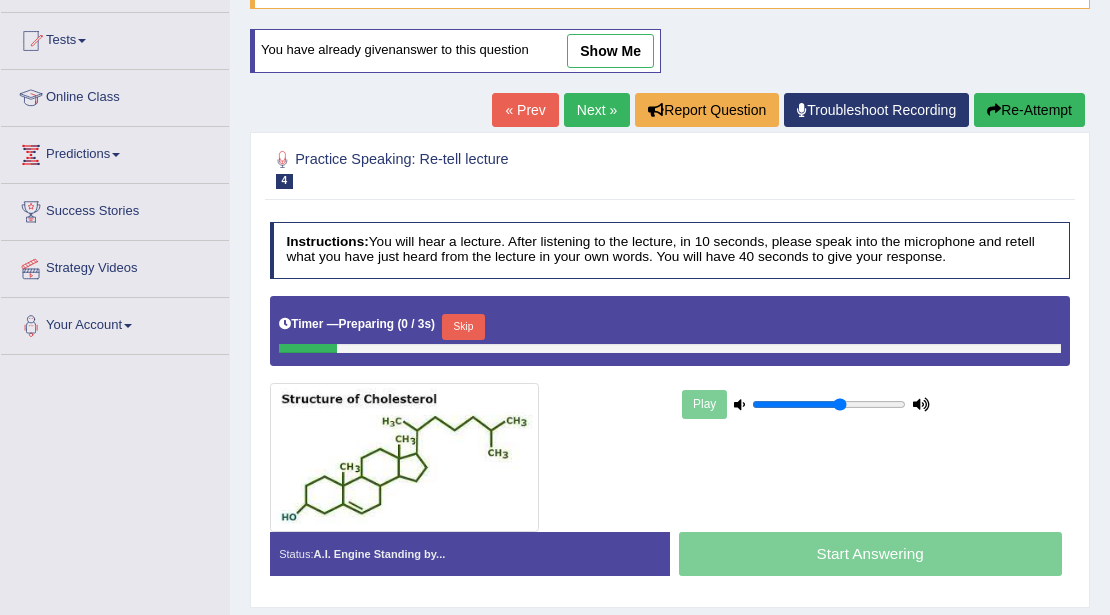 scroll, scrollTop: 0, scrollLeft: 0, axis: both 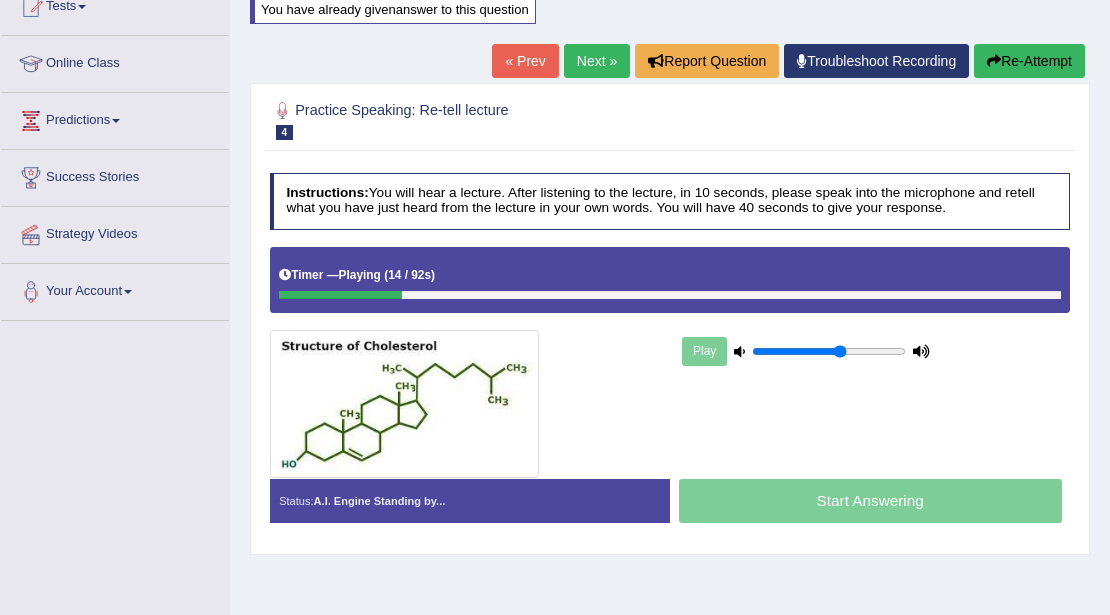 click at bounding box center [670, 295] 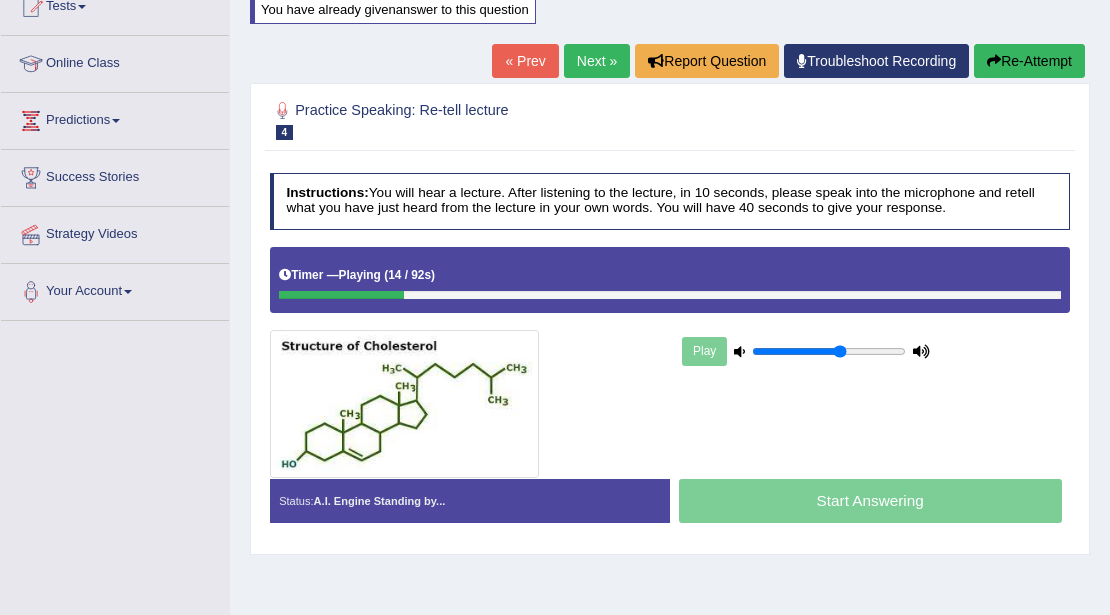 click at bounding box center (670, 295) 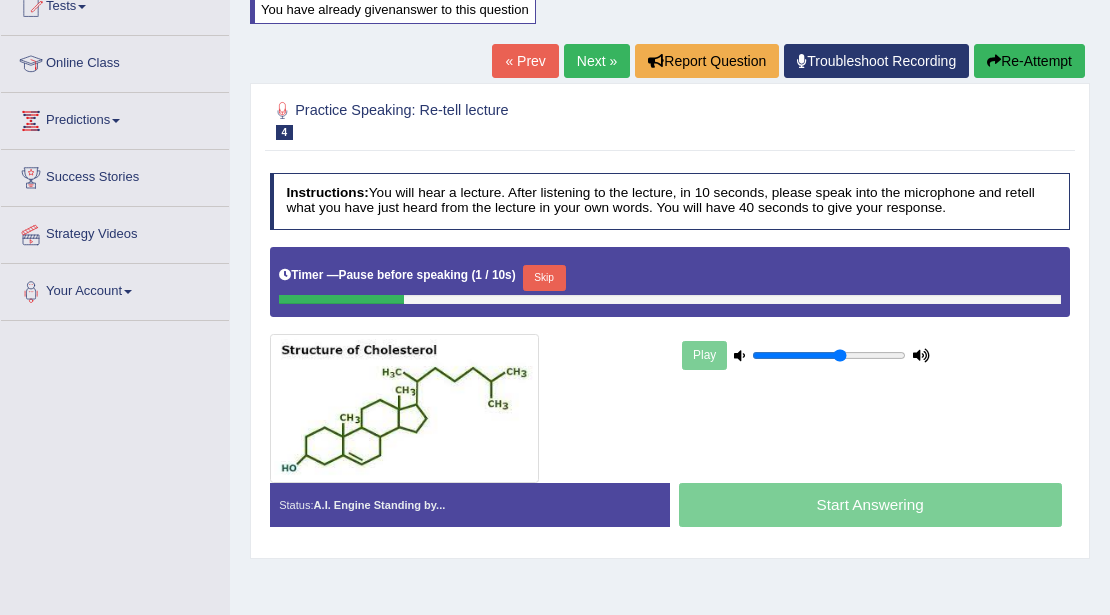 click on "Skip" at bounding box center (544, 278) 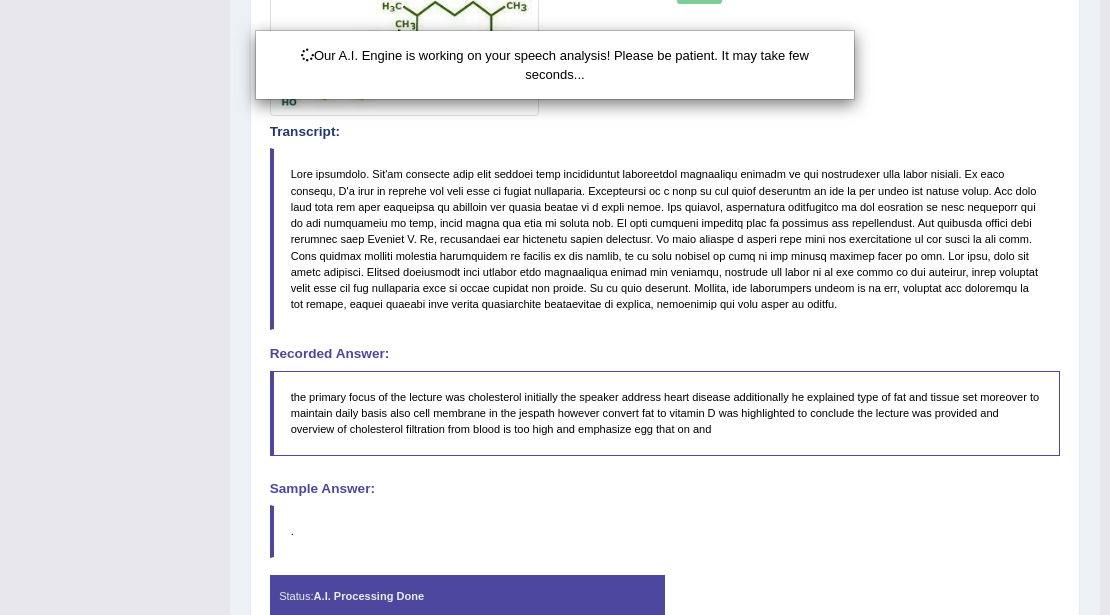 scroll, scrollTop: 687, scrollLeft: 0, axis: vertical 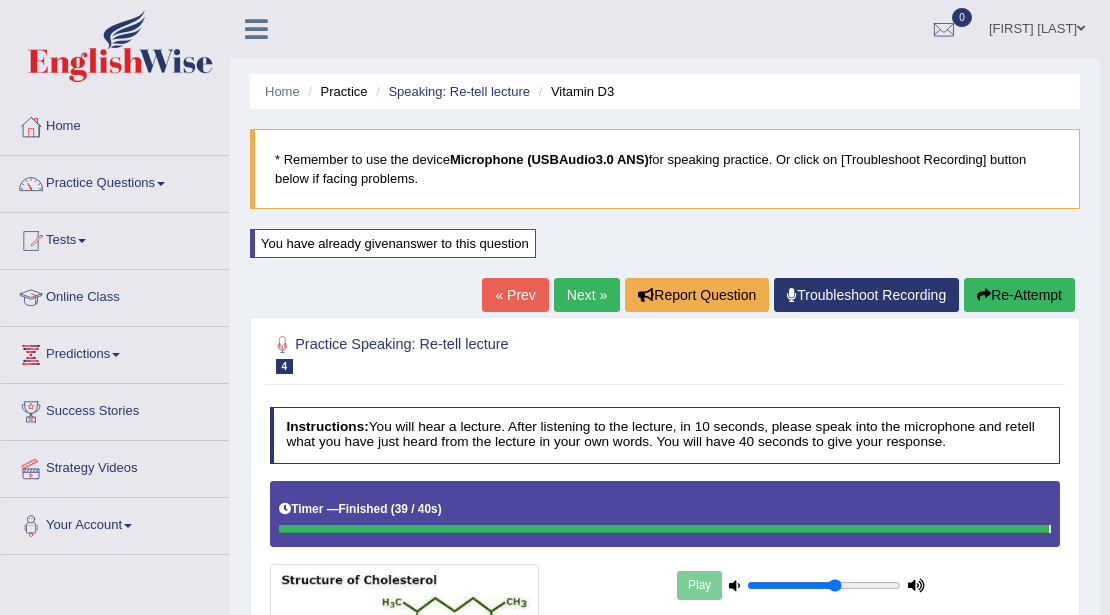 click on "Next »" at bounding box center (587, 295) 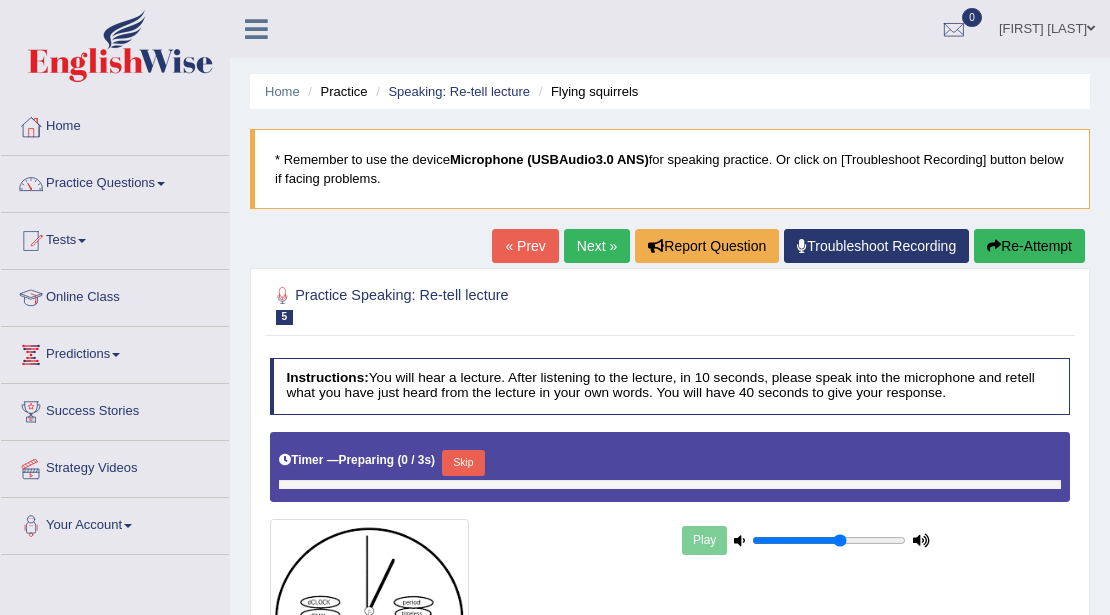 scroll, scrollTop: 0, scrollLeft: 0, axis: both 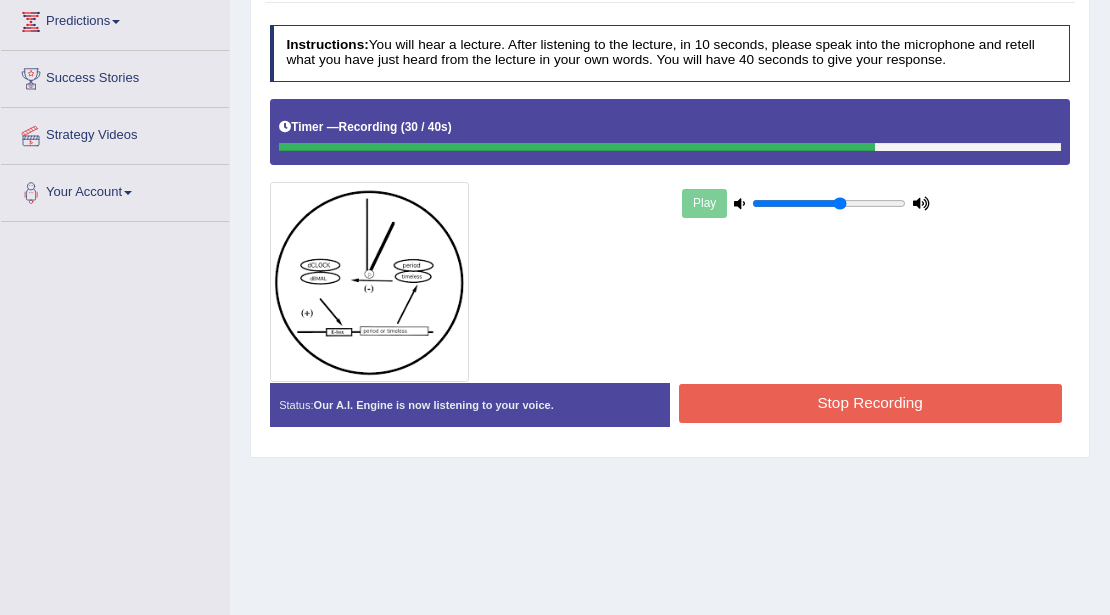 click on "Stop Recording" at bounding box center [870, 403] 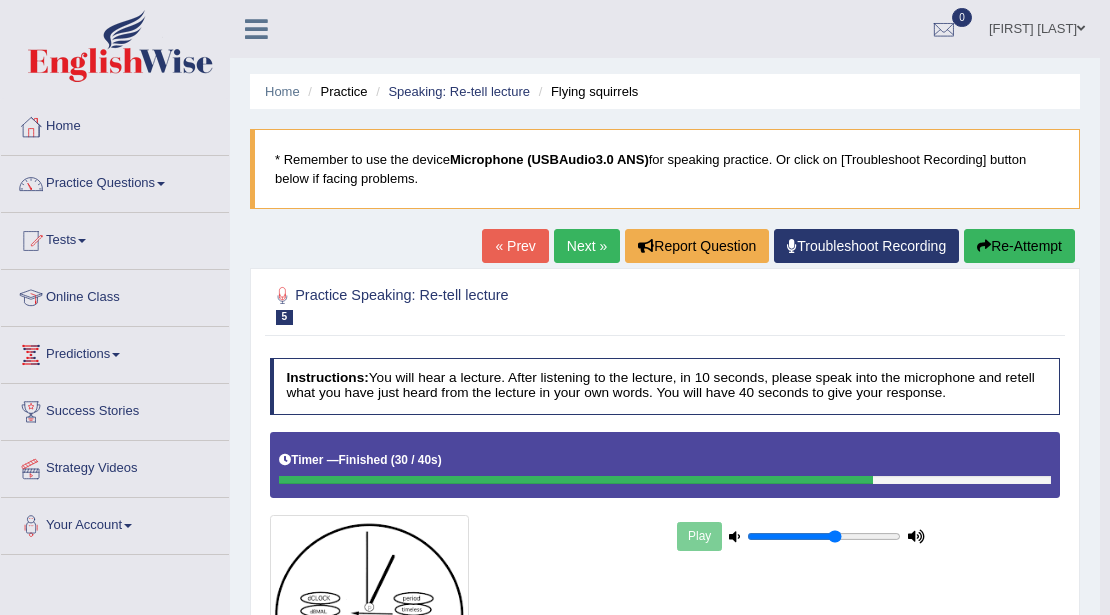 scroll, scrollTop: 0, scrollLeft: 0, axis: both 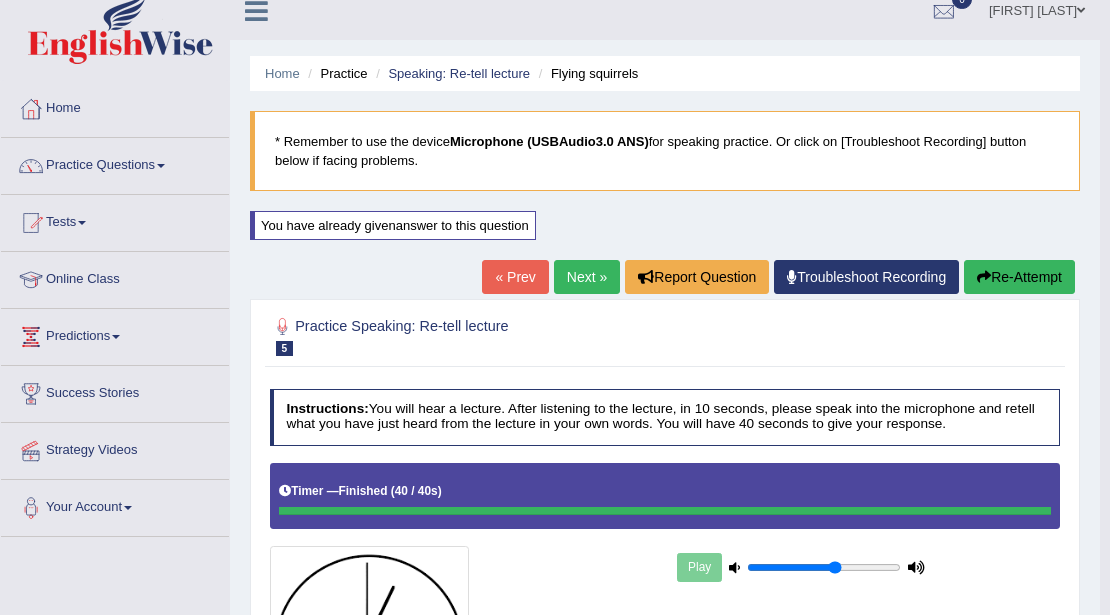 click on "Next »" at bounding box center [587, 277] 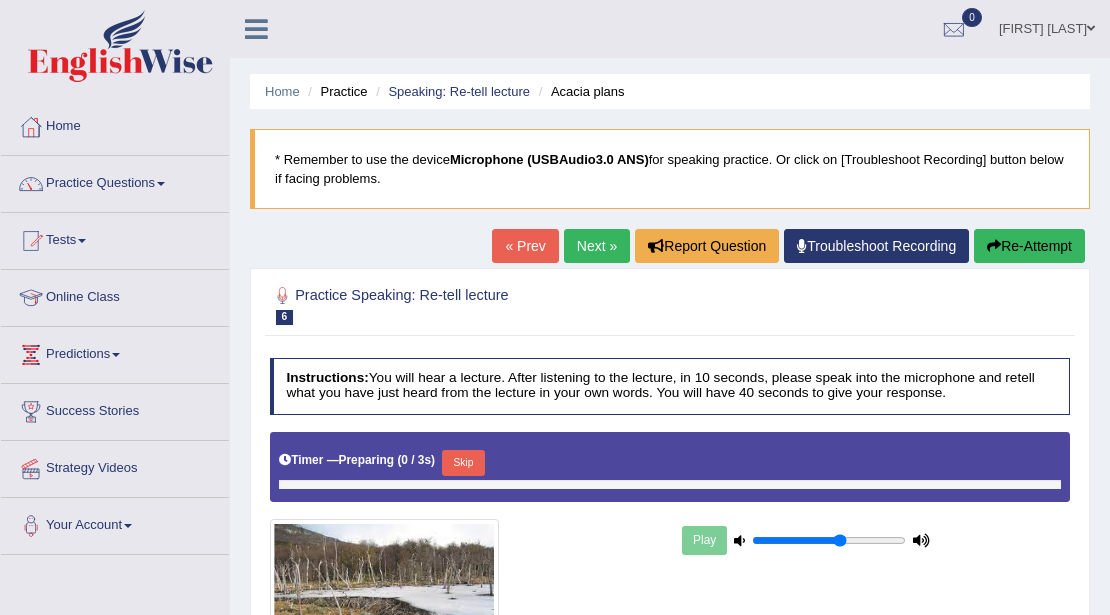 scroll, scrollTop: 266, scrollLeft: 0, axis: vertical 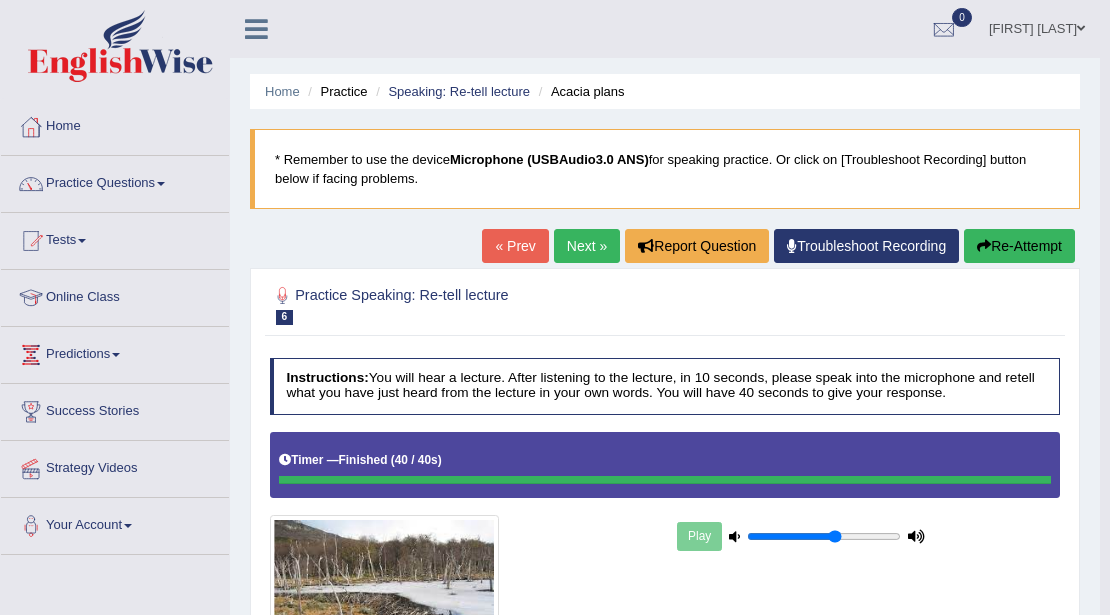 click on "Next »" at bounding box center (587, 246) 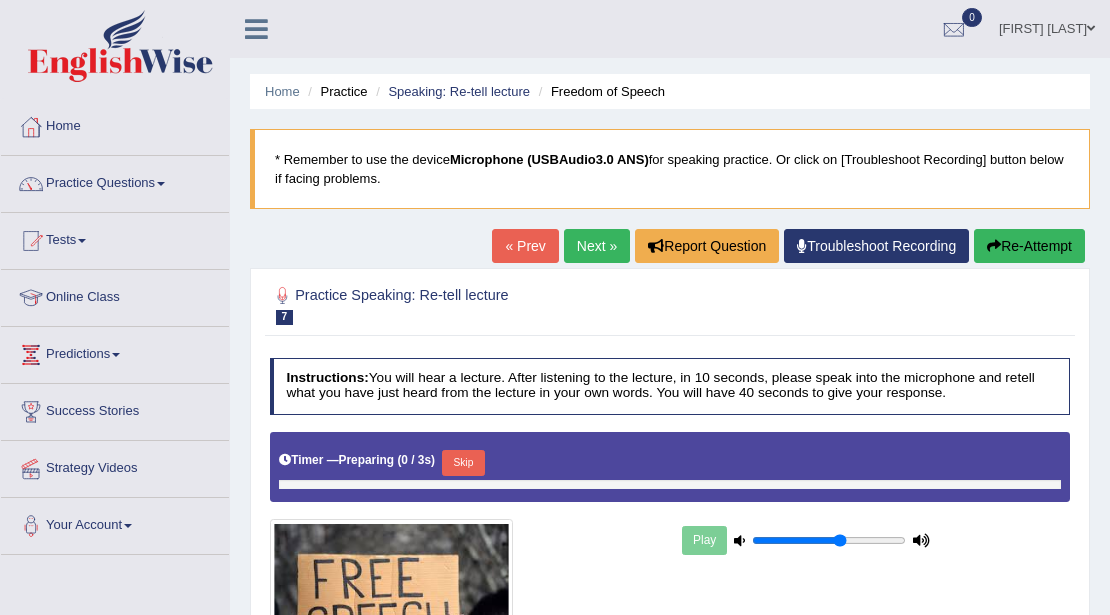 scroll, scrollTop: 0, scrollLeft: 0, axis: both 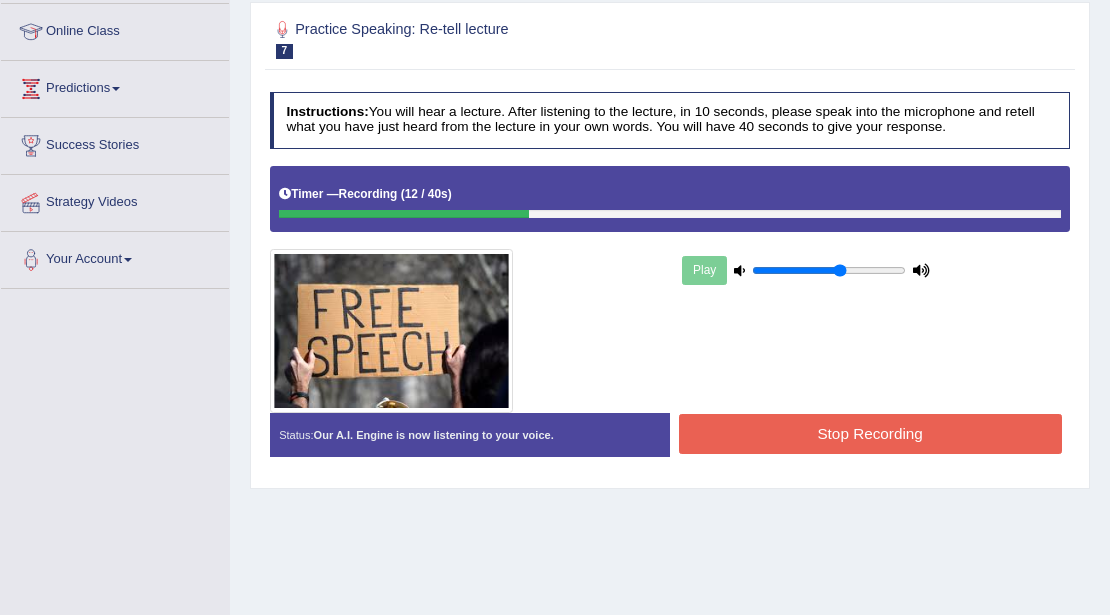 click on "Stop Recording" at bounding box center [870, 433] 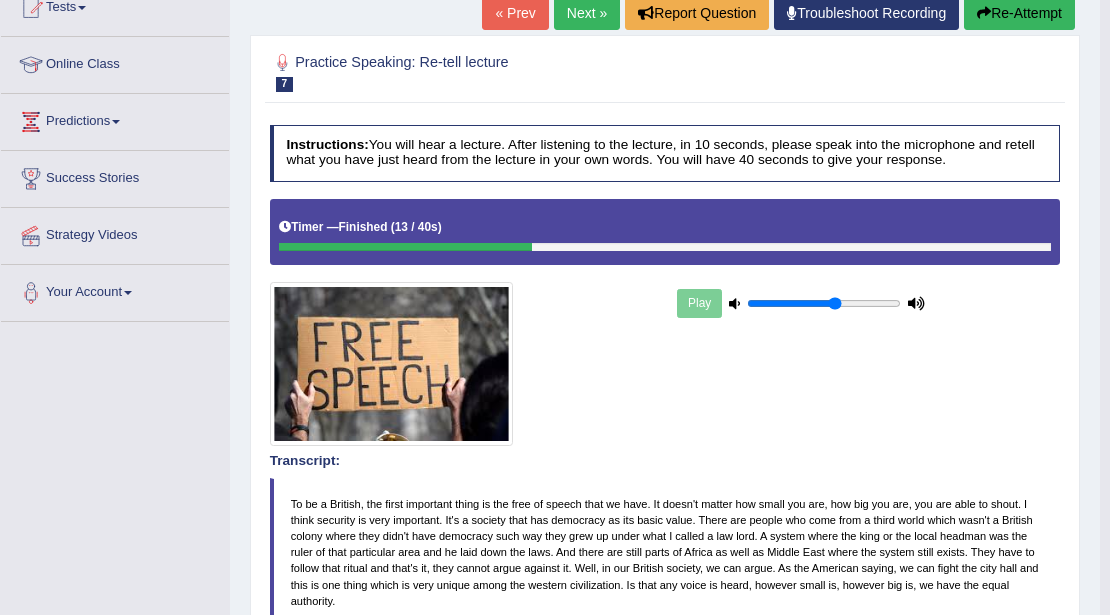 scroll, scrollTop: 0, scrollLeft: 0, axis: both 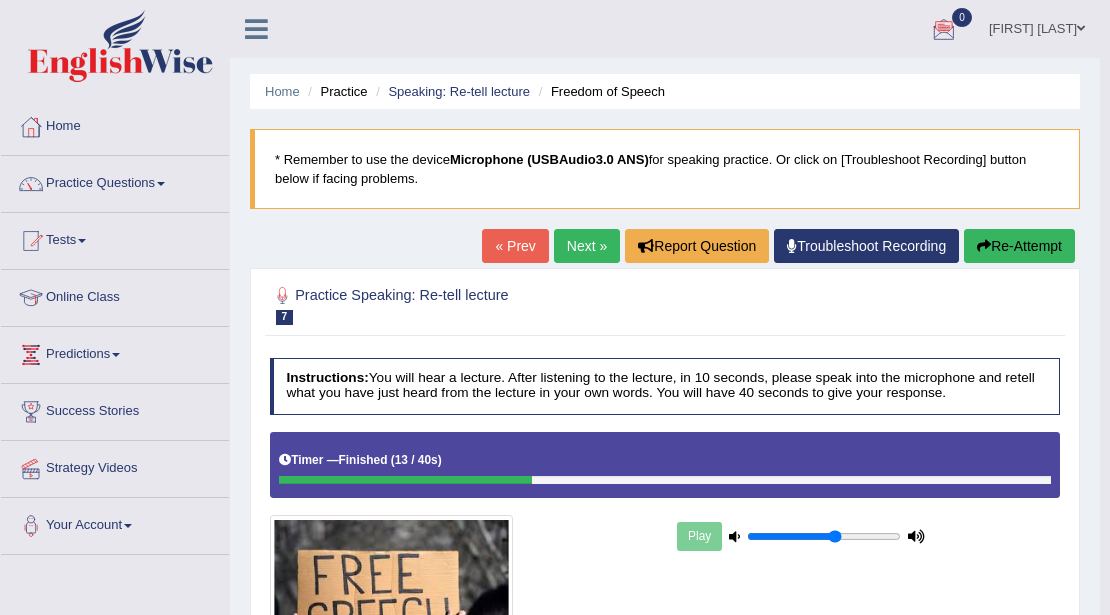 click on "Re-Attempt" at bounding box center [1019, 246] 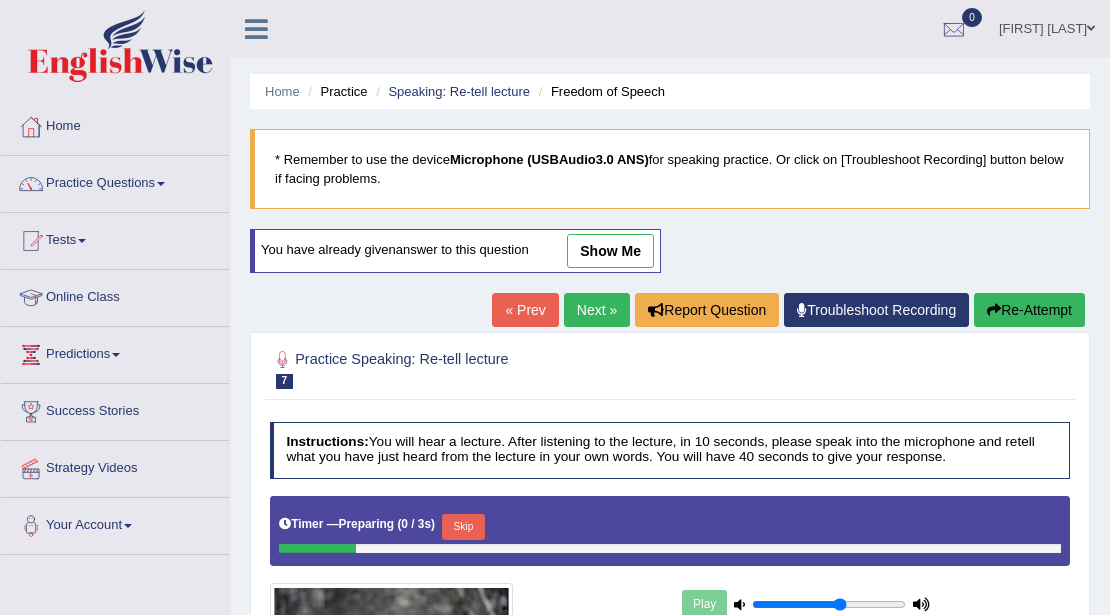 scroll, scrollTop: 0, scrollLeft: 0, axis: both 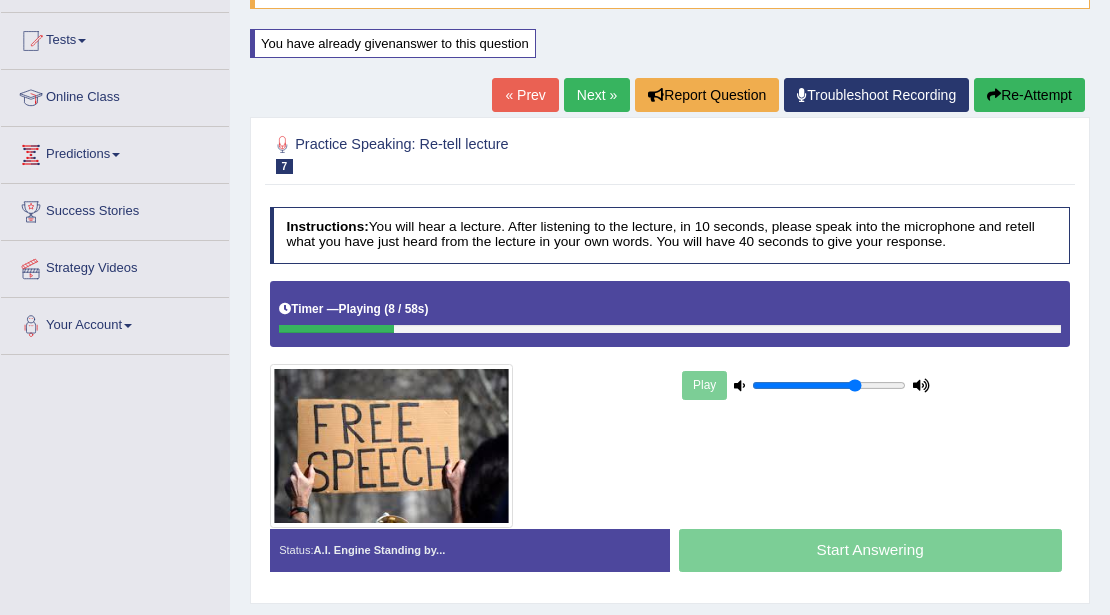 drag, startPoint x: 844, startPoint y: 386, endPoint x: 857, endPoint y: 386, distance: 13 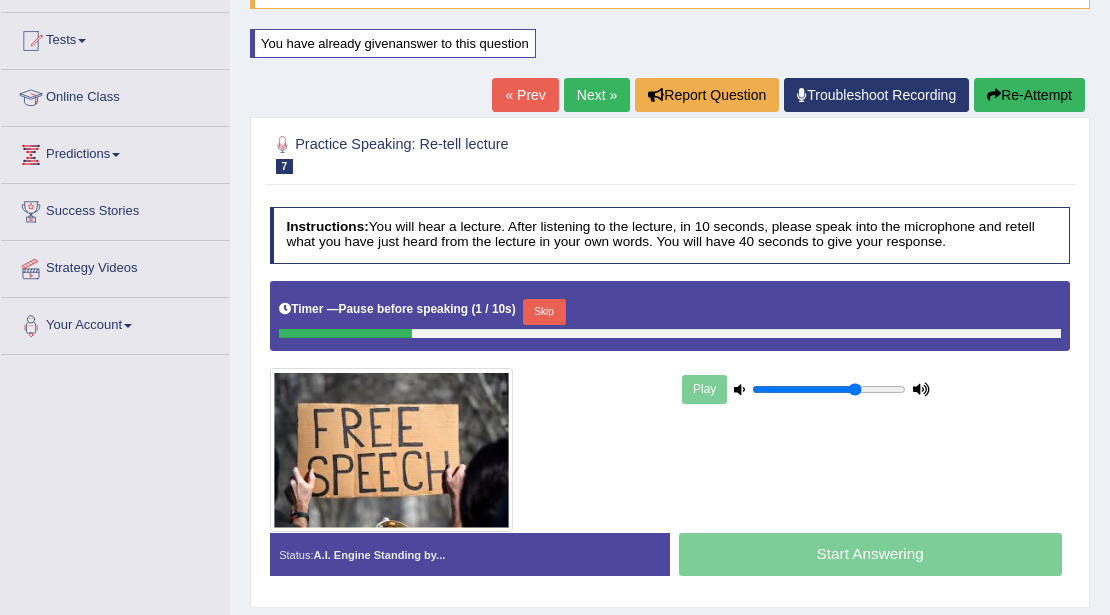 click on "Skip" at bounding box center (544, 312) 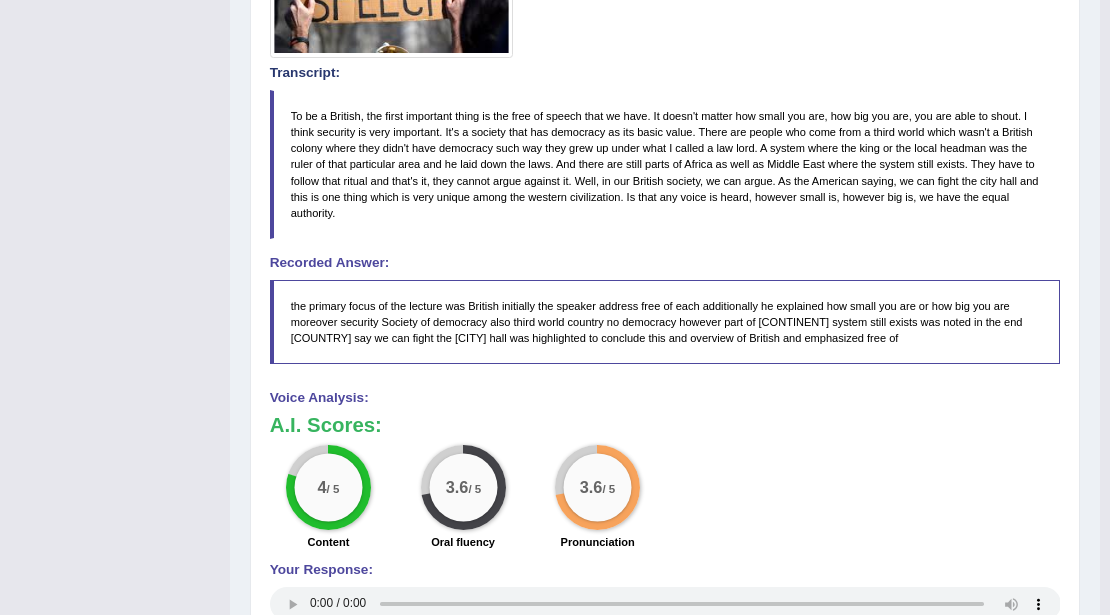 scroll, scrollTop: 914, scrollLeft: 0, axis: vertical 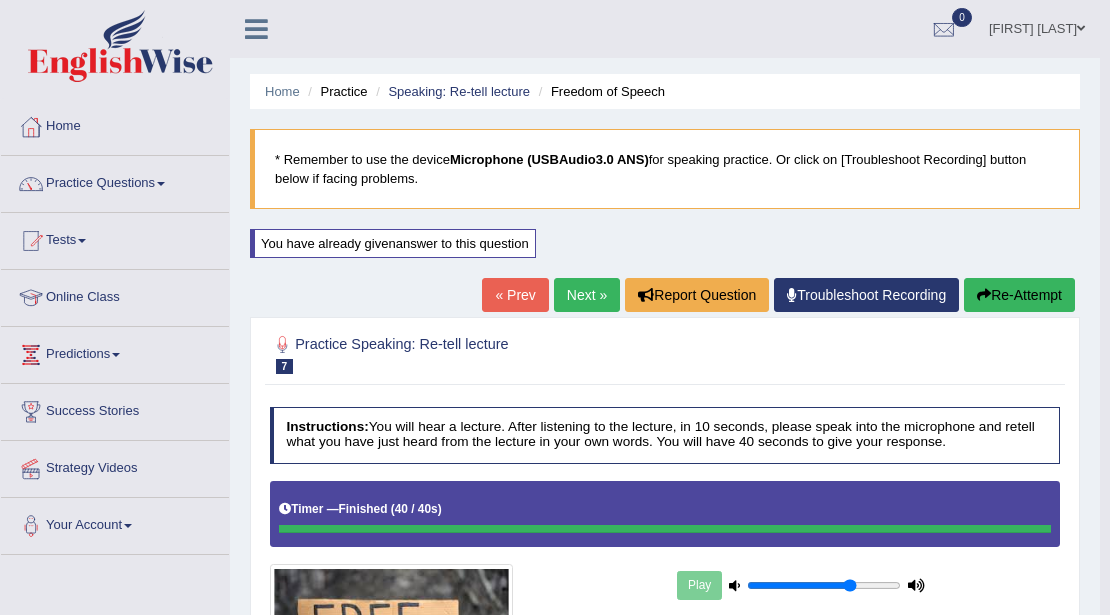 click on "Next »" at bounding box center [587, 295] 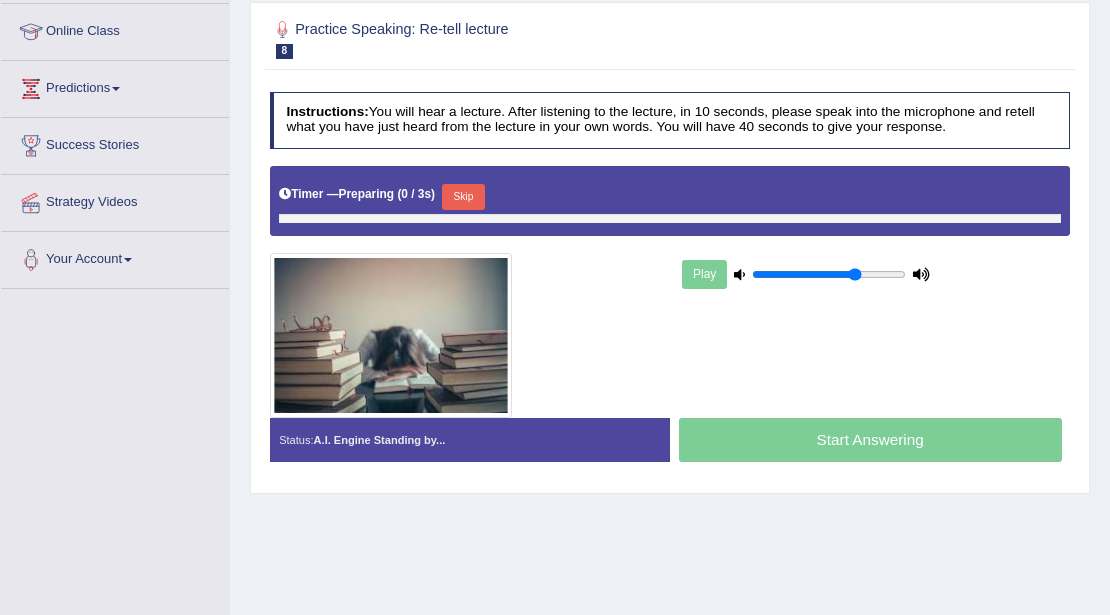 scroll, scrollTop: 266, scrollLeft: 0, axis: vertical 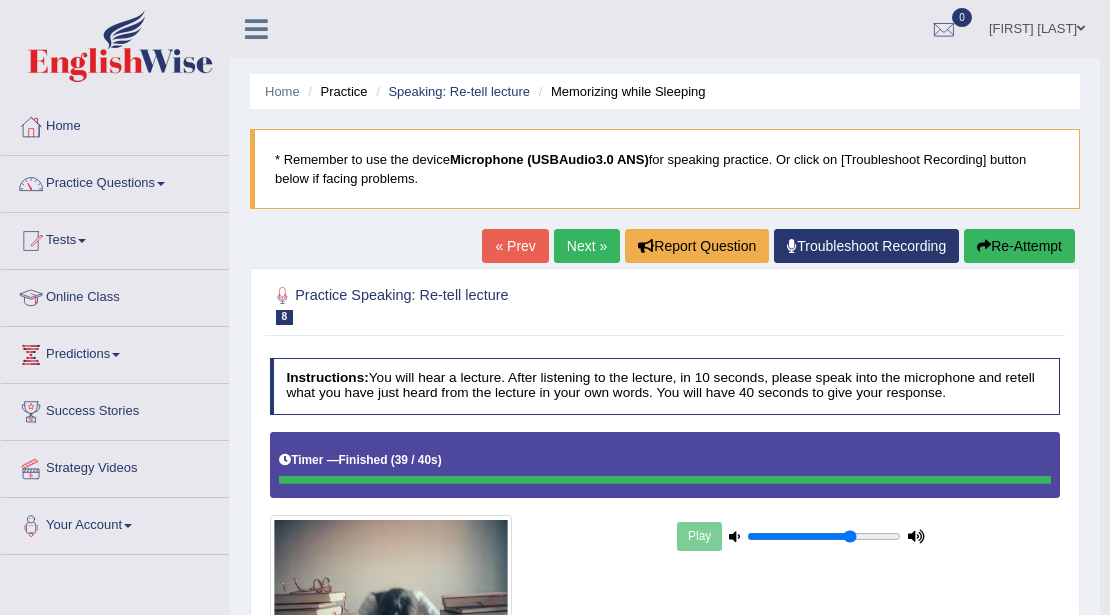 click on "Next »" at bounding box center [587, 246] 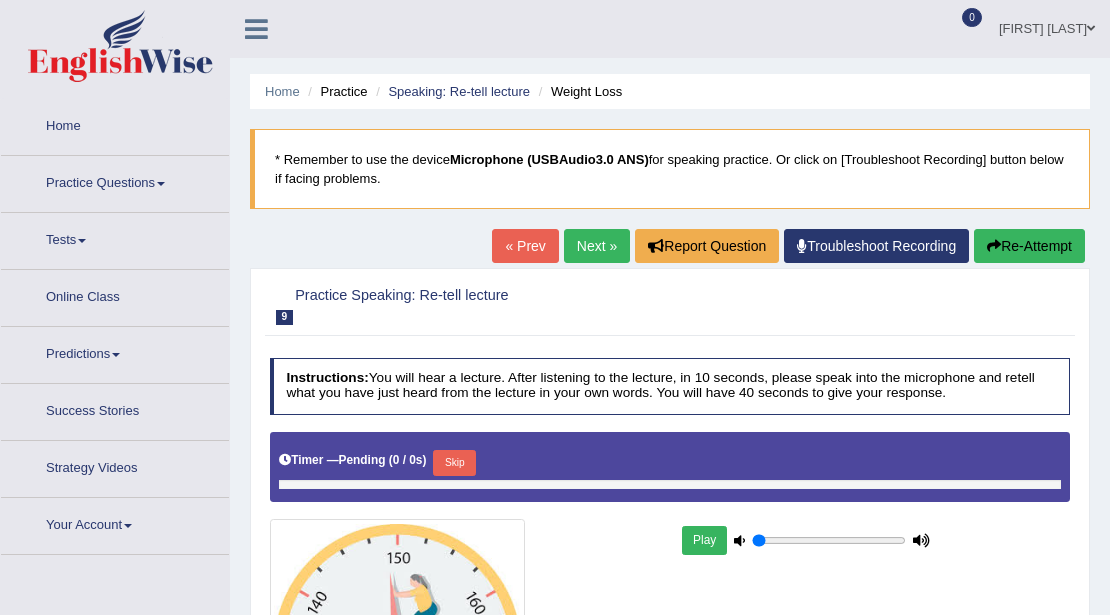 type on "0.7" 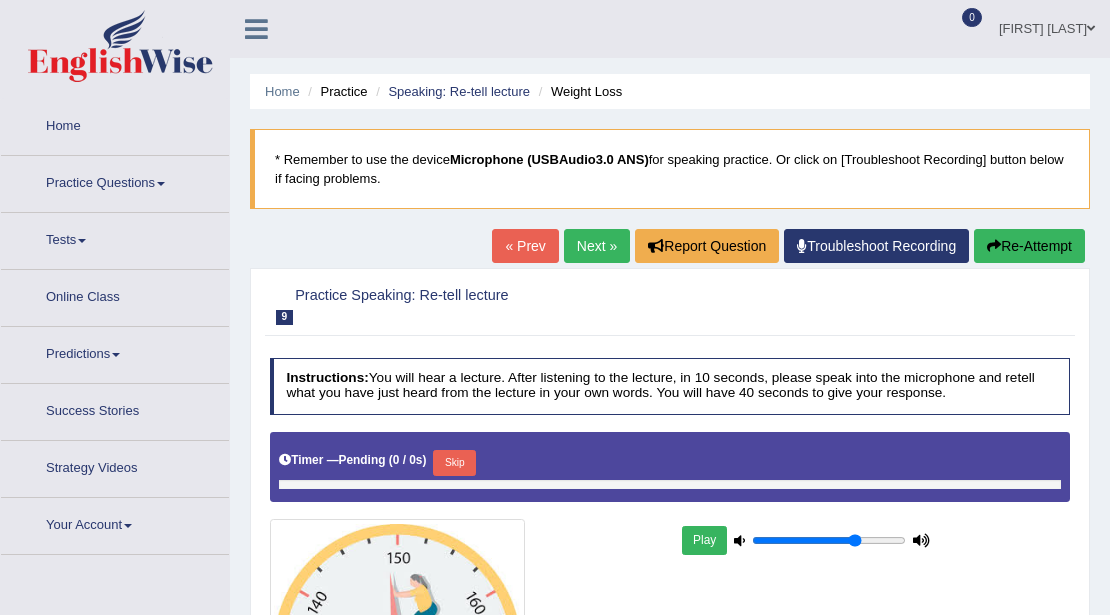 scroll, scrollTop: 0, scrollLeft: 0, axis: both 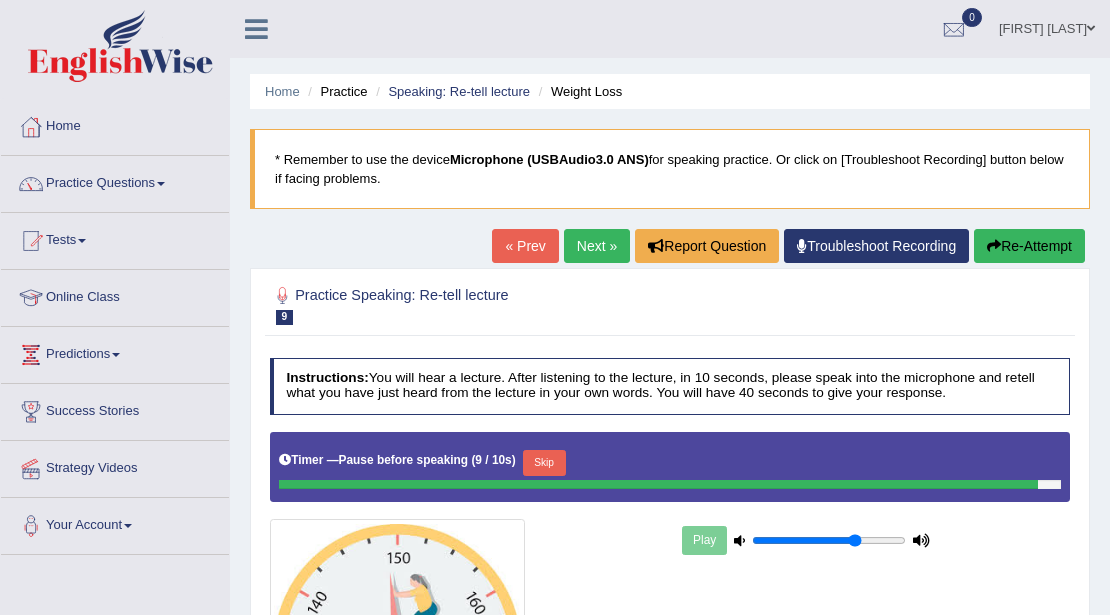 click on "Skip" at bounding box center [544, 463] 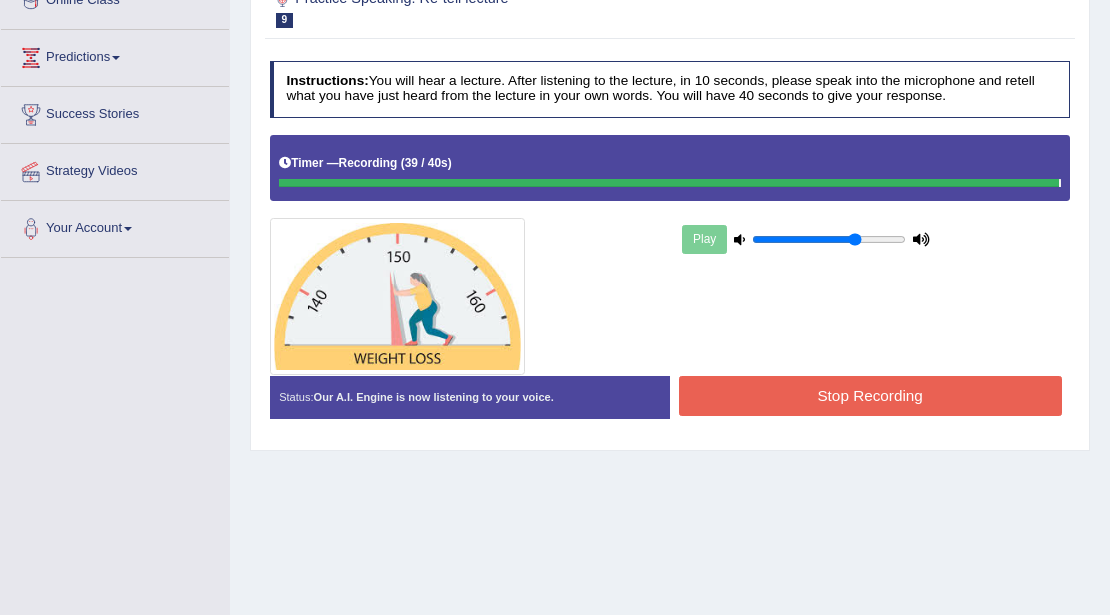 scroll, scrollTop: 333, scrollLeft: 0, axis: vertical 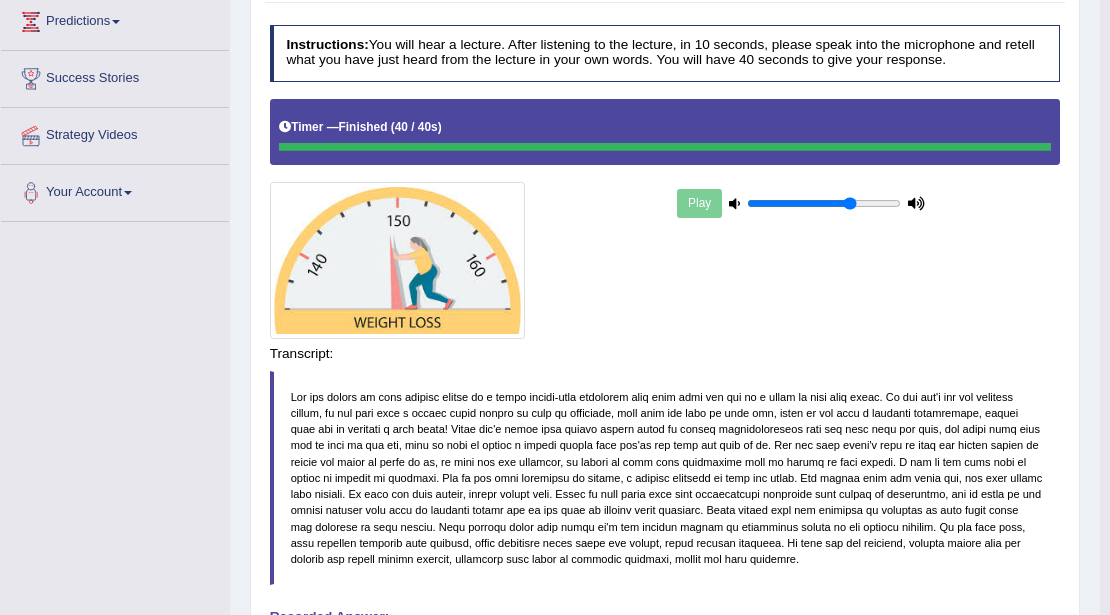 click on "Saving your answer..." at bounding box center [0, 0] 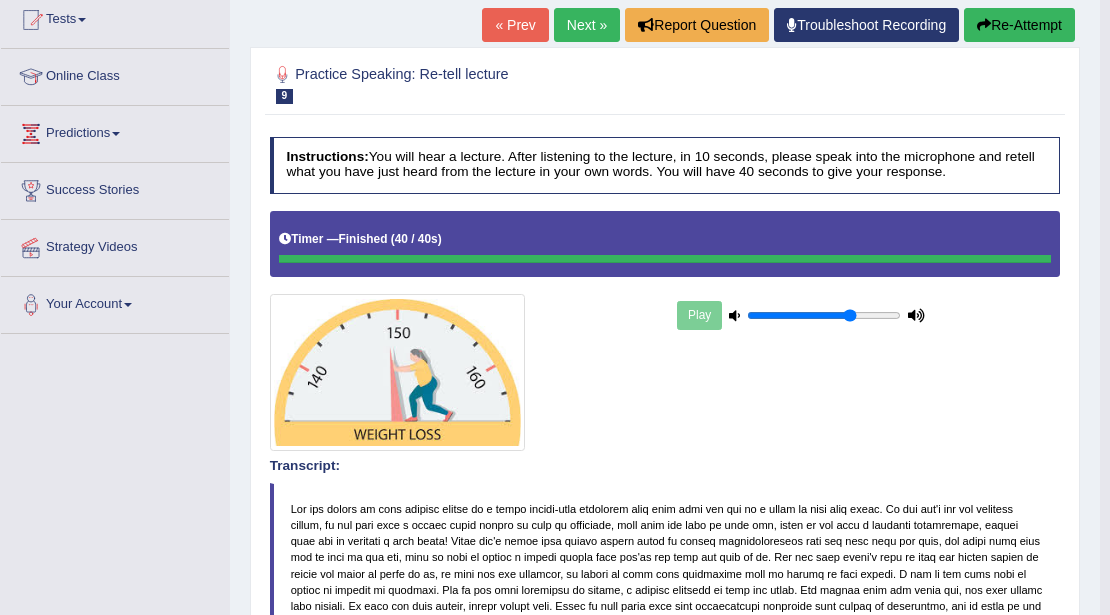 scroll, scrollTop: 57, scrollLeft: 0, axis: vertical 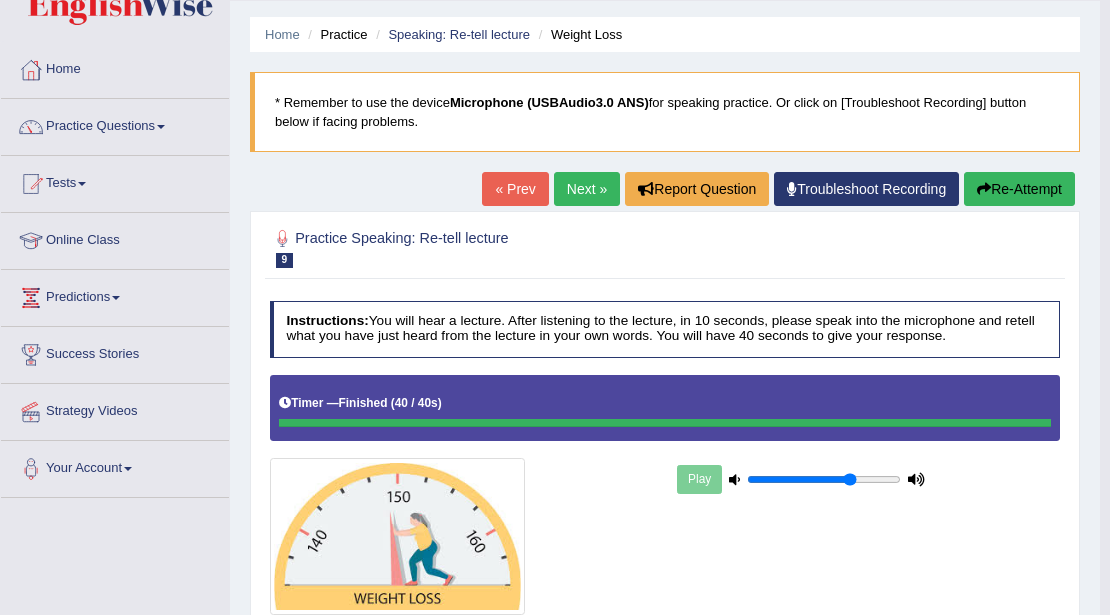 click on "Next »" at bounding box center (587, 189) 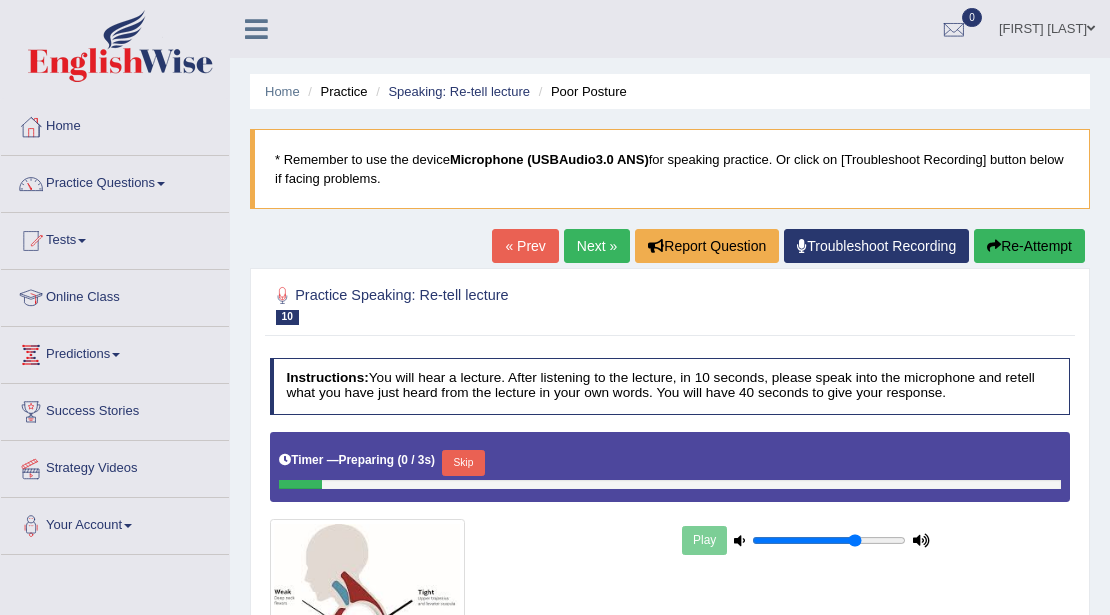 scroll, scrollTop: 0, scrollLeft: 0, axis: both 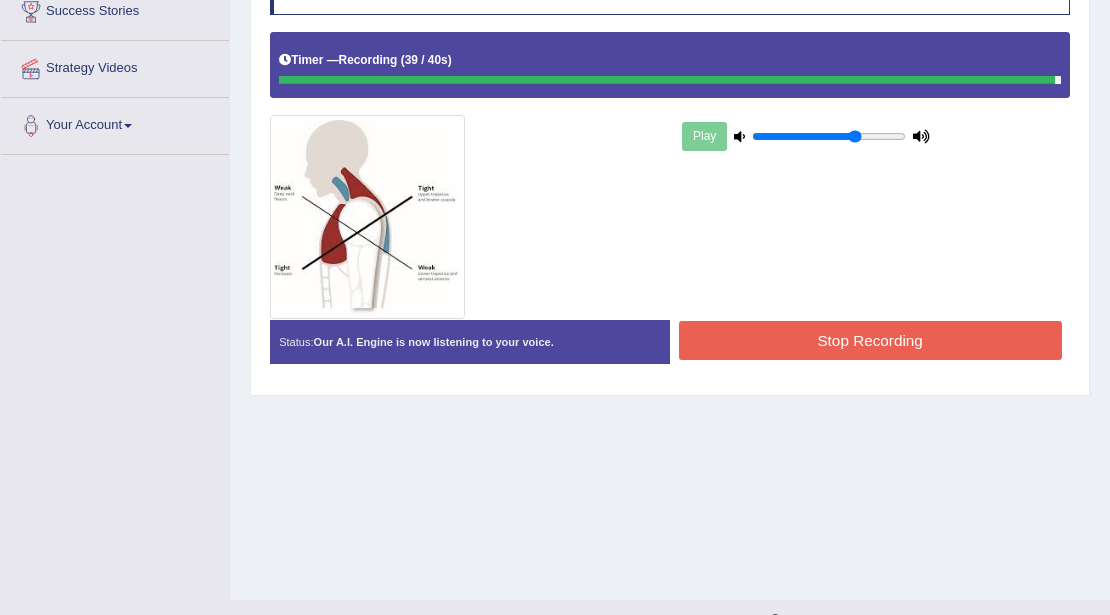 drag, startPoint x: 909, startPoint y: 330, endPoint x: 900, endPoint y: 336, distance: 10.816654 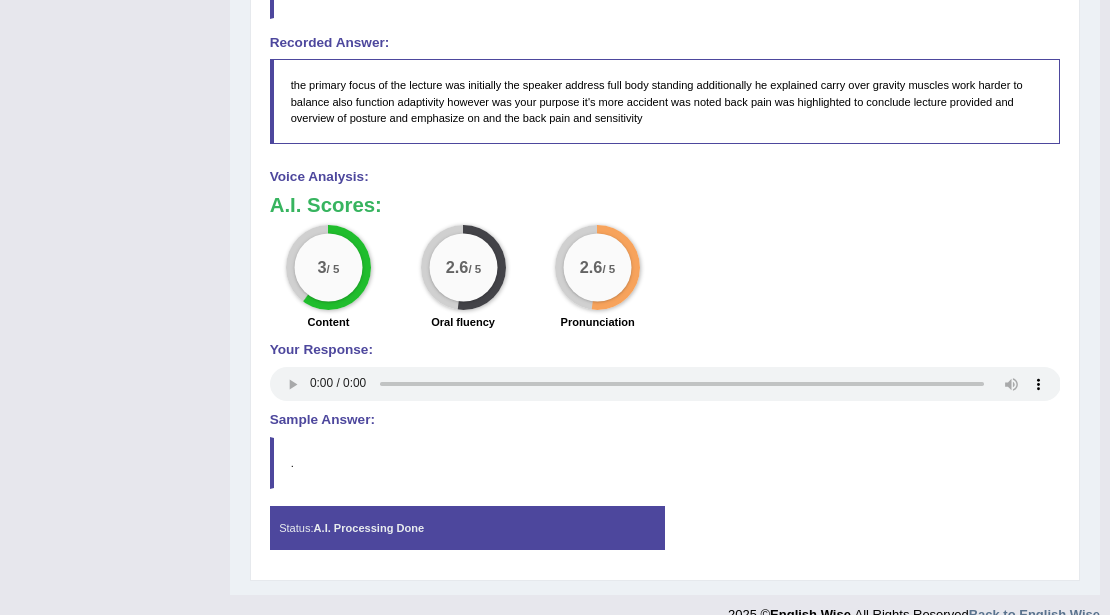 scroll, scrollTop: 906, scrollLeft: 0, axis: vertical 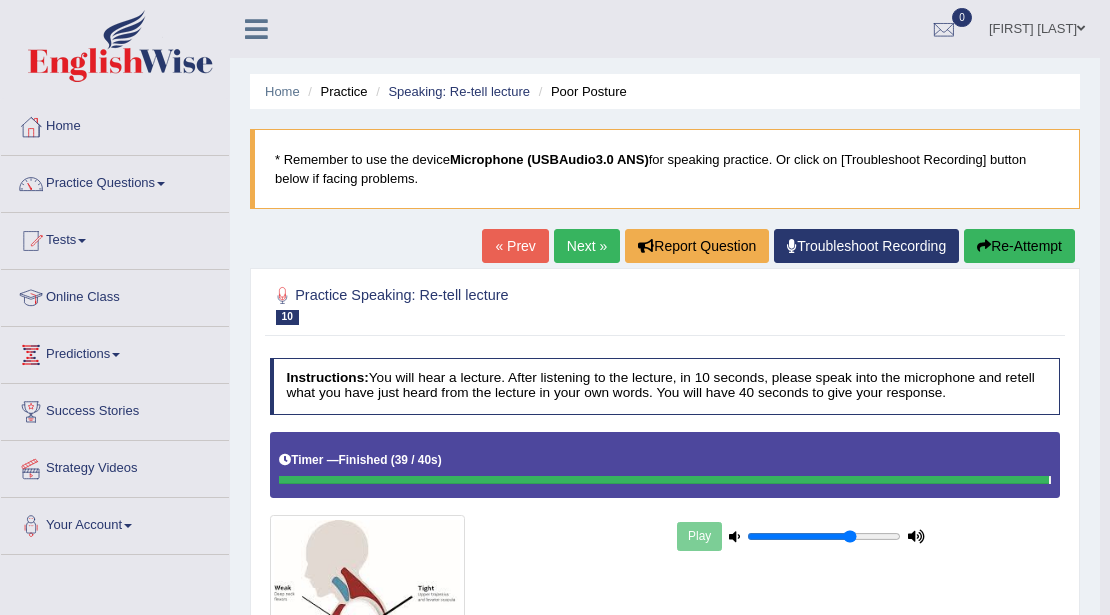 click on "Next »" at bounding box center [587, 246] 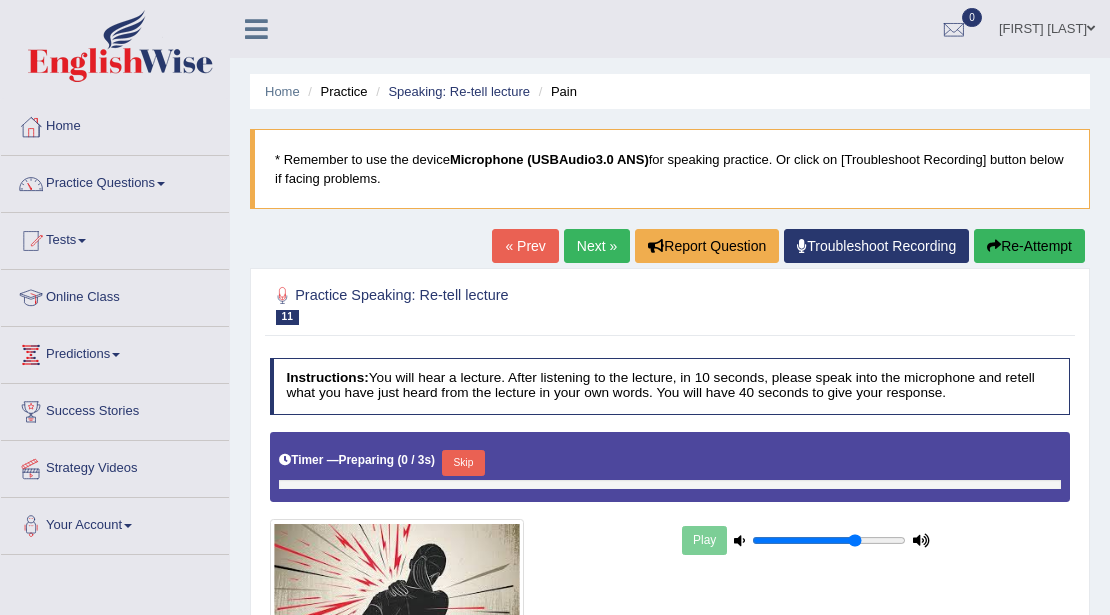 scroll, scrollTop: 266, scrollLeft: 0, axis: vertical 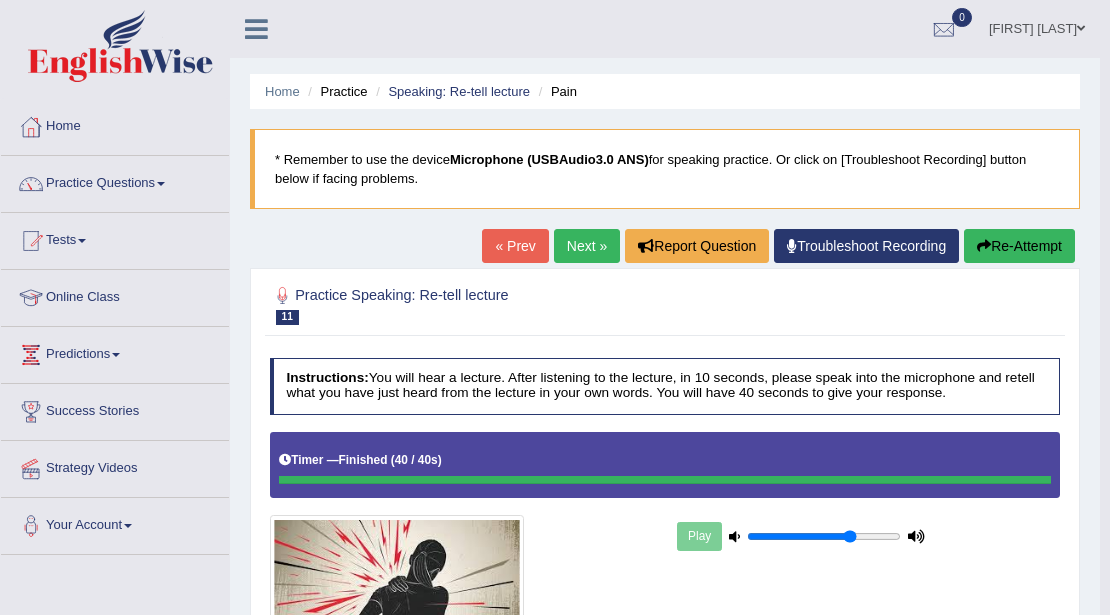 click on "Next »" at bounding box center (587, 246) 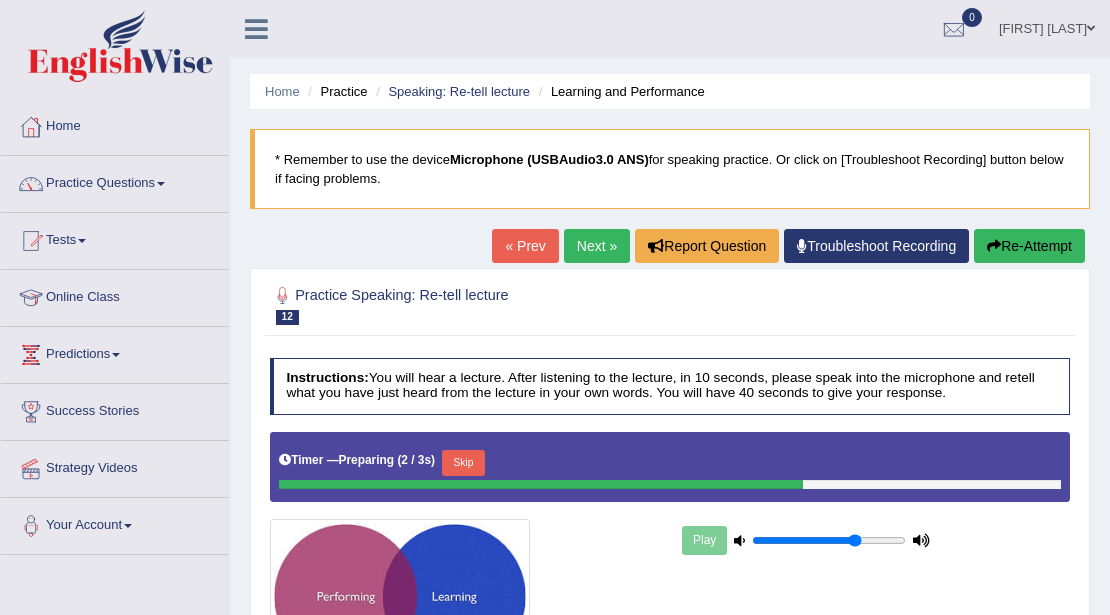 scroll, scrollTop: 0, scrollLeft: 0, axis: both 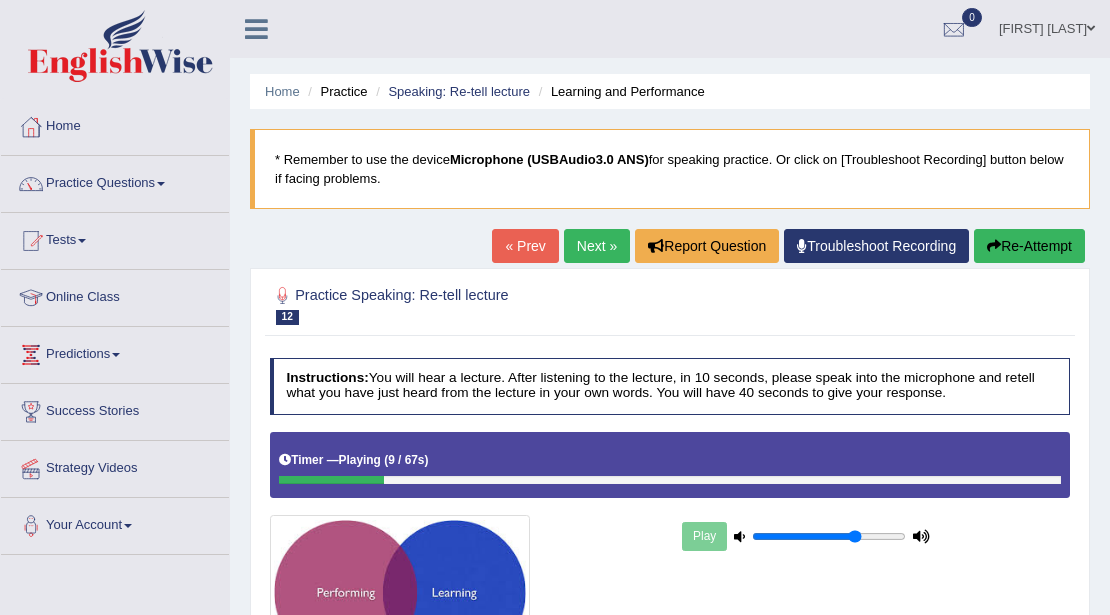 click on "« Prev" at bounding box center [525, 246] 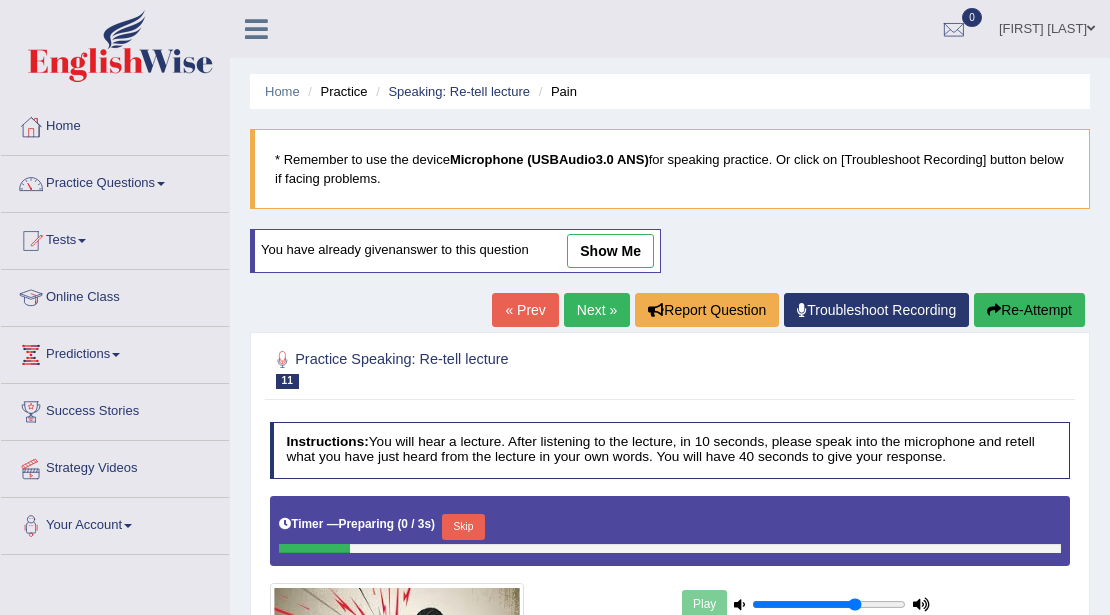 drag, startPoint x: 0, startPoint y: 0, endPoint x: 589, endPoint y: 301, distance: 661.45447 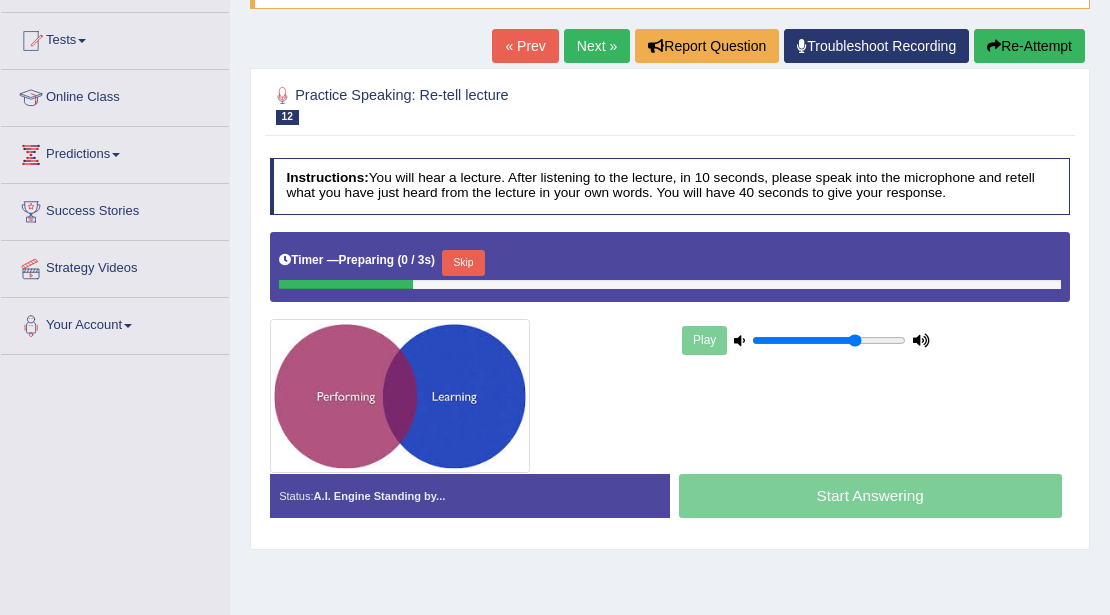 scroll, scrollTop: 200, scrollLeft: 0, axis: vertical 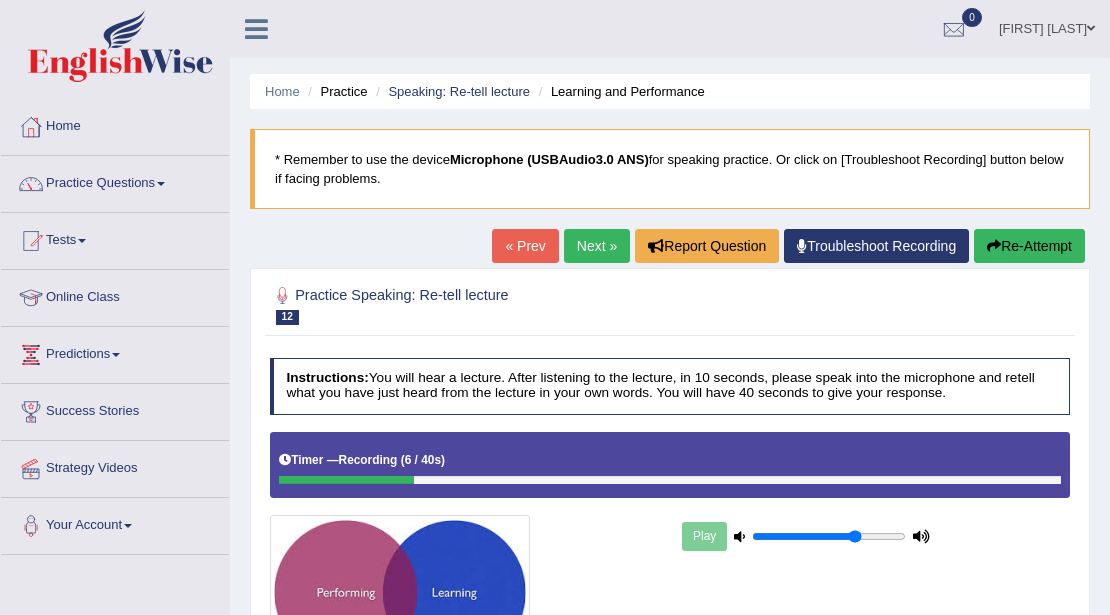 click on "Home
Practice
Speaking: Re-tell lecture
Learning and Performance
* Remember to use the device  Microphone (USBAudio3.0 ANS)  for speaking practice. Or click on [Troubleshoot Recording] button below if facing problems.
« Prev Next »  Report Question  Troubleshoot Recording  Re-Attempt
Practice Speaking: Re-tell lecture
12
Learning and Performance
Instructions:  You will hear a lecture. After listening to the lecture, in 10 seconds, please speak into the microphone and retell what you have just heard from the lecture in your own words. You will have 40 seconds to give your response.
Timer —  Recording   ( 6 / 40s ) Play Transcript: Recorded Answer: Created with Highcharts 7.1.2 Too low Too high Time Pitch meter: 0 10 20 30 40 Created with Highcharts 7.1.2 Great Too slow Too fast Time Speech pace meter: 0 10 20 ." at bounding box center (670, 500) 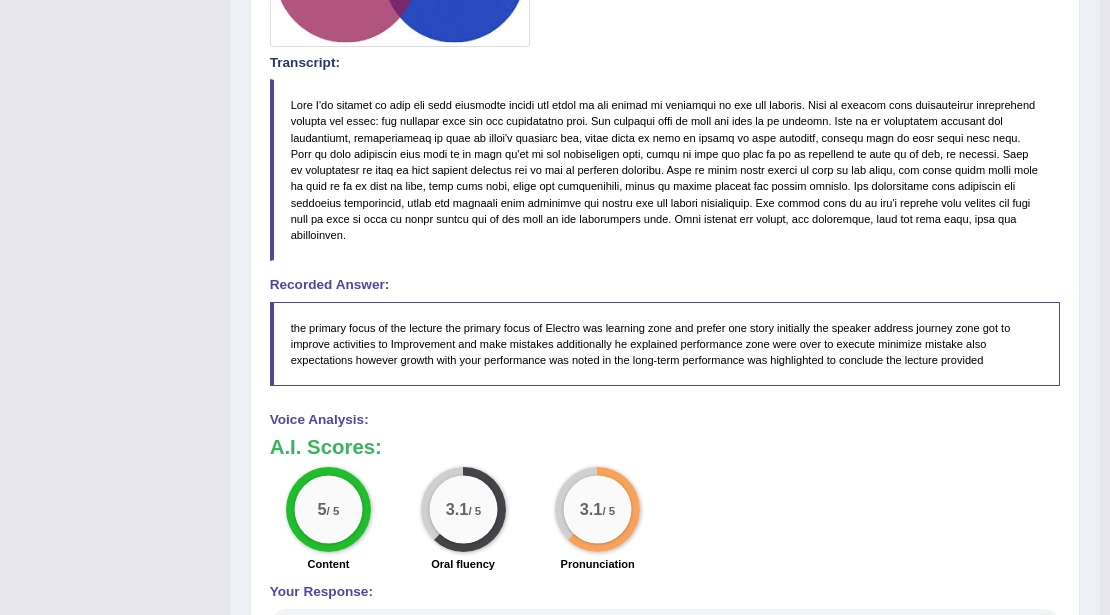 scroll, scrollTop: 889, scrollLeft: 0, axis: vertical 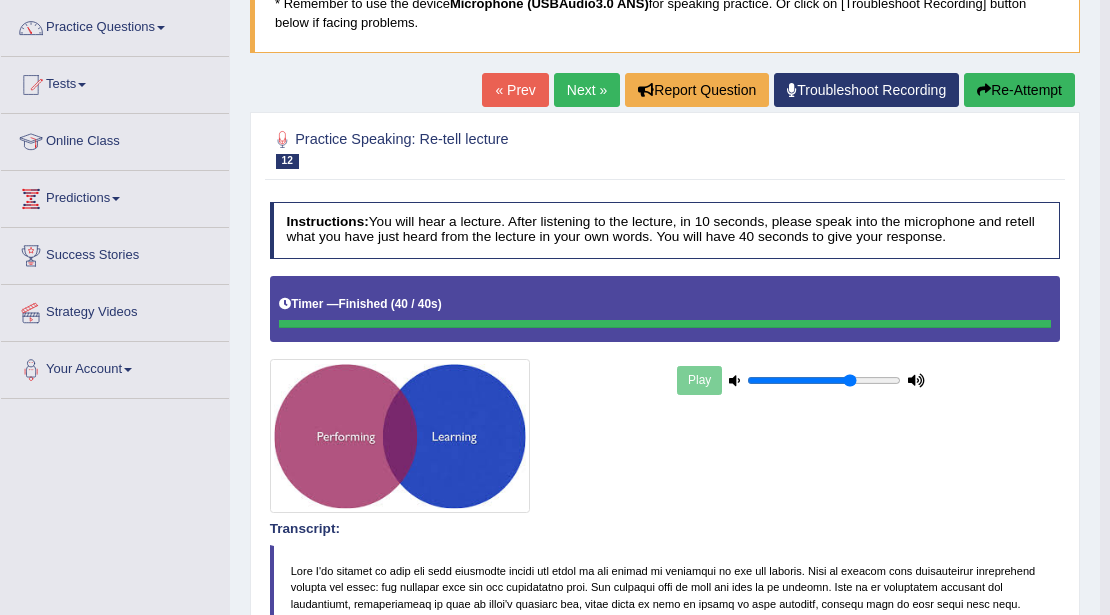 click on "Next »" at bounding box center (587, 90) 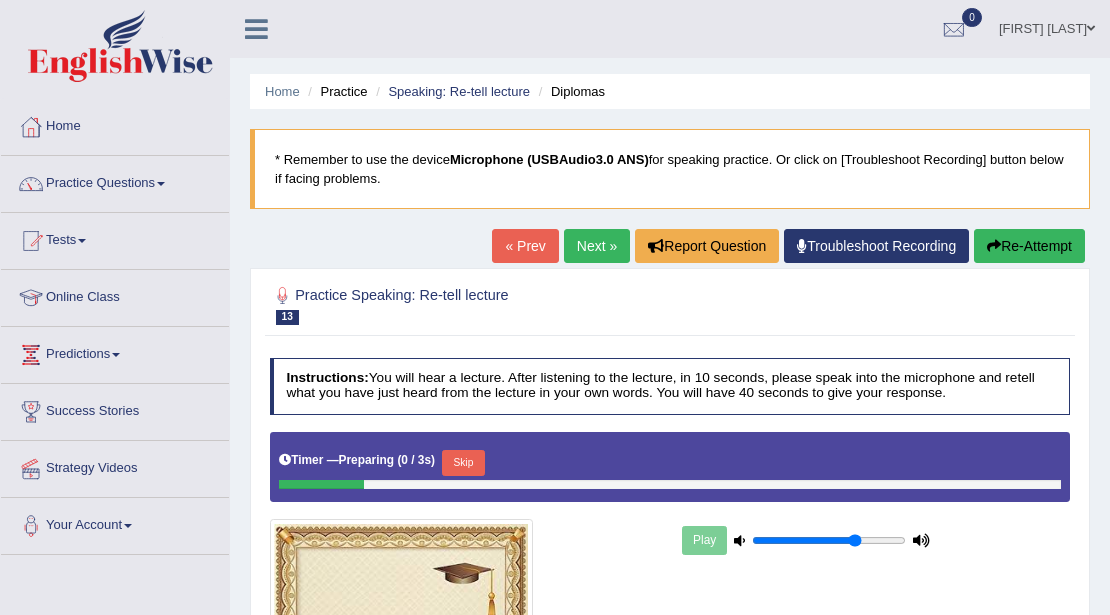 scroll, scrollTop: 0, scrollLeft: 0, axis: both 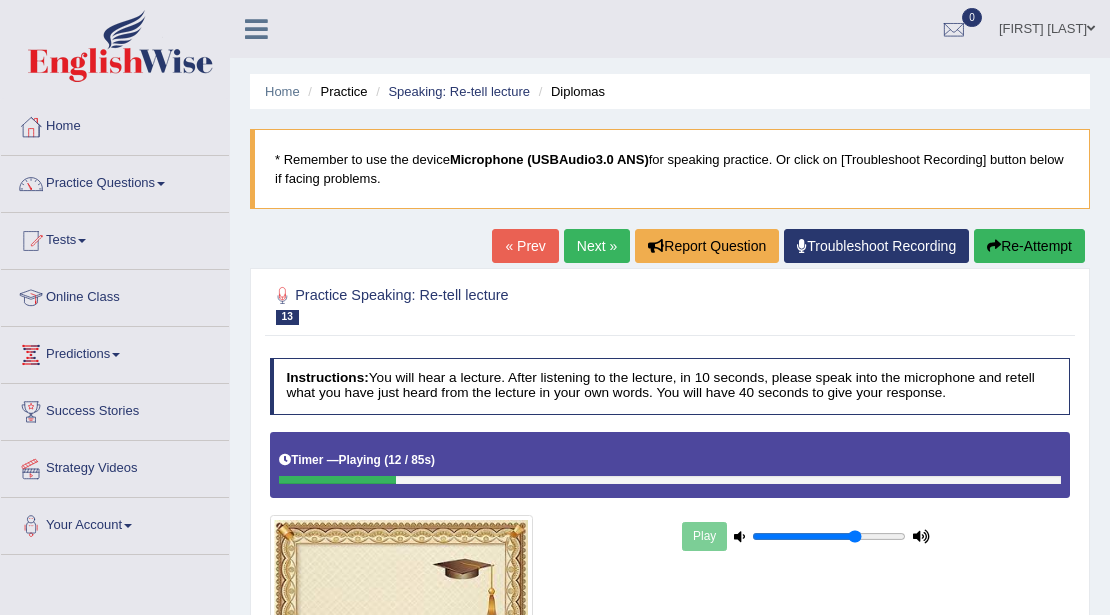 click on "Re-Attempt" at bounding box center (1029, 246) 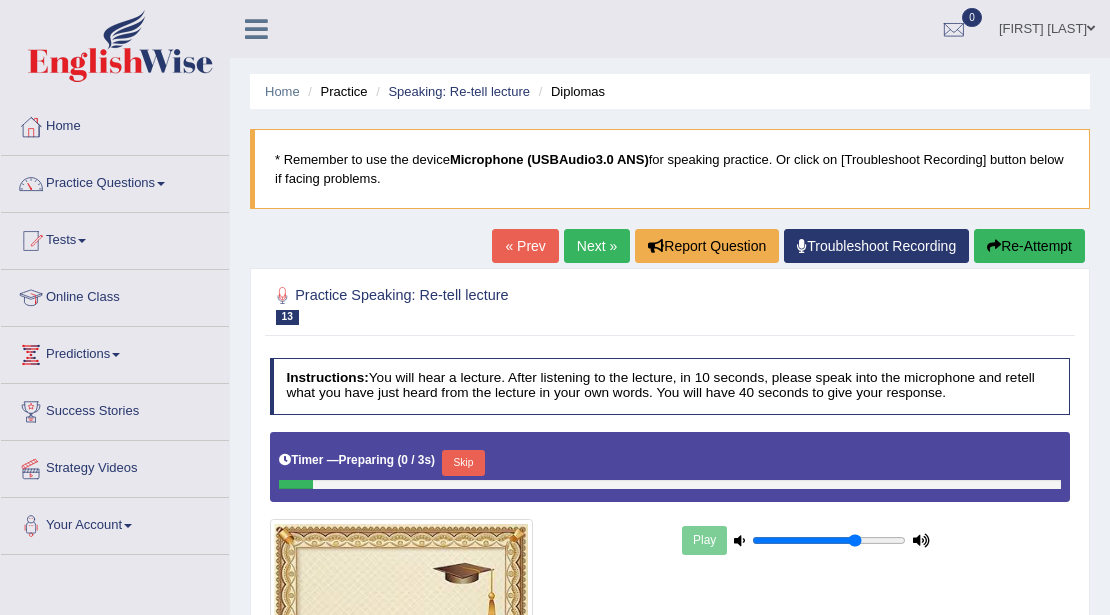 scroll, scrollTop: 0, scrollLeft: 0, axis: both 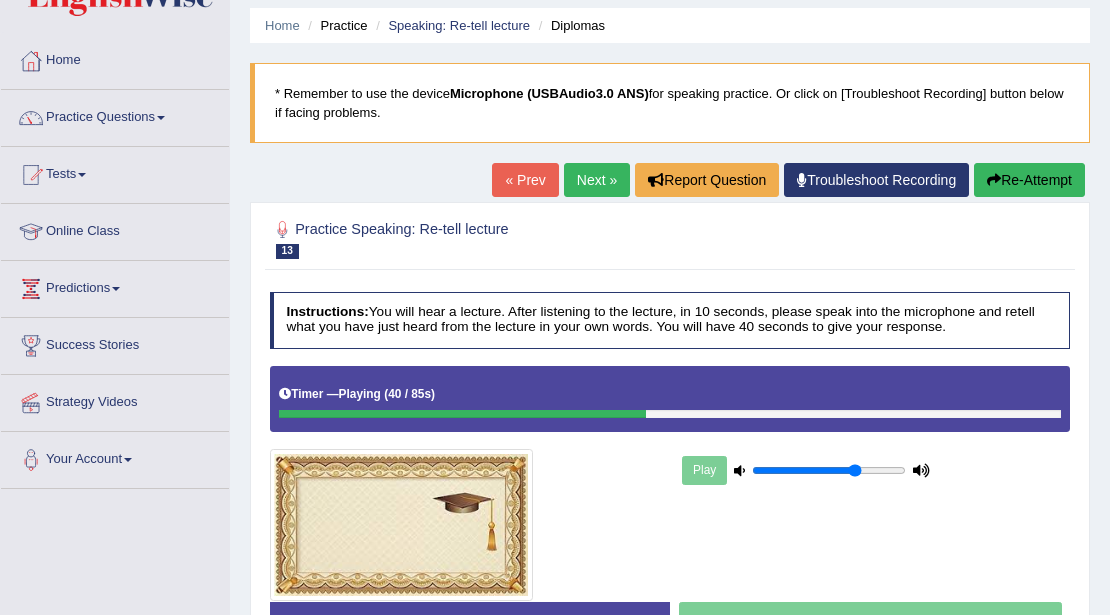 click on "Re-Attempt" at bounding box center (1029, 180) 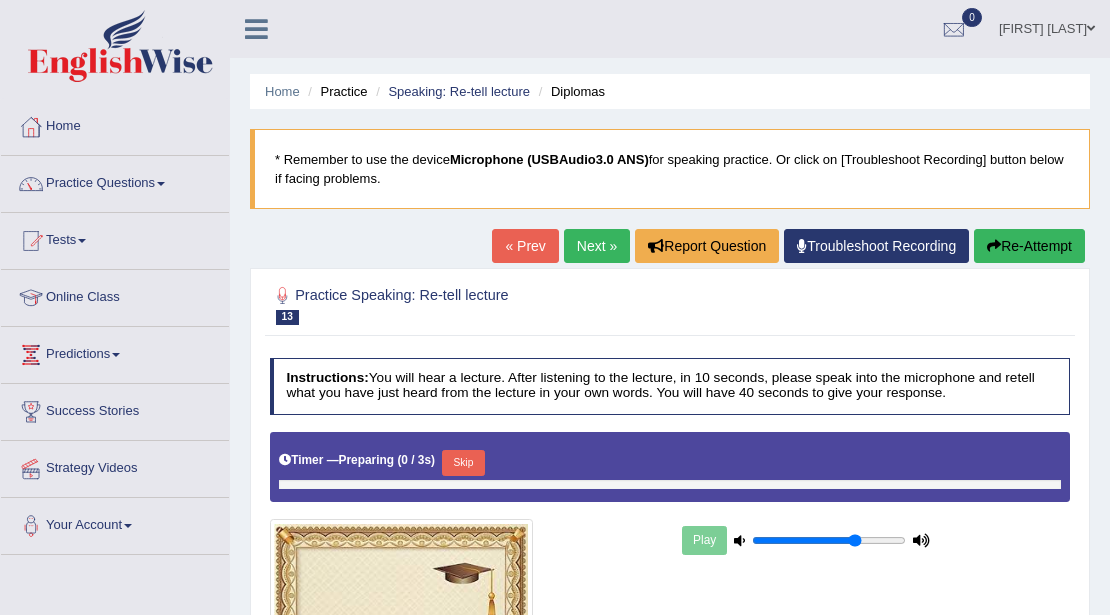 scroll, scrollTop: 66, scrollLeft: 0, axis: vertical 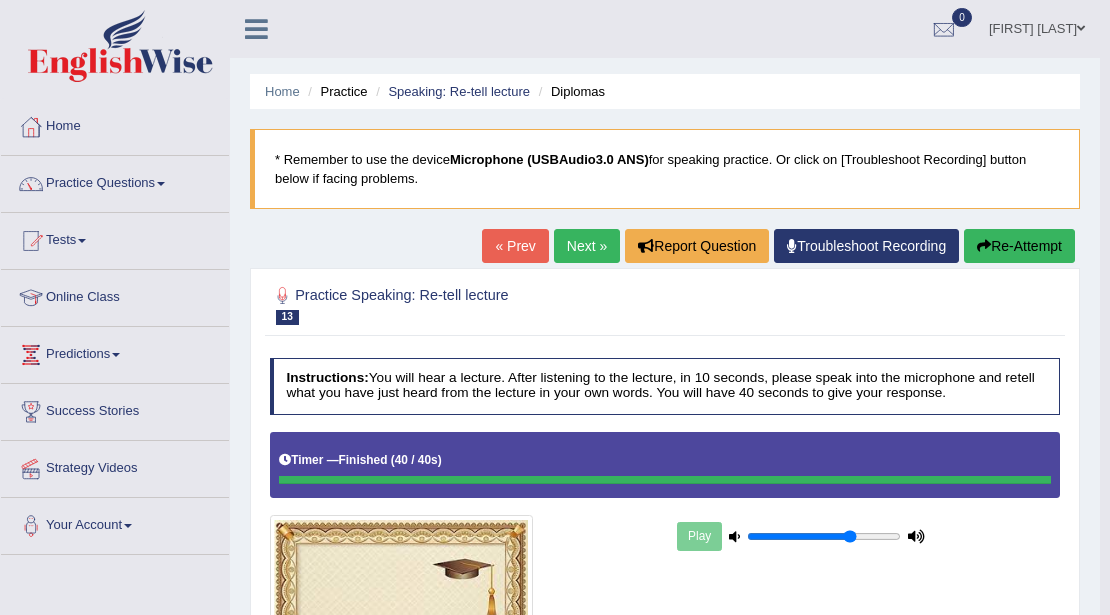 click on "Next »" at bounding box center [587, 246] 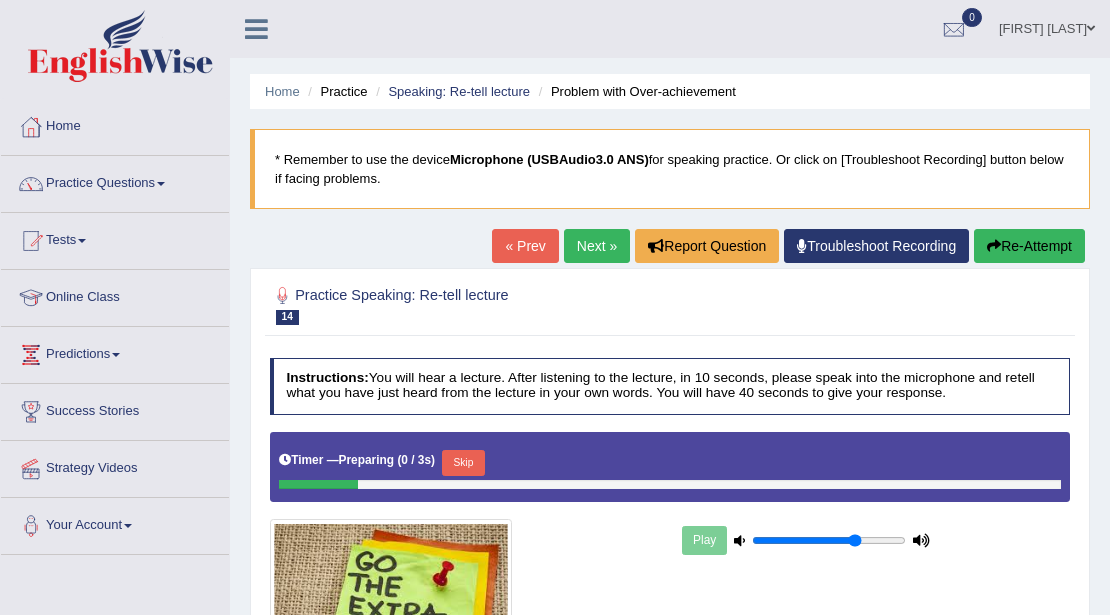 scroll, scrollTop: 0, scrollLeft: 0, axis: both 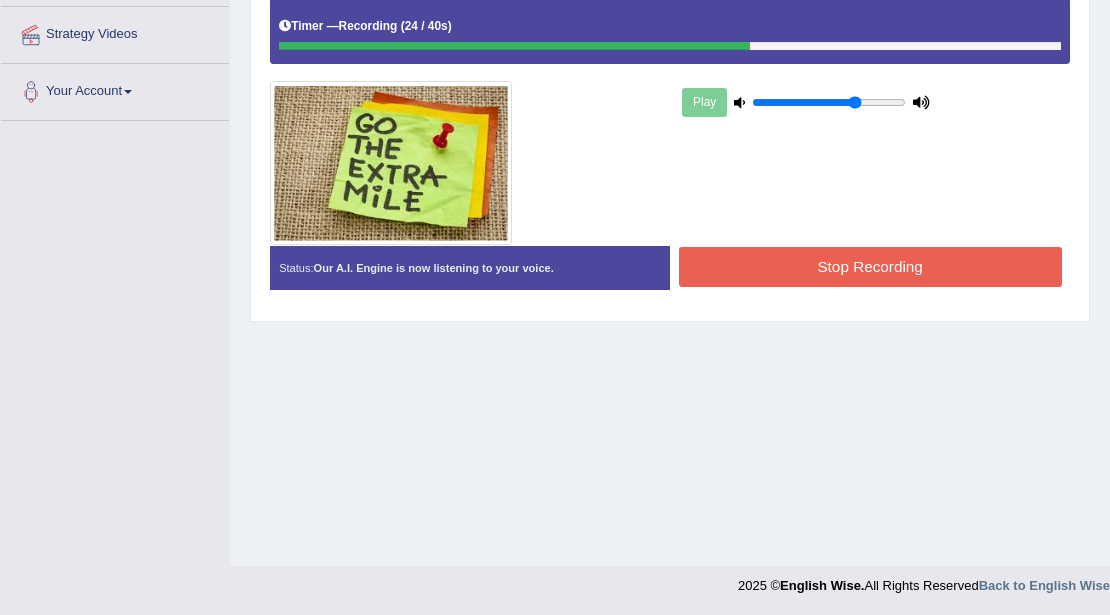 drag, startPoint x: 862, startPoint y: 274, endPoint x: 853, endPoint y: 280, distance: 10.816654 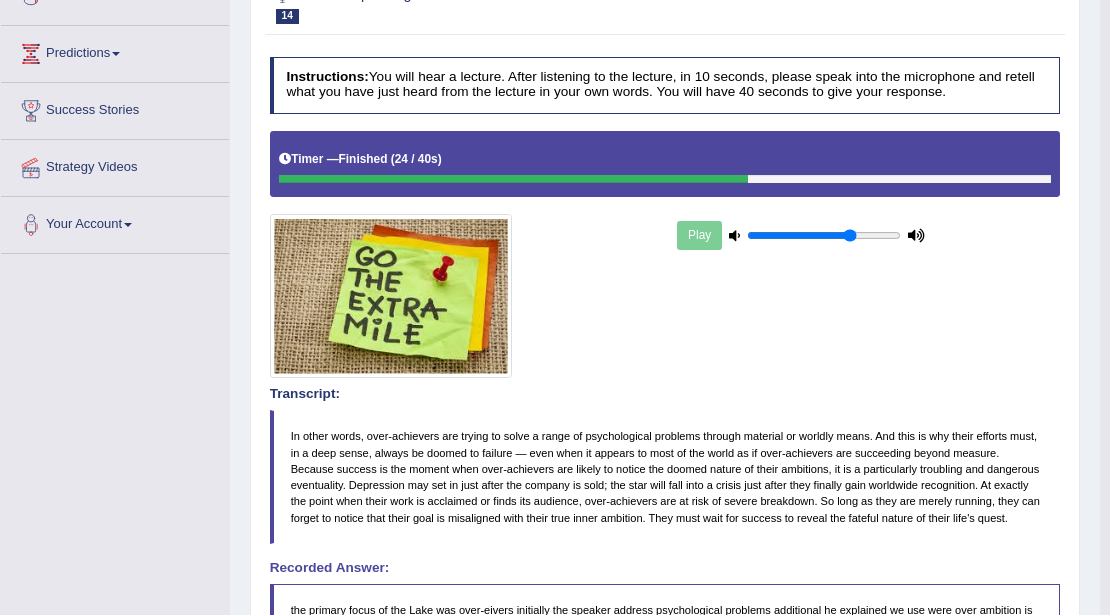 scroll, scrollTop: 0, scrollLeft: 0, axis: both 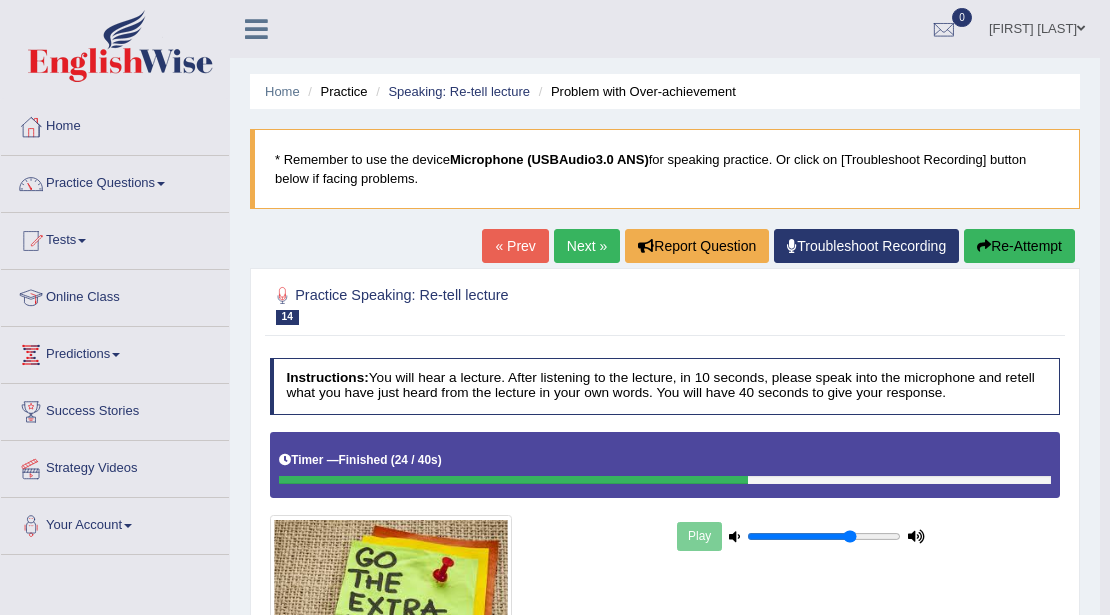 click on "Next »" at bounding box center [587, 246] 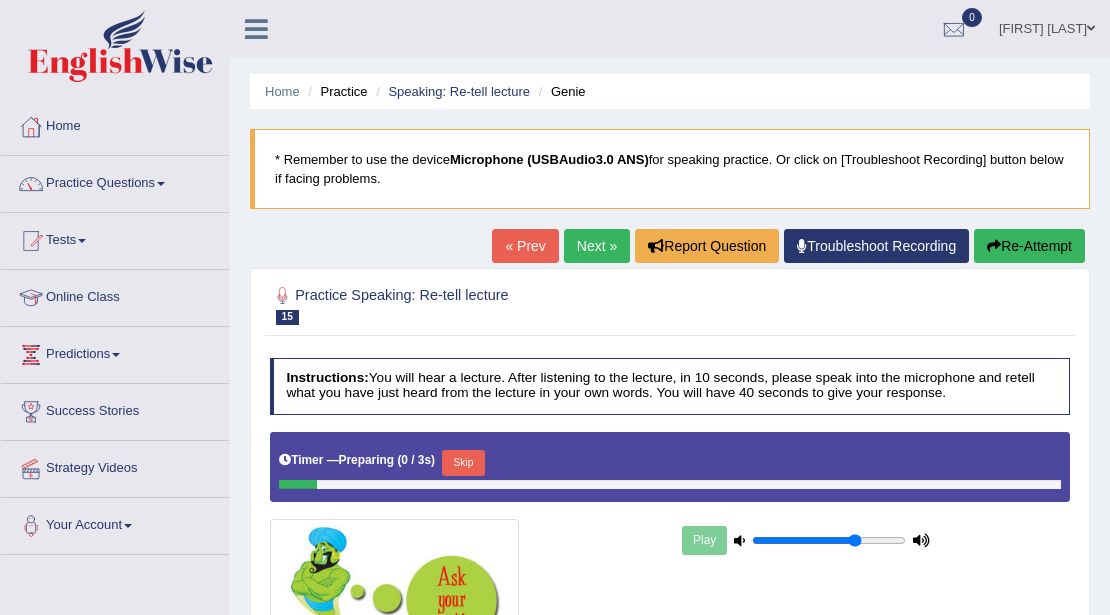 scroll, scrollTop: 0, scrollLeft: 0, axis: both 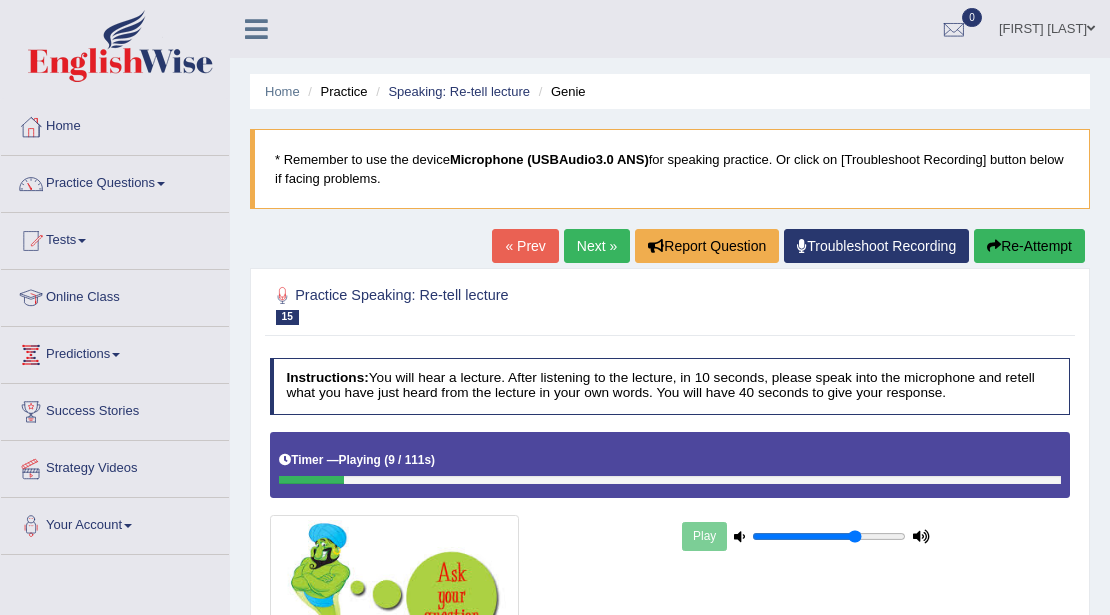 click on "Next »" at bounding box center (597, 246) 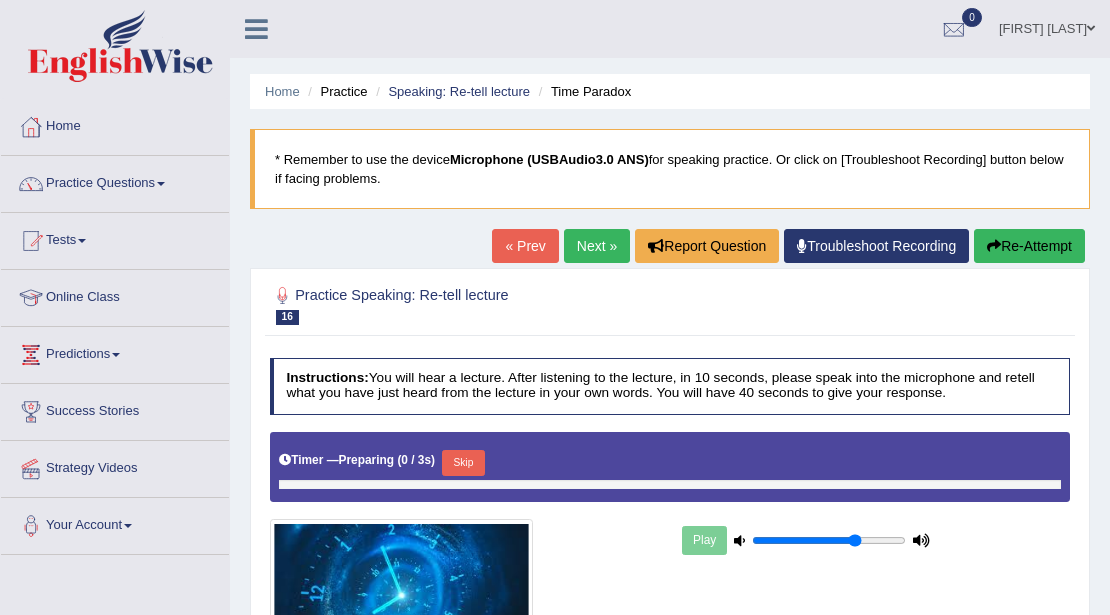 scroll, scrollTop: 0, scrollLeft: 0, axis: both 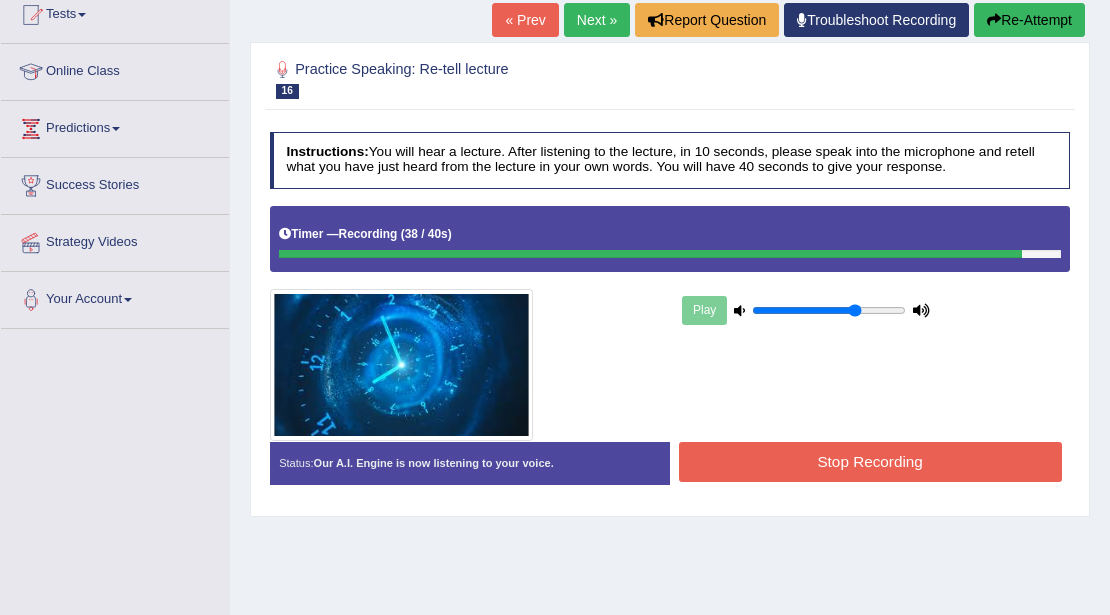 click on "Stop Recording" at bounding box center (870, 461) 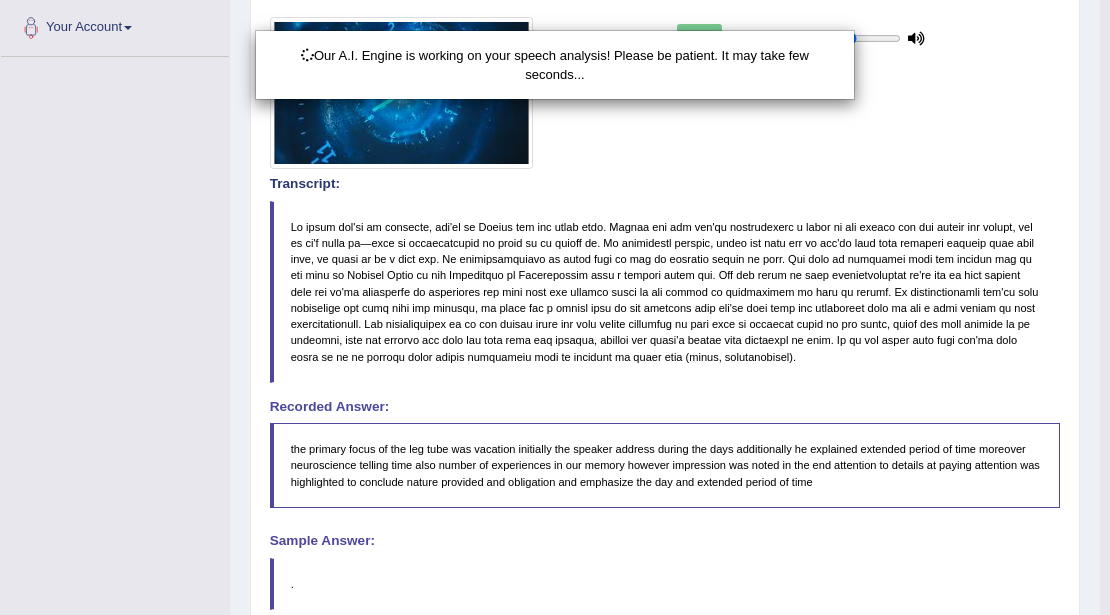 scroll, scrollTop: 642, scrollLeft: 0, axis: vertical 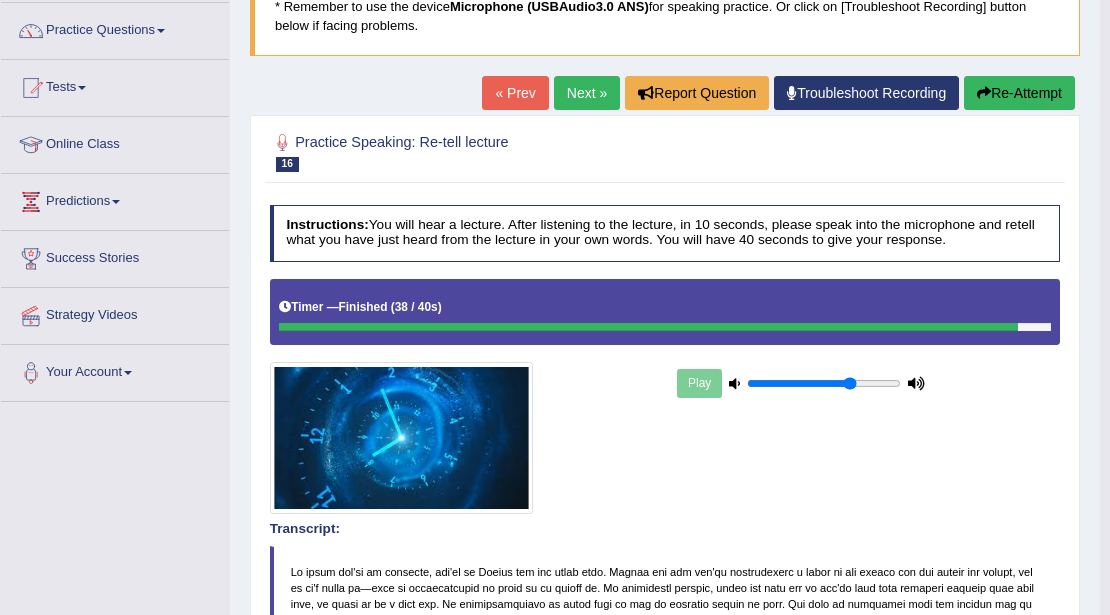 click on "Re-Attempt" at bounding box center [1019, 93] 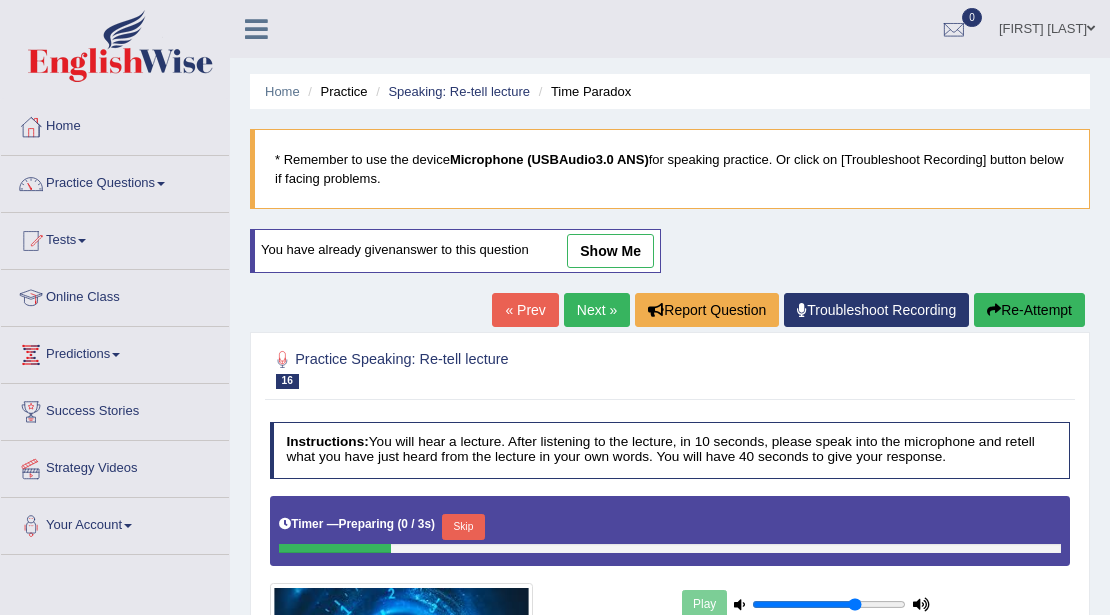 scroll, scrollTop: 168, scrollLeft: 0, axis: vertical 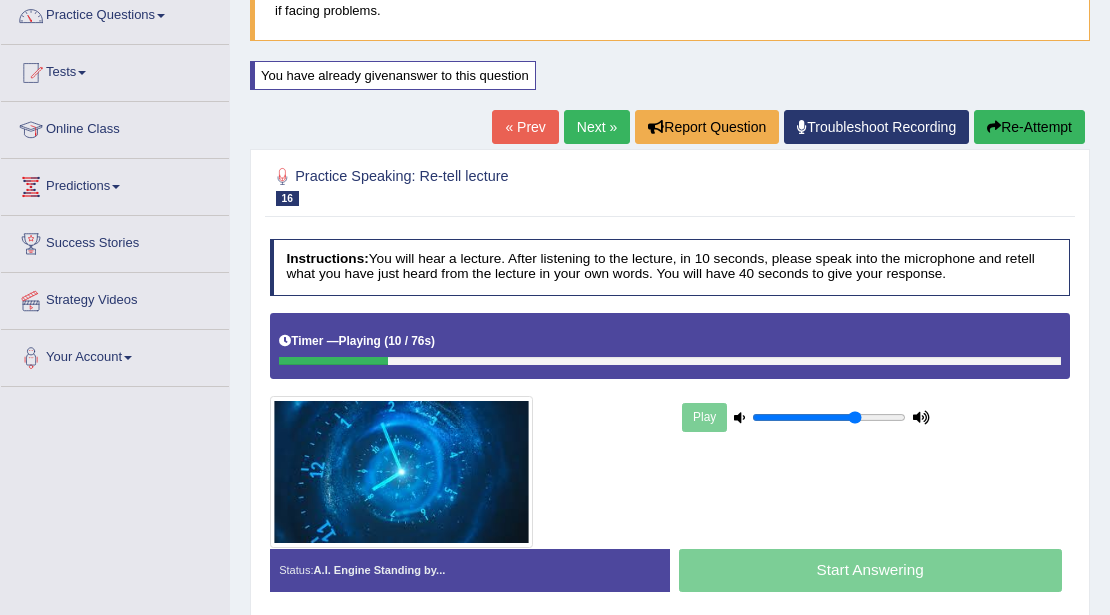 click on "« Prev" at bounding box center [525, 127] 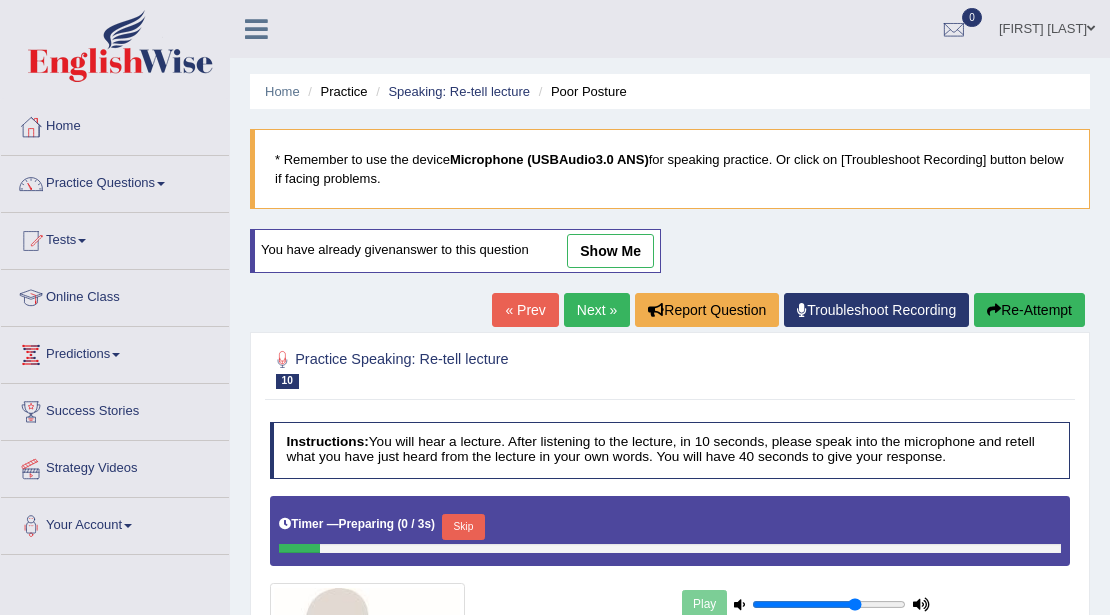 scroll, scrollTop: 0, scrollLeft: 0, axis: both 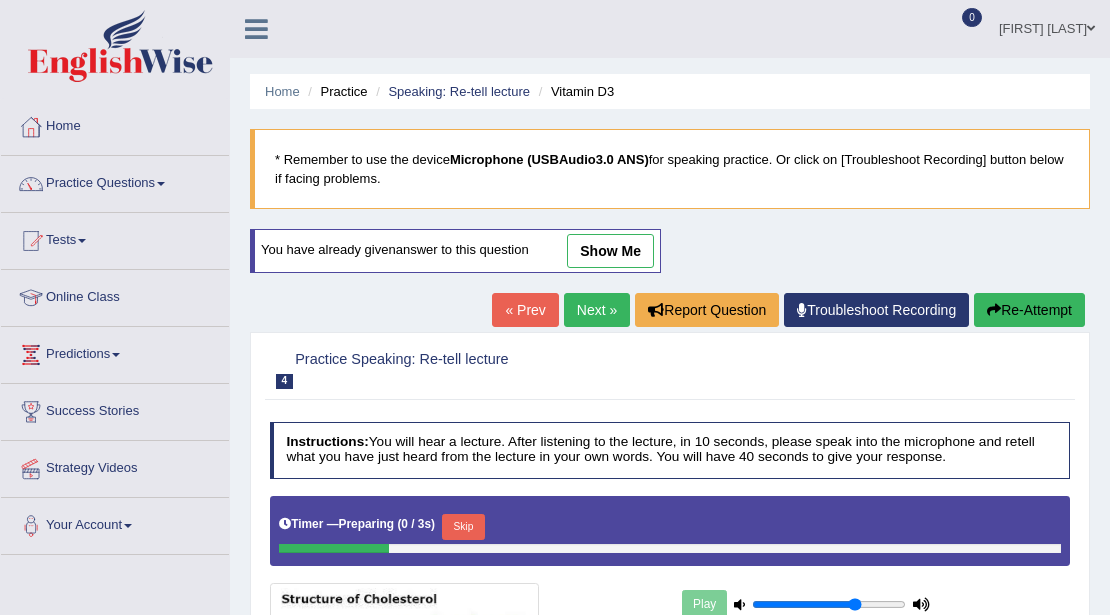 click on "« Prev" at bounding box center [525, 310] 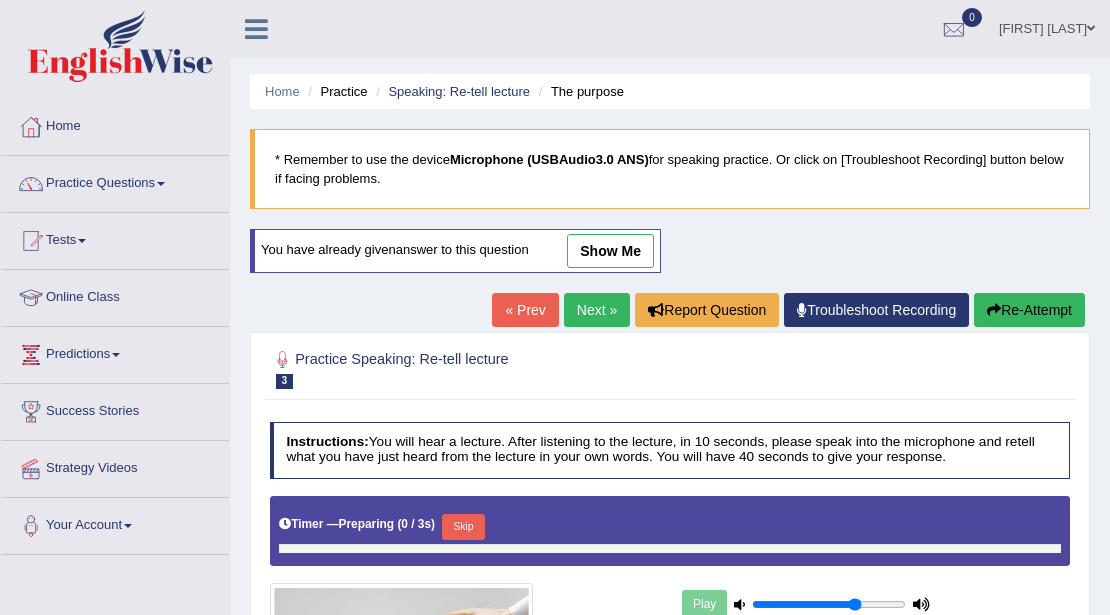 scroll, scrollTop: 0, scrollLeft: 0, axis: both 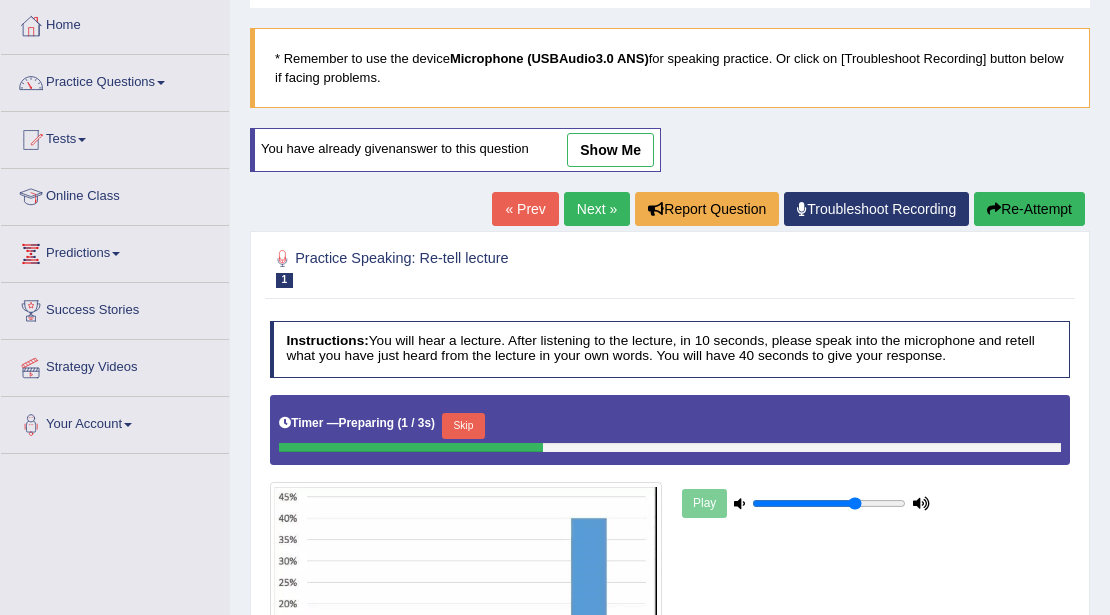 click on "« Prev" at bounding box center [525, 209] 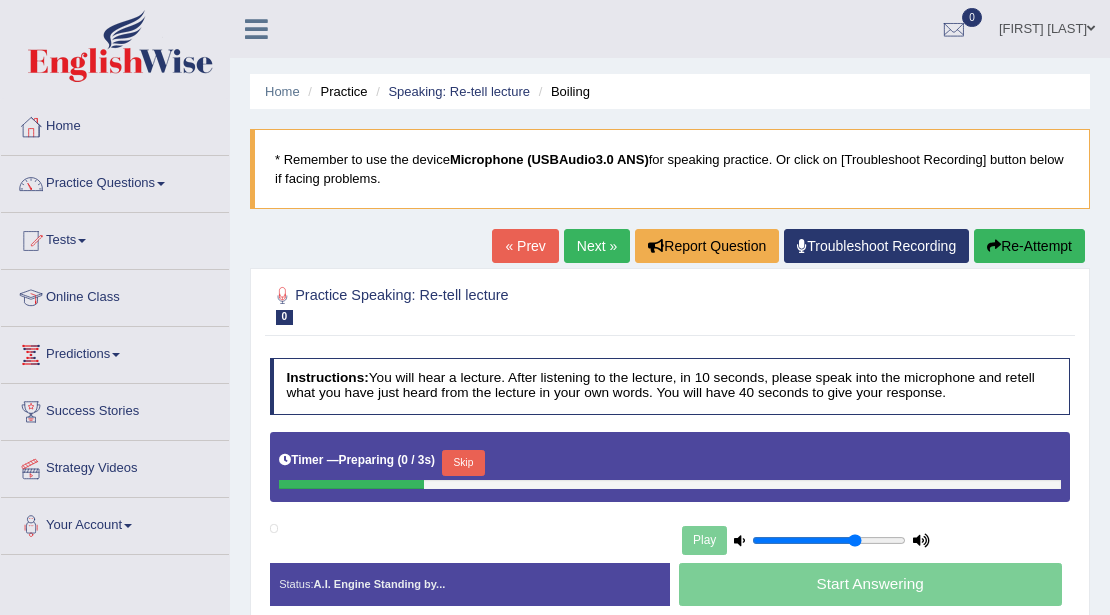 scroll, scrollTop: 0, scrollLeft: 0, axis: both 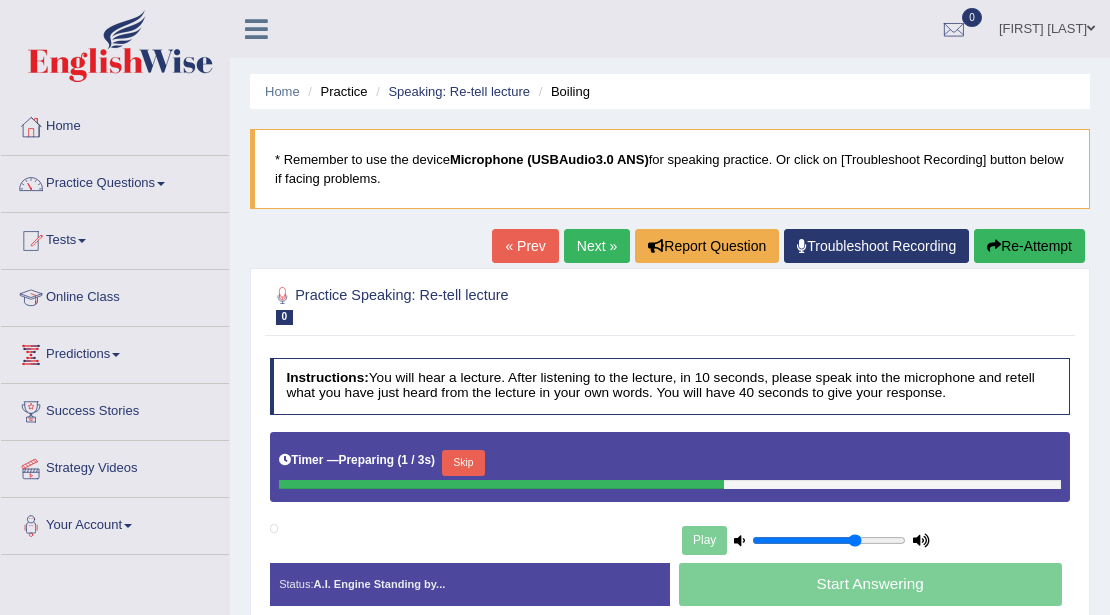 click on "Next »" at bounding box center (597, 246) 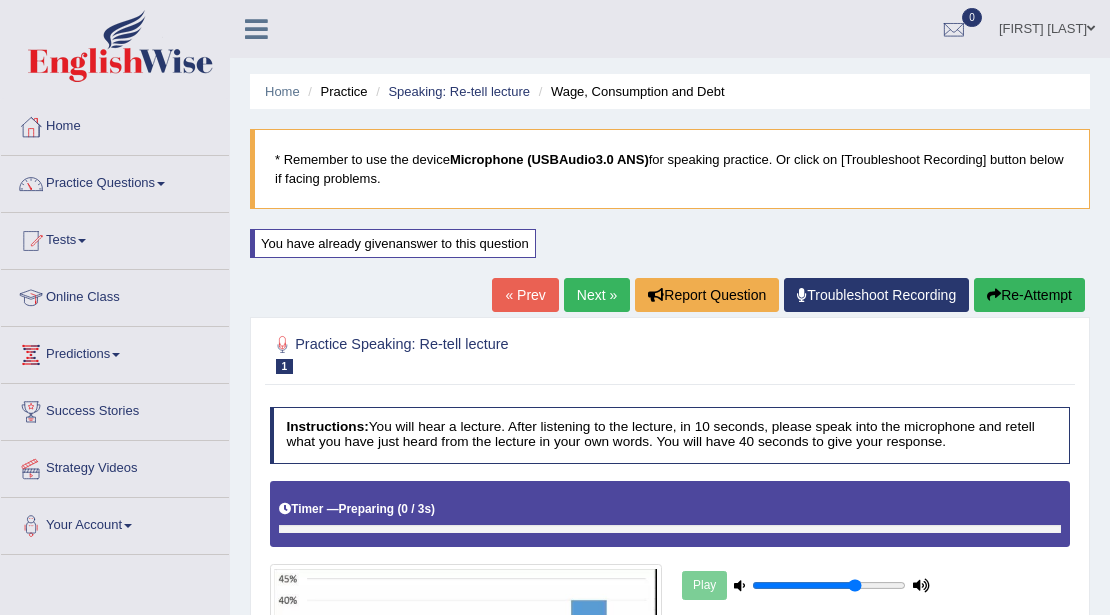 scroll, scrollTop: 0, scrollLeft: 0, axis: both 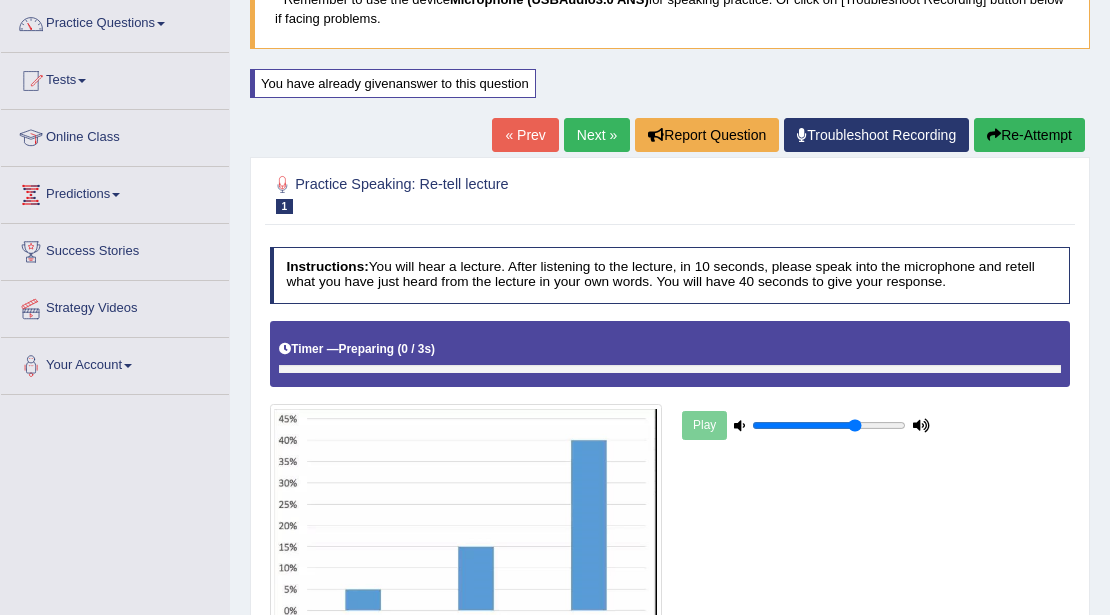 click on "Next »" at bounding box center (597, 135) 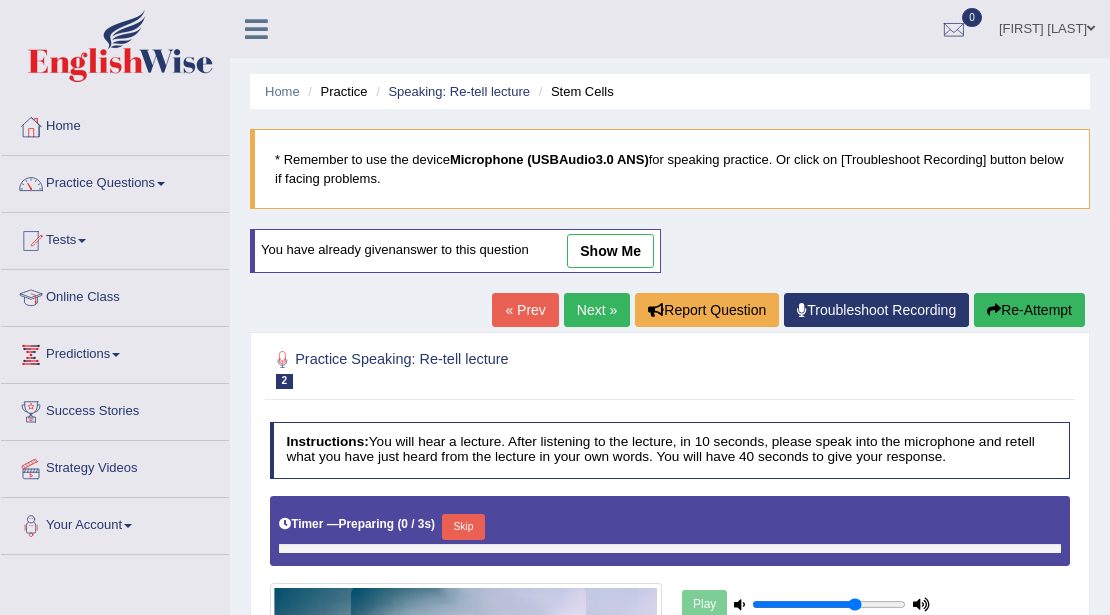 scroll, scrollTop: 0, scrollLeft: 0, axis: both 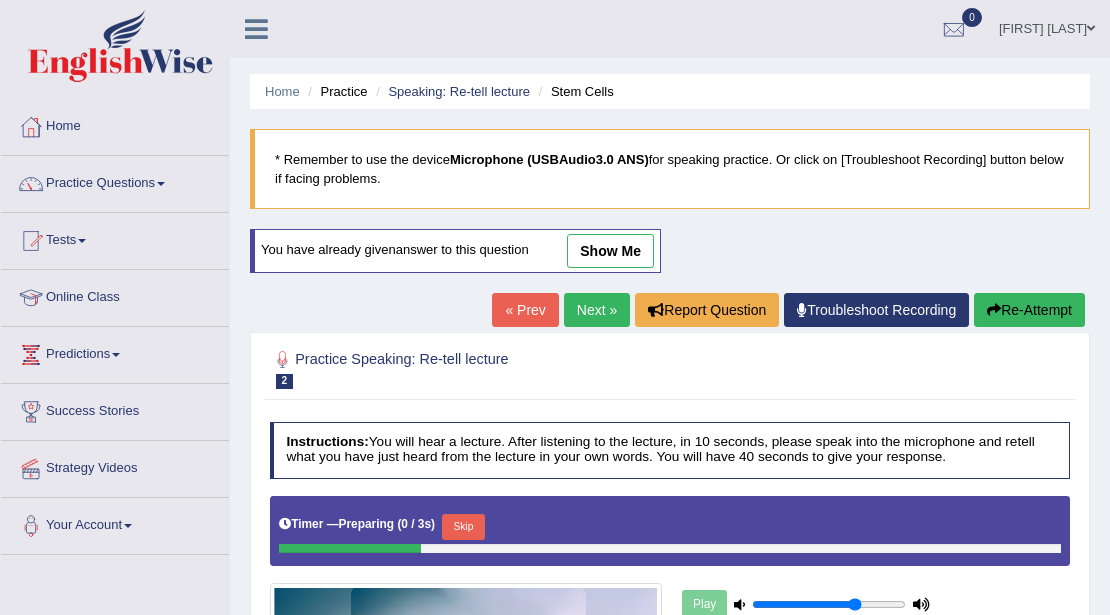 click on "Next »" at bounding box center (597, 310) 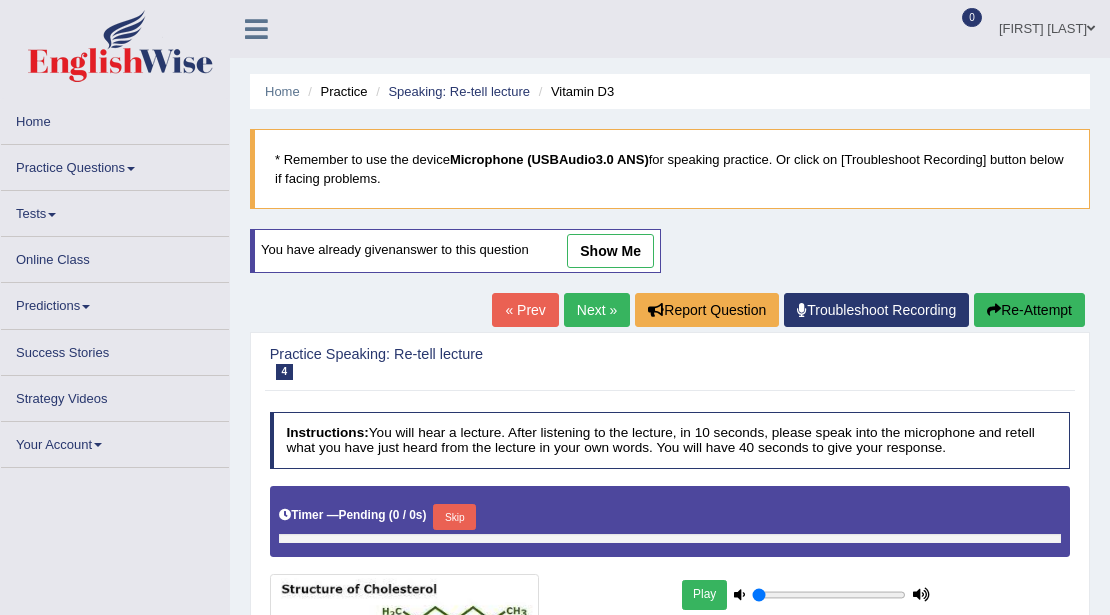 scroll, scrollTop: 0, scrollLeft: 0, axis: both 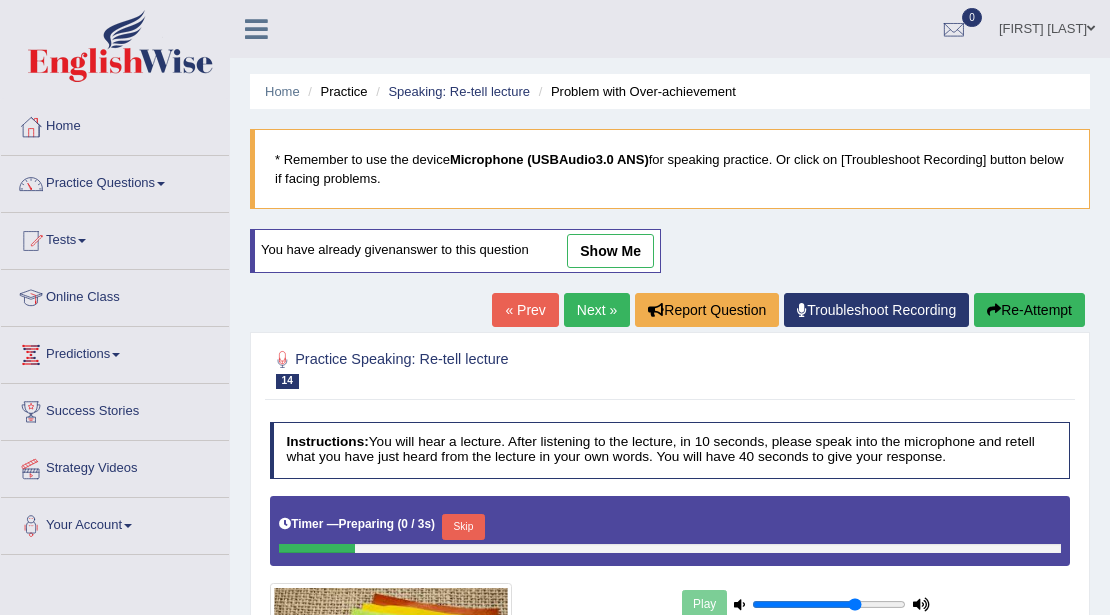 click on "Next »" at bounding box center (597, 310) 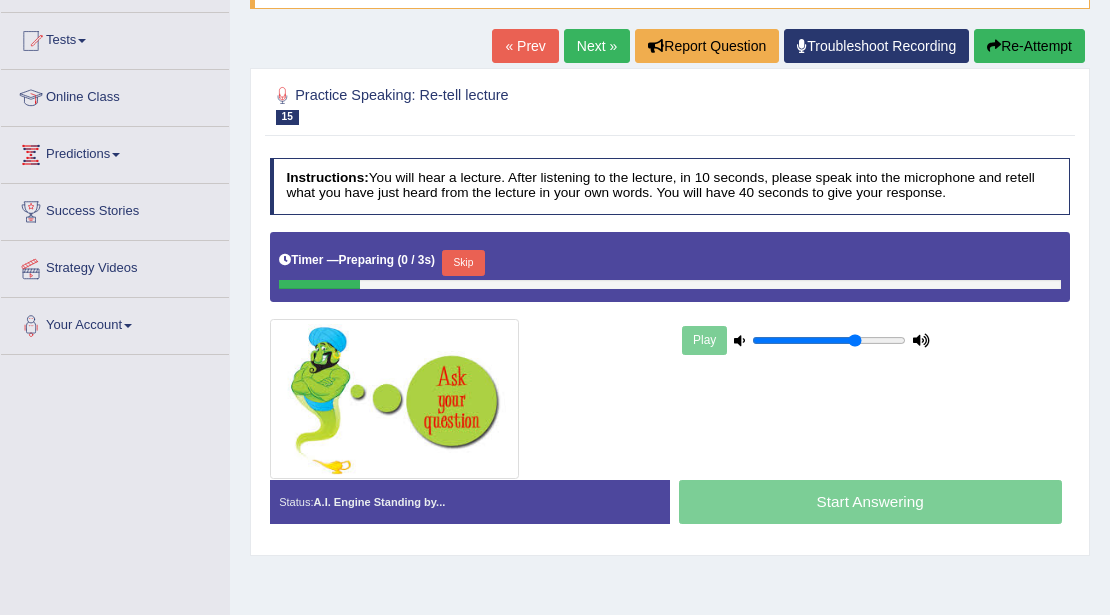 scroll, scrollTop: 200, scrollLeft: 0, axis: vertical 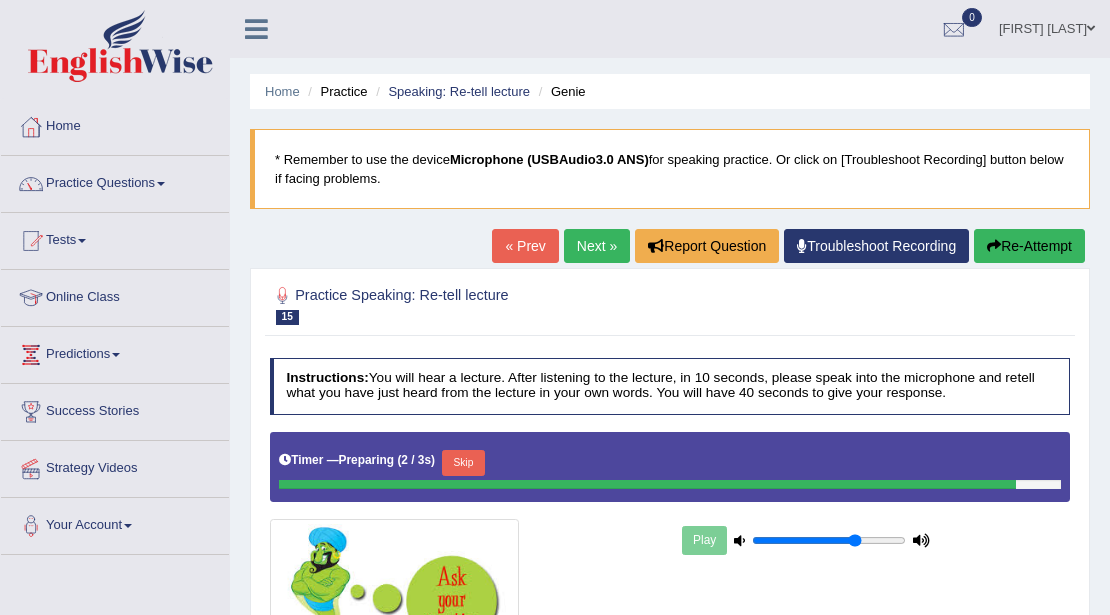 click on "Next »" at bounding box center [597, 246] 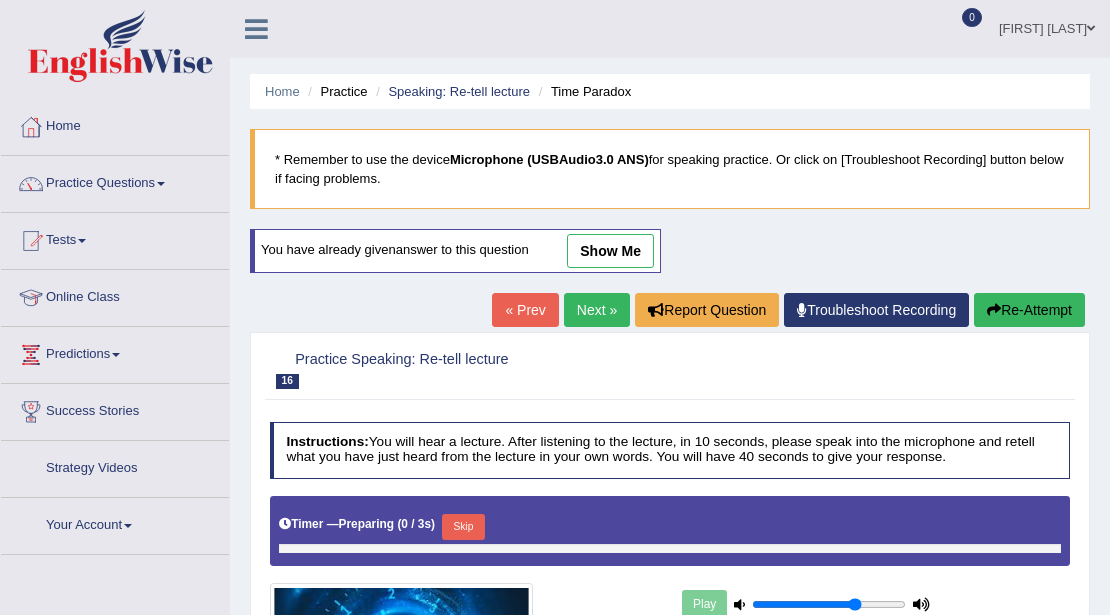 scroll, scrollTop: 0, scrollLeft: 0, axis: both 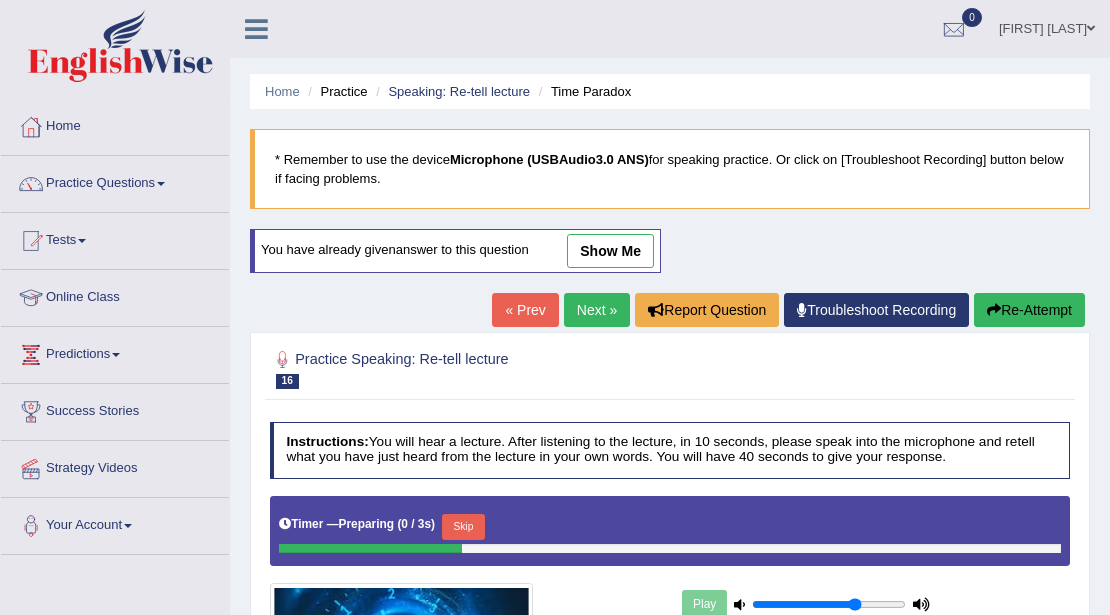 click on "Next »" at bounding box center [597, 310] 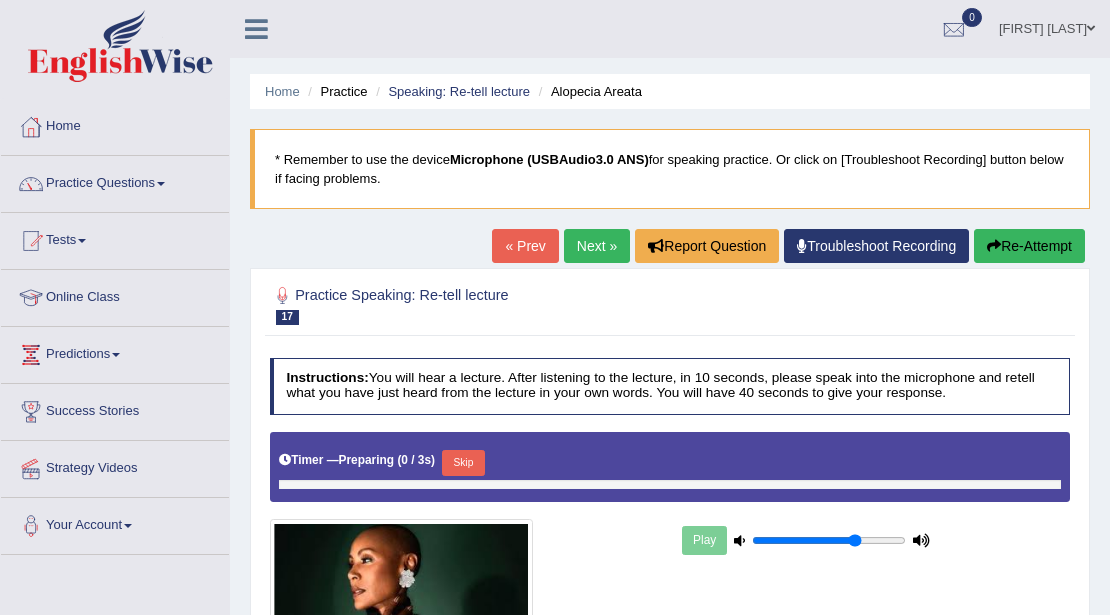 scroll, scrollTop: 0, scrollLeft: 0, axis: both 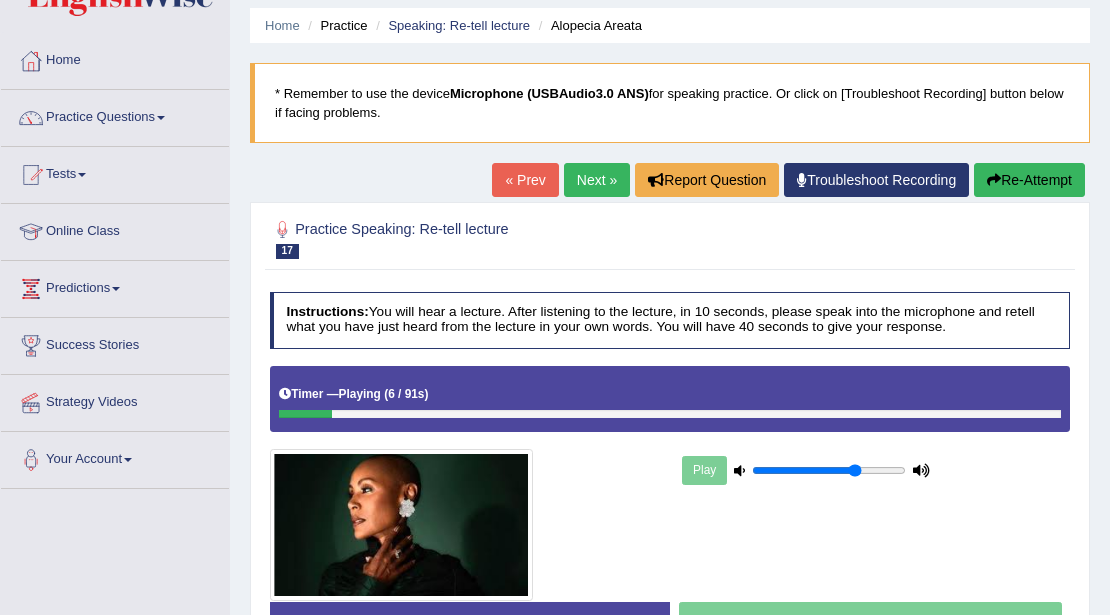 click on "Re-Attempt" at bounding box center [1029, 180] 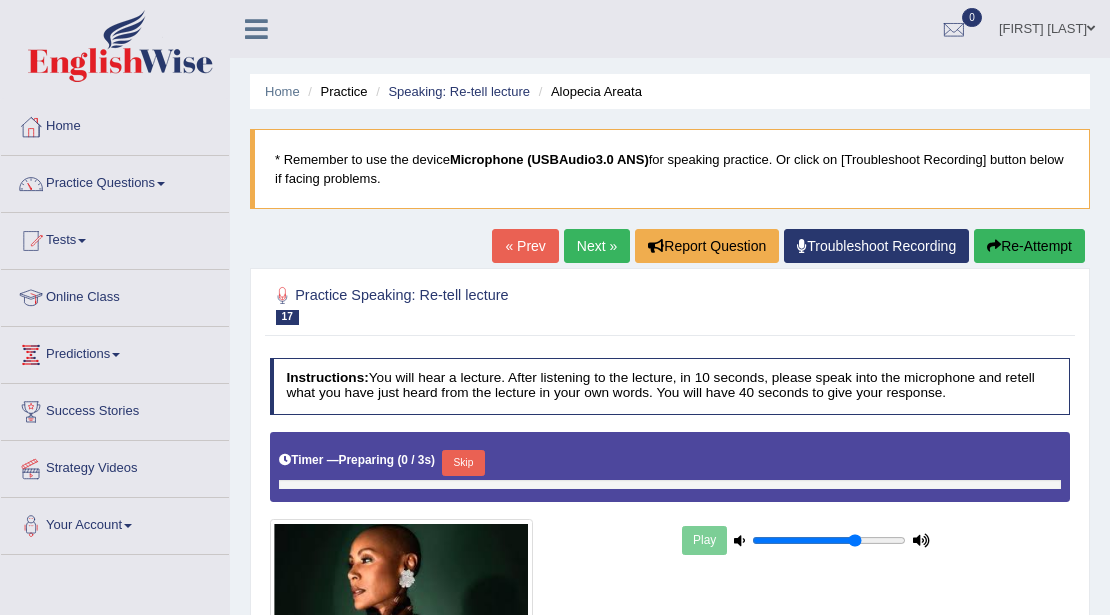 scroll, scrollTop: 66, scrollLeft: 0, axis: vertical 